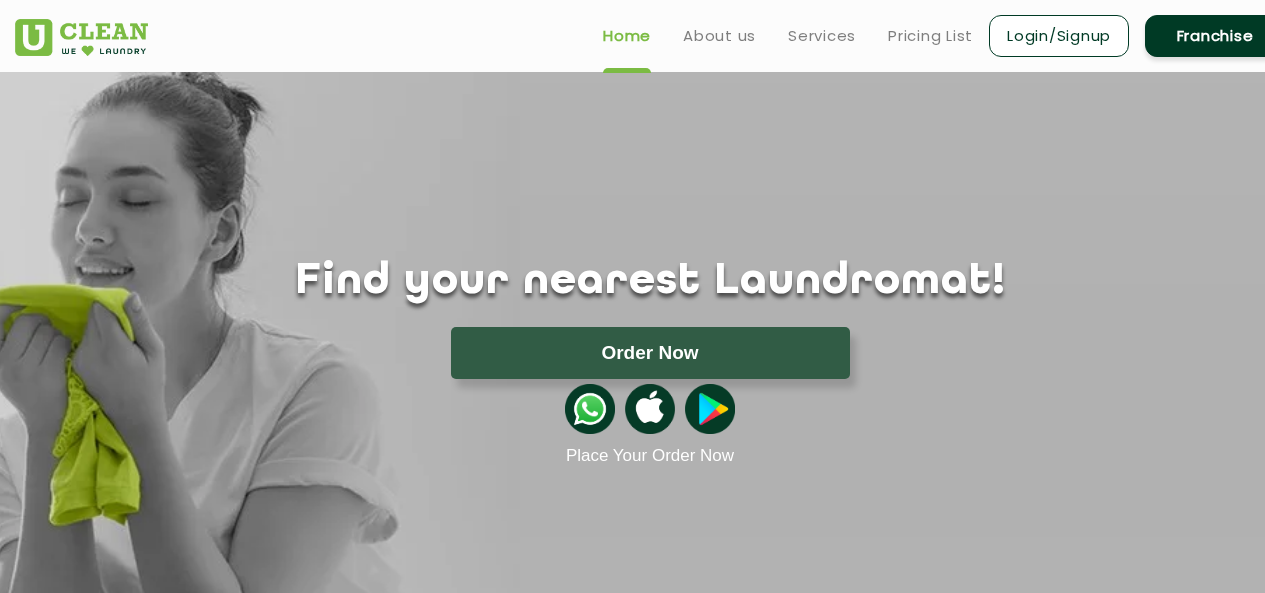 scroll, scrollTop: 0, scrollLeft: 0, axis: both 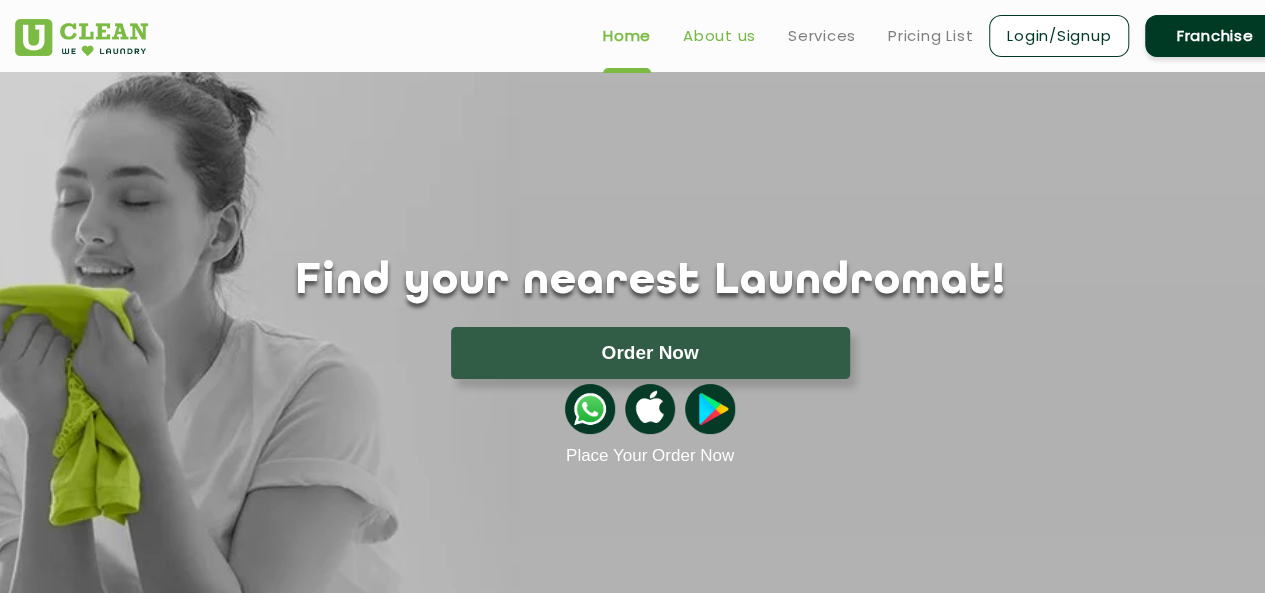 click on "About us" at bounding box center (719, 36) 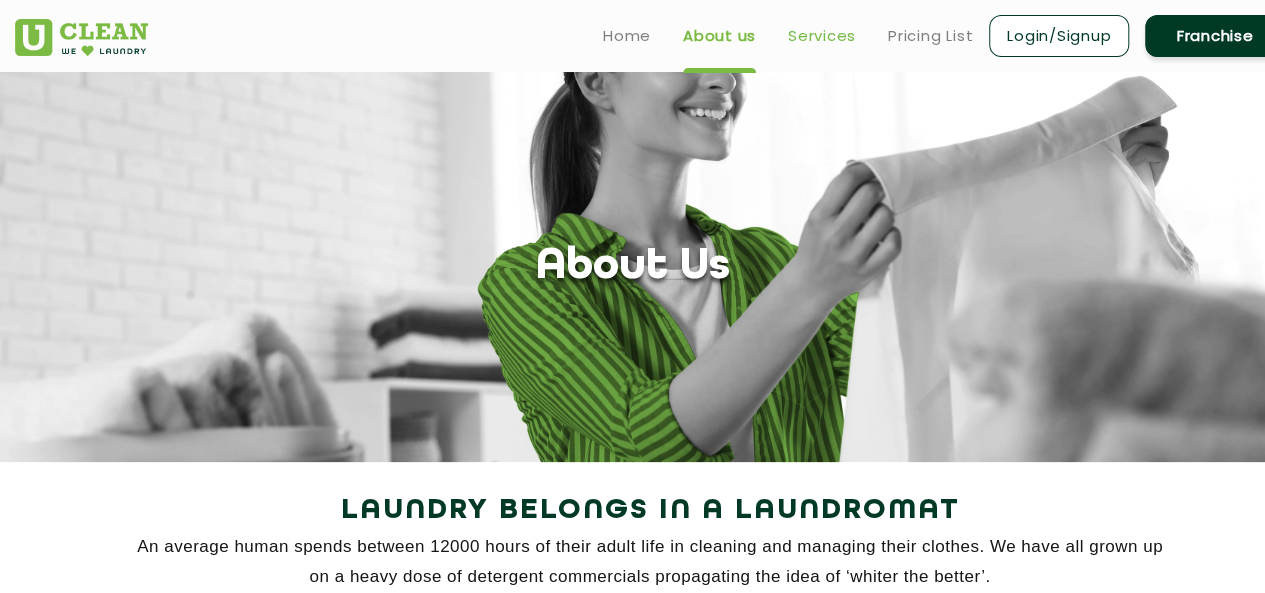 click on "Services" at bounding box center [822, 36] 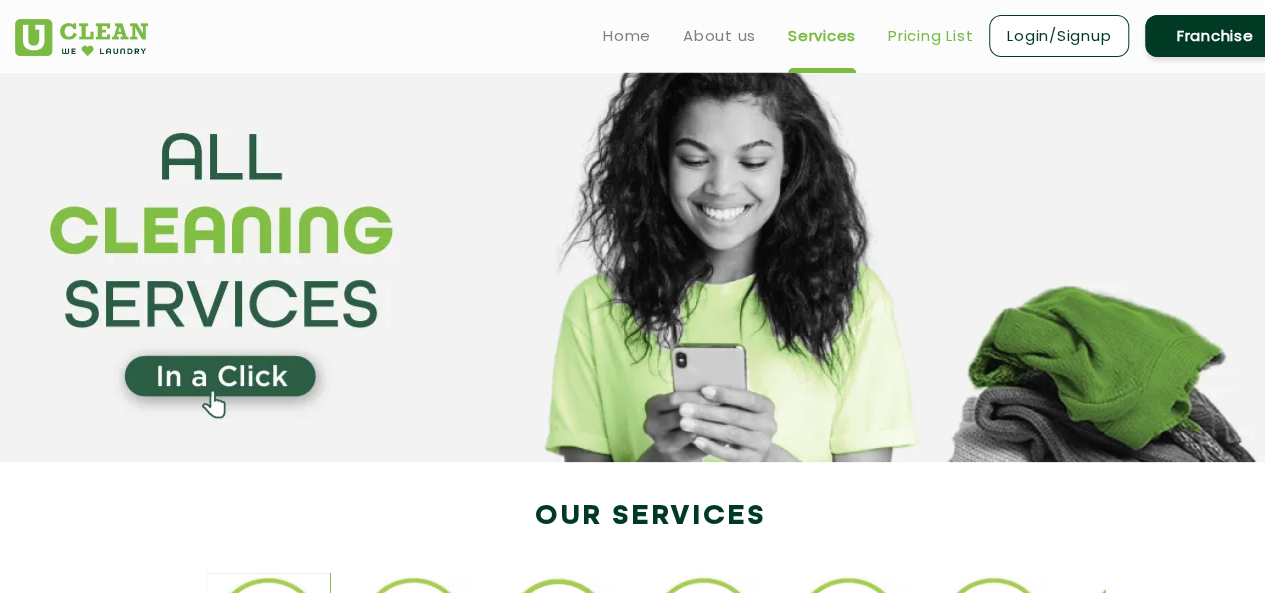 click on "Pricing List" at bounding box center (930, 36) 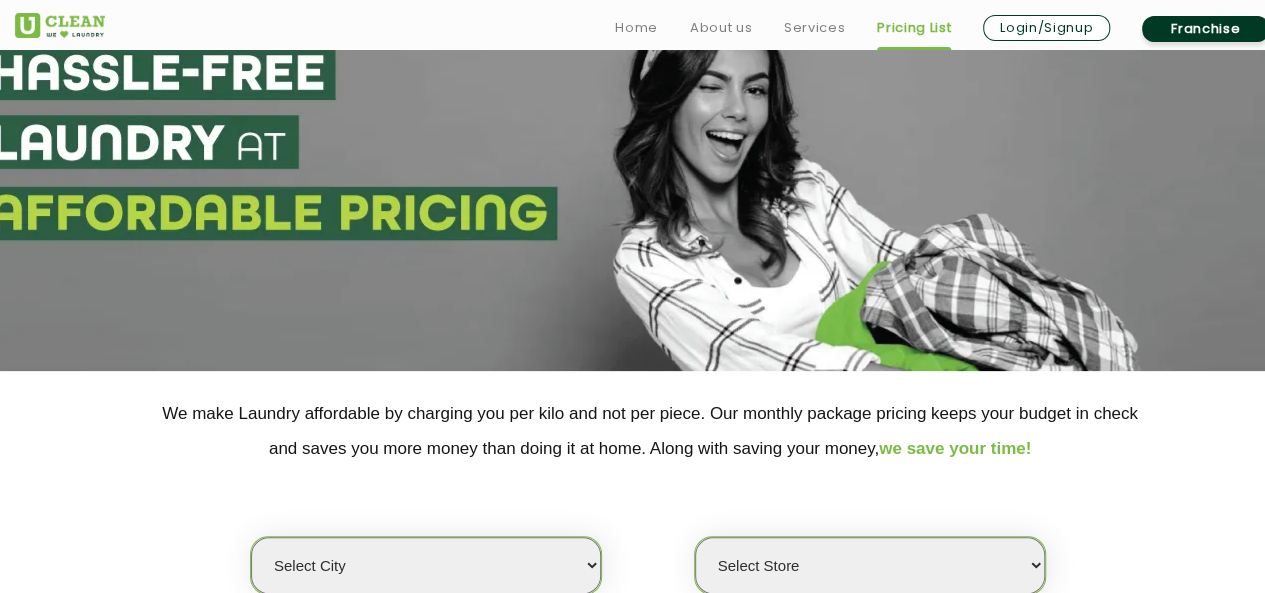 scroll, scrollTop: 500, scrollLeft: 0, axis: vertical 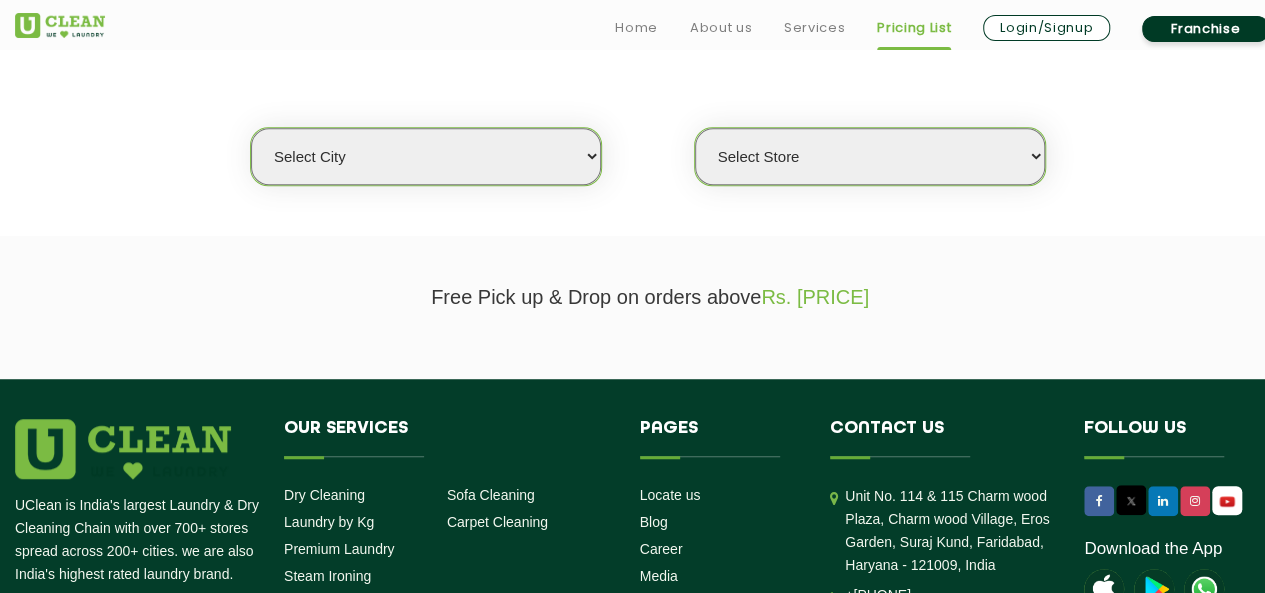 click on "Select city Aalo Agartala Agra Ahmedabad Akola Aligarh Alwar - UClean Select Amravati Aurangabad Ayodhya Bahadurgarh Bahraich Baleswar Baramulla Bareilly Barmer Barpeta Bathinda Belgaum Bengaluru Berhampur Bettiah Bhagalpur Bhilwara Bhiwadi Bhopal Bhubaneshwar Bidar Bikaner Bilaspur Bokaro Bongaigaon Chandigarh Chennai Chitrakoot Cochin Coimbatore Cooch Behar Coonoor Daman Danapur Darrang Daudnagar Dehradun Delhi Deoghar Dhanbad Dharwad Dhule Dibrugarh Digboi Dimapur Dindigul Duliajan Ellenabad Erode Faridabad Gandhidham Gandhinagar Garia Ghaziabad Goa Gohana Golaghat Gonda Gorakhpur Gurugram Guwahati Gwalior Haldwani Hamirpur Hanumangarh Haridwar Hingoli Hojai Howrah Hubli Hyderabad Imphal Indore Itanagar Jagdalpur Jagraon Jaipur Jaipur - Select Jammu Jamshedpur Jehanabad Jhansi Jodhpur Jorhat Kaithal Kakinada Kanpur Kargil Karimganj Kathmandu Kharupetia Khopoli Kochi Kohima Kokapet Kokrajhar Kolhapur Kolkata Kota - Select Kotdwar Krishnanagar Kundli Kurnool Latur Leh Longding Lower Subansiri Lucknow Madurai" at bounding box center [426, 156] 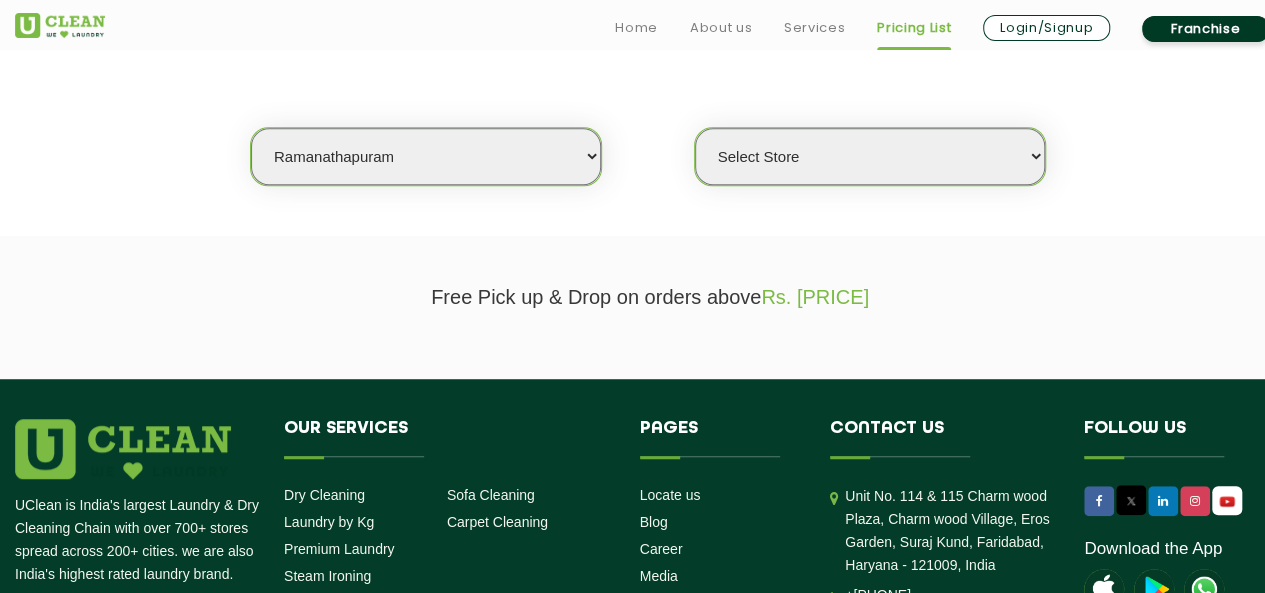 click on "Select city Aalo Agartala Agra Ahmedabad Akola Aligarh Alwar - UClean Select Amravati Aurangabad Ayodhya Bahadurgarh Bahraich Baleswar Baramulla Bareilly Barmer Barpeta Bathinda Belgaum Bengaluru Berhampur Bettiah Bhagalpur Bhilwara Bhiwadi Bhopal Bhubaneshwar Bidar Bikaner Bilaspur Bokaro Bongaigaon Chandigarh Chennai Chitrakoot Cochin Coimbatore Cooch Behar Coonoor Daman Danapur Darrang Daudnagar Dehradun Delhi Deoghar Dhanbad Dharwad Dhule Dibrugarh Digboi Dimapur Dindigul Duliajan Ellenabad Erode Faridabad Gandhidham Gandhinagar Garia Ghaziabad Goa Gohana Golaghat Gonda Gorakhpur Gurugram Guwahati Gwalior Haldwani Hamirpur Hanumangarh Haridwar Hingoli Hojai Howrah Hubli Hyderabad Imphal Indore Itanagar Jagdalpur Jagraon Jaipur Jaipur - Select Jammu Jamshedpur Jehanabad Jhansi Jodhpur Jorhat Kaithal Kakinada Kanpur Kargil Karimganj Kathmandu Kharupetia Khopoli Kochi Kohima Kokapet Kokrajhar Kolhapur Kolkata Kota - Select Kotdwar Krishnanagar Kundli Kurnool Latur Leh Longding Lower Subansiri Lucknow Madurai" at bounding box center [426, 156] 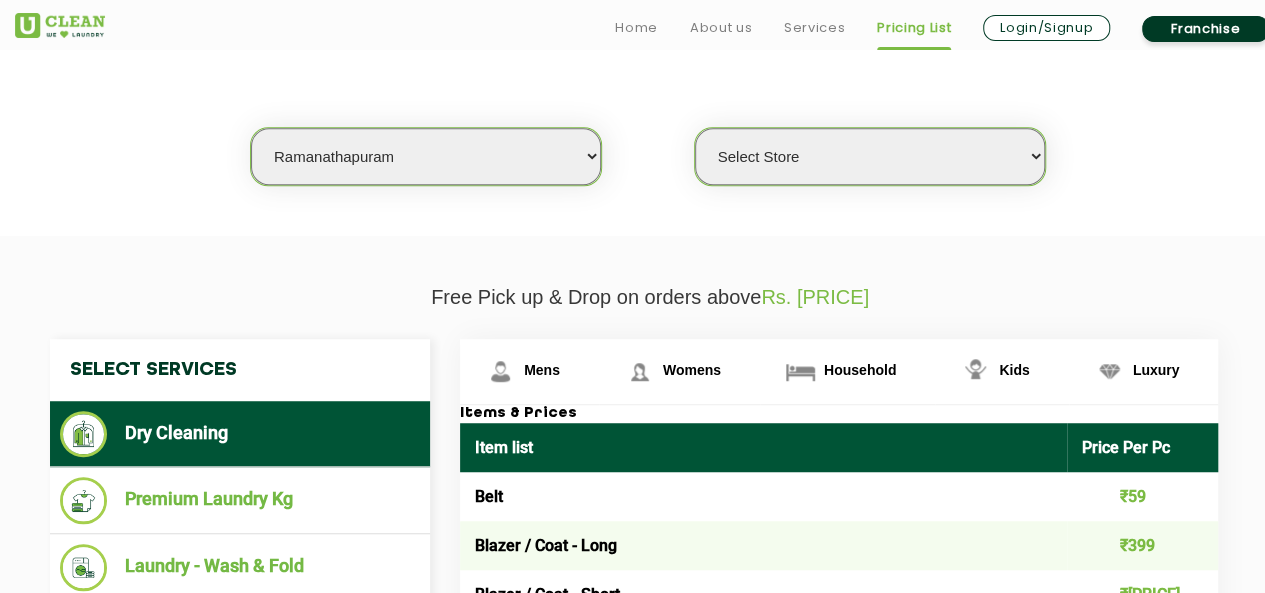 click on "Select Store UClean [CITY]" at bounding box center [870, 156] 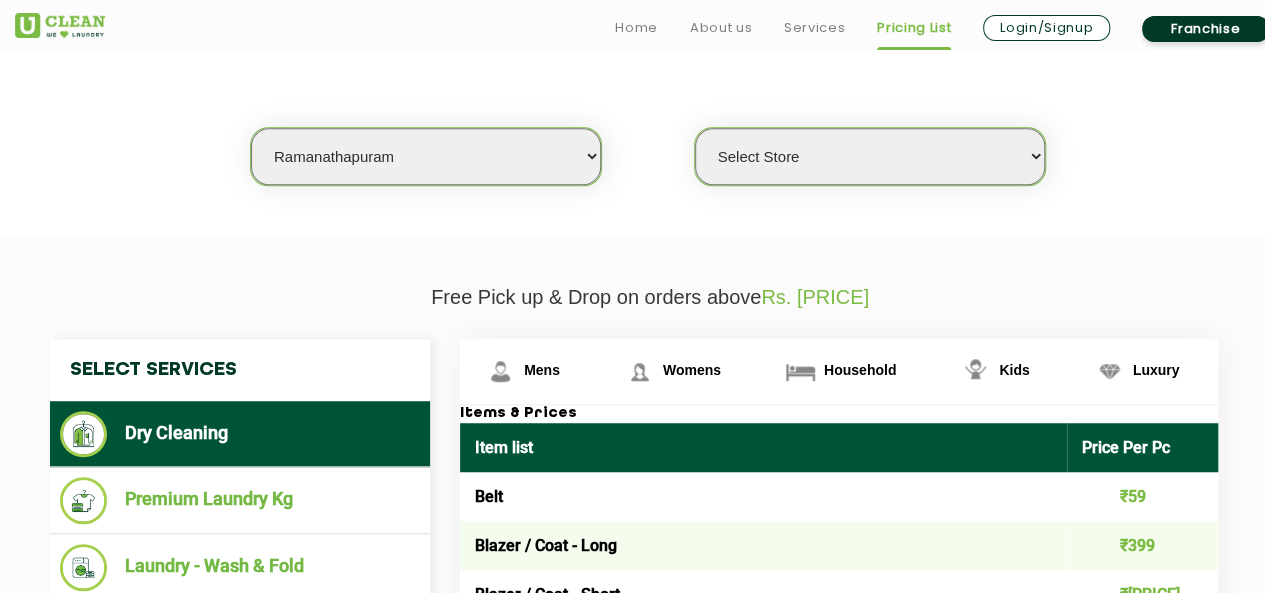 select on "472" 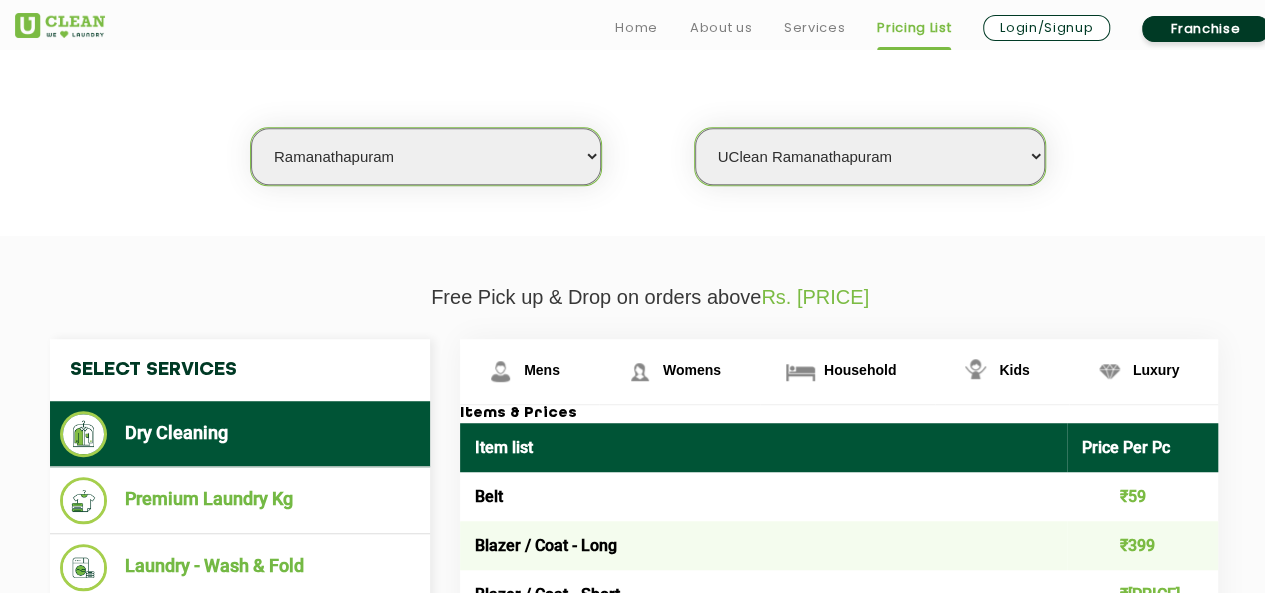 click on "Select Store UClean [CITY]" at bounding box center [870, 156] 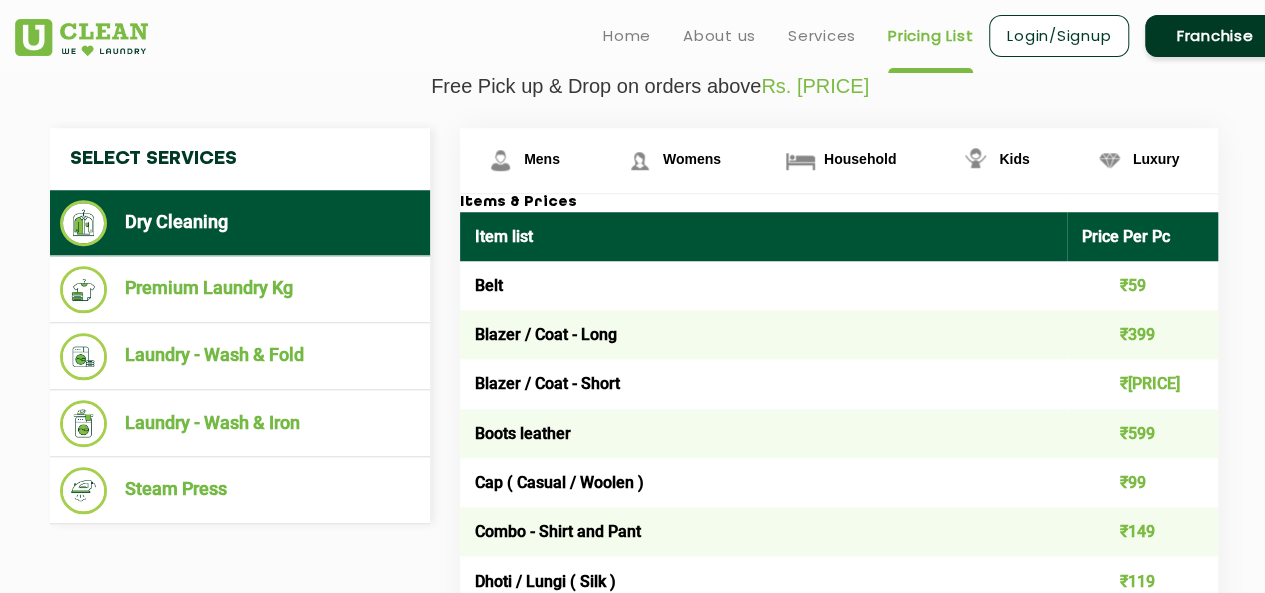scroll, scrollTop: 699, scrollLeft: 0, axis: vertical 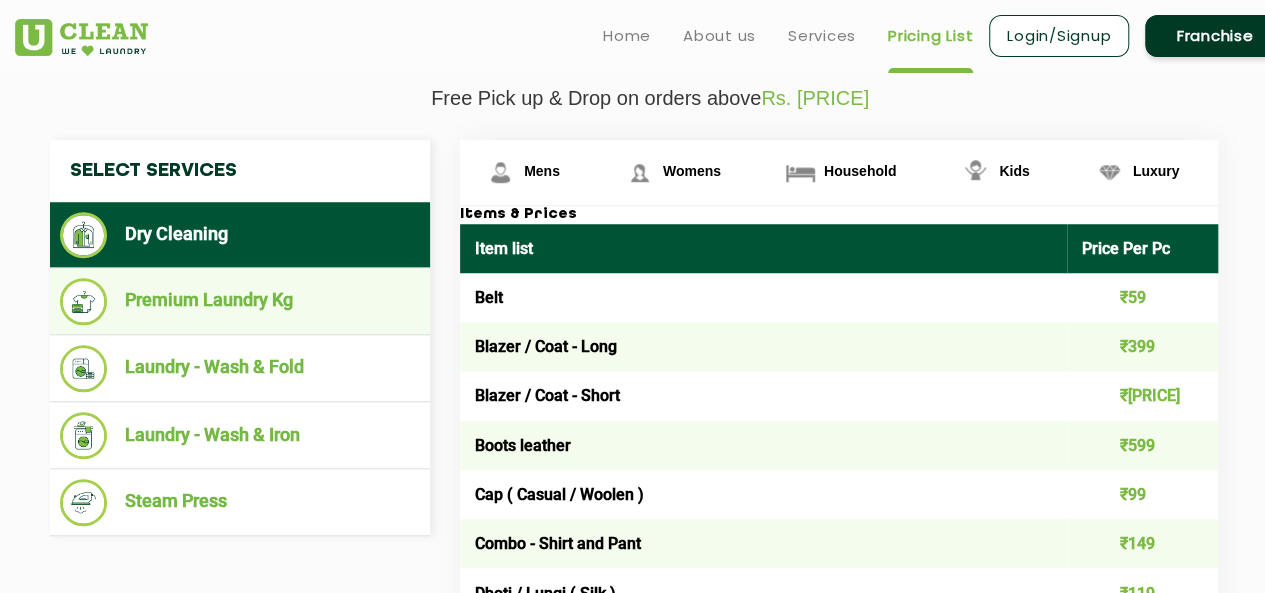 click on "Premium Laundry Kg" at bounding box center (240, 301) 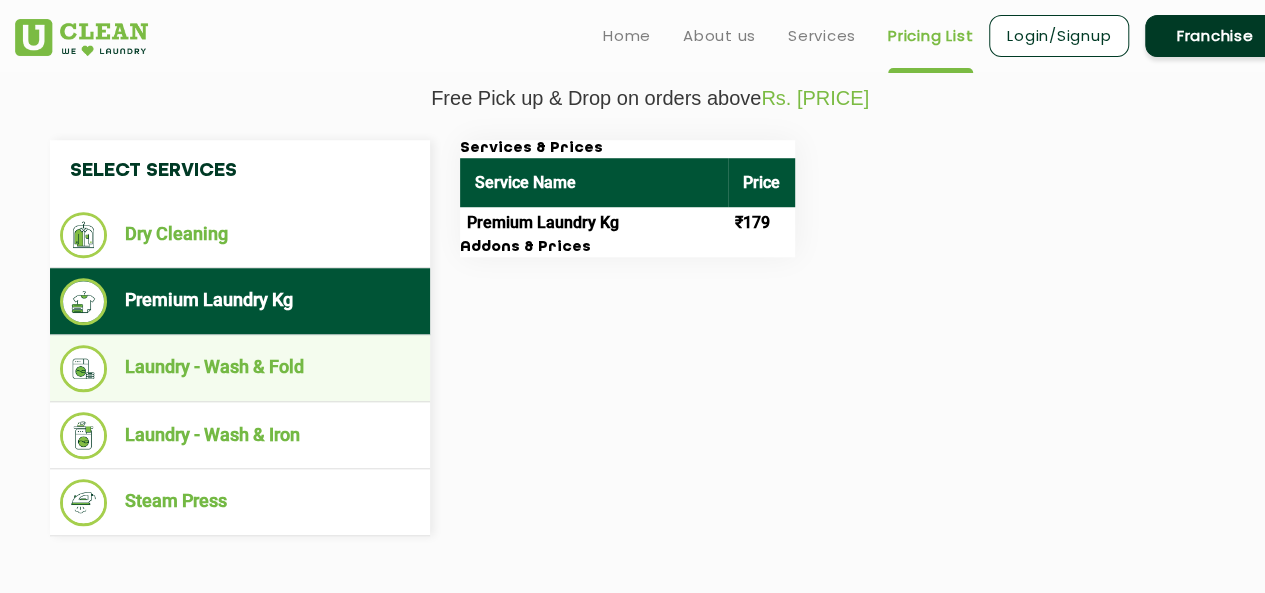 click on "Laundry - Wash & Fold" at bounding box center [240, 368] 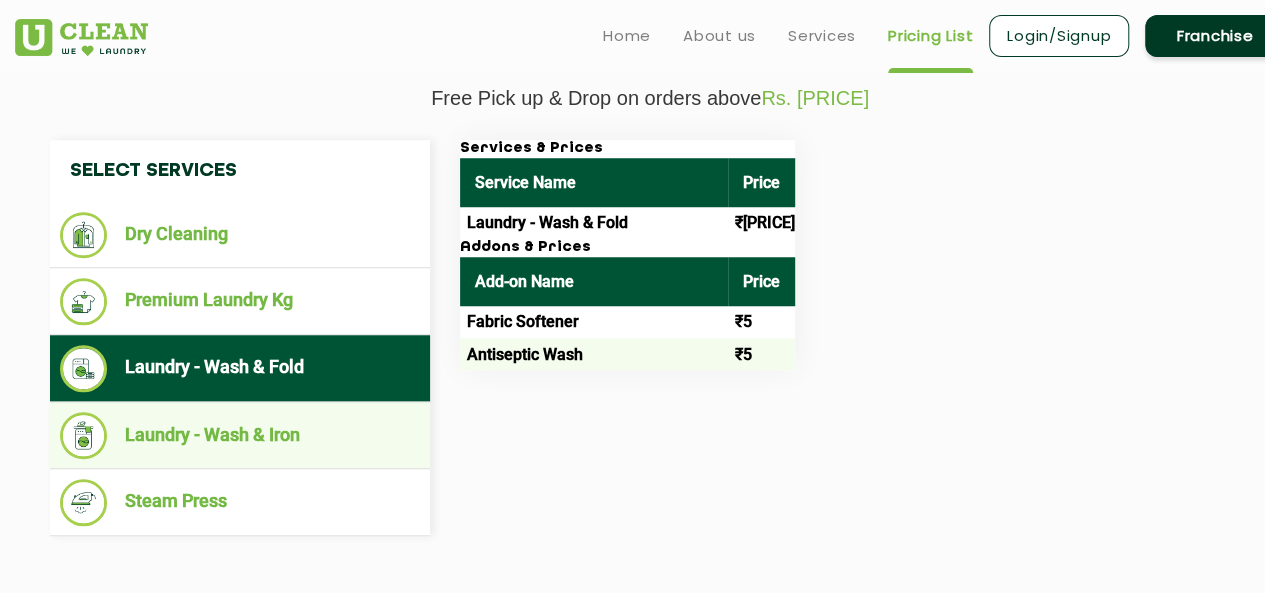 click on "Laundry - Wash & Iron" at bounding box center [240, 435] 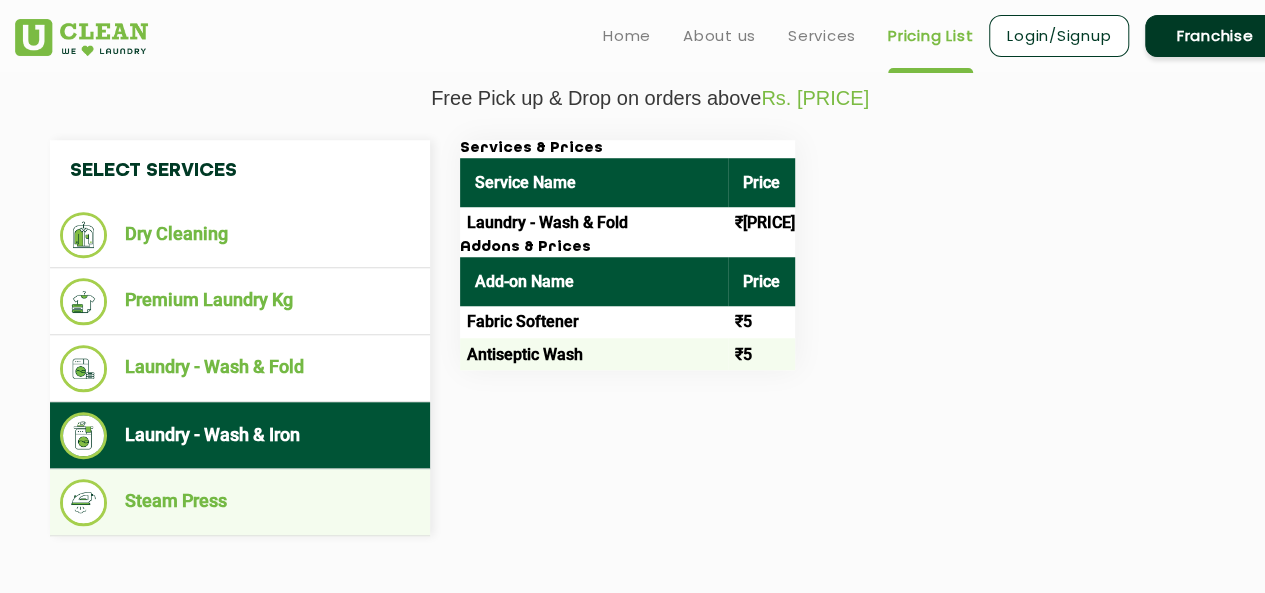 click on "Steam Press" at bounding box center (240, 502) 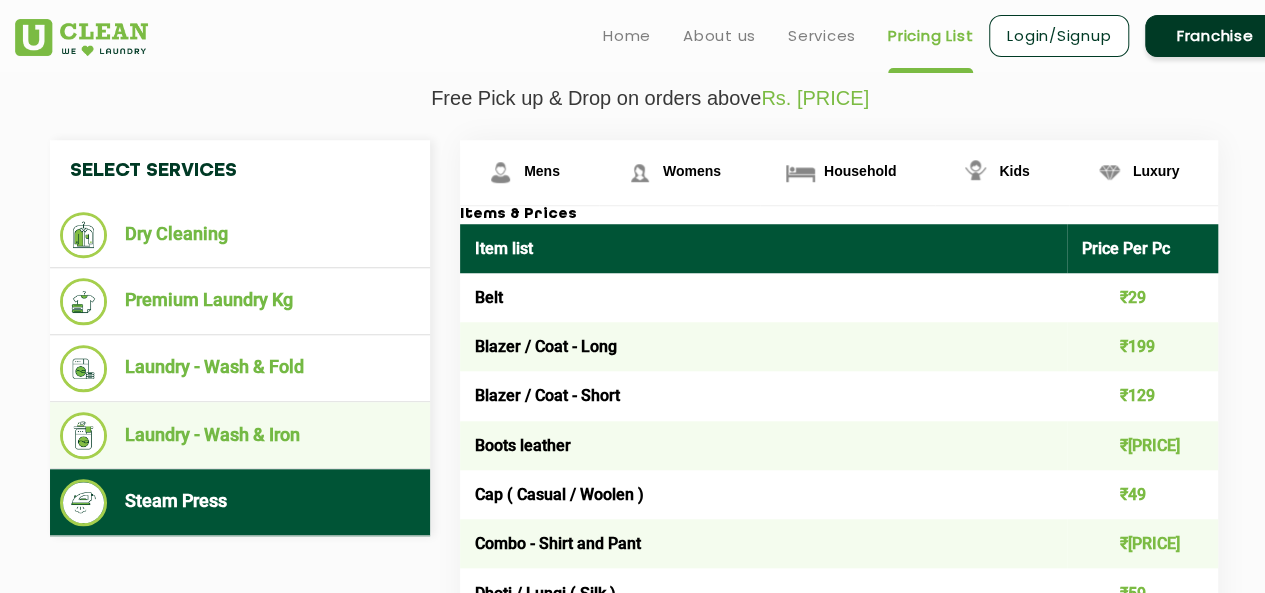click on "Laundry - Wash & Iron" at bounding box center [240, 435] 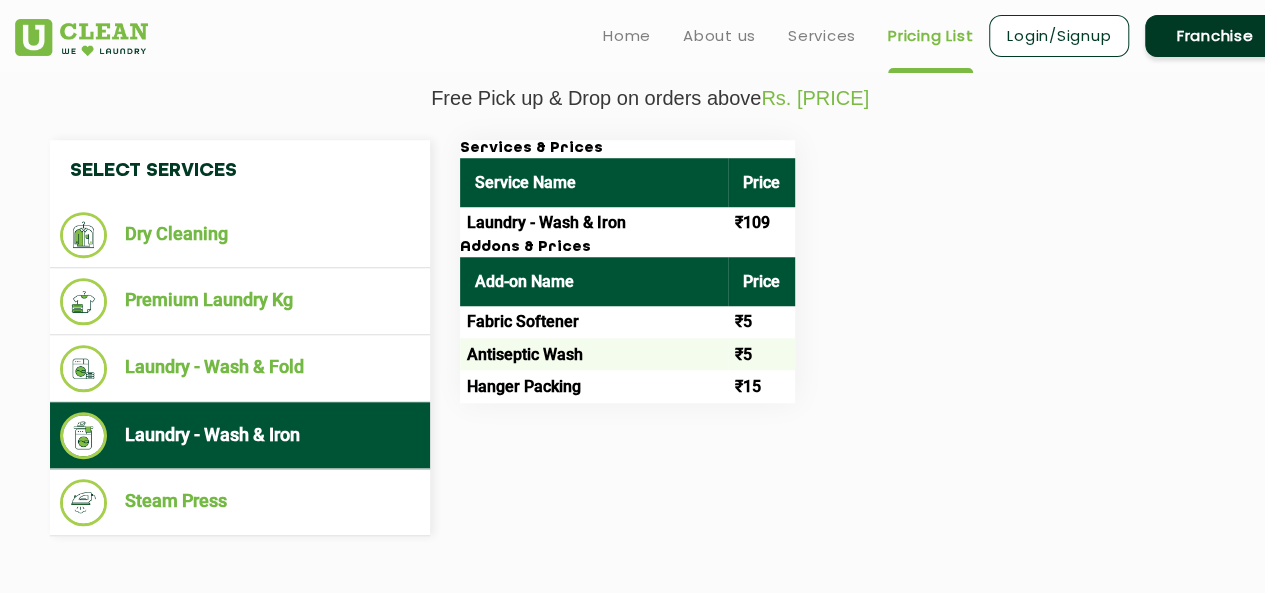 click on "Laundry - Wash & Fold" at bounding box center (240, 368) 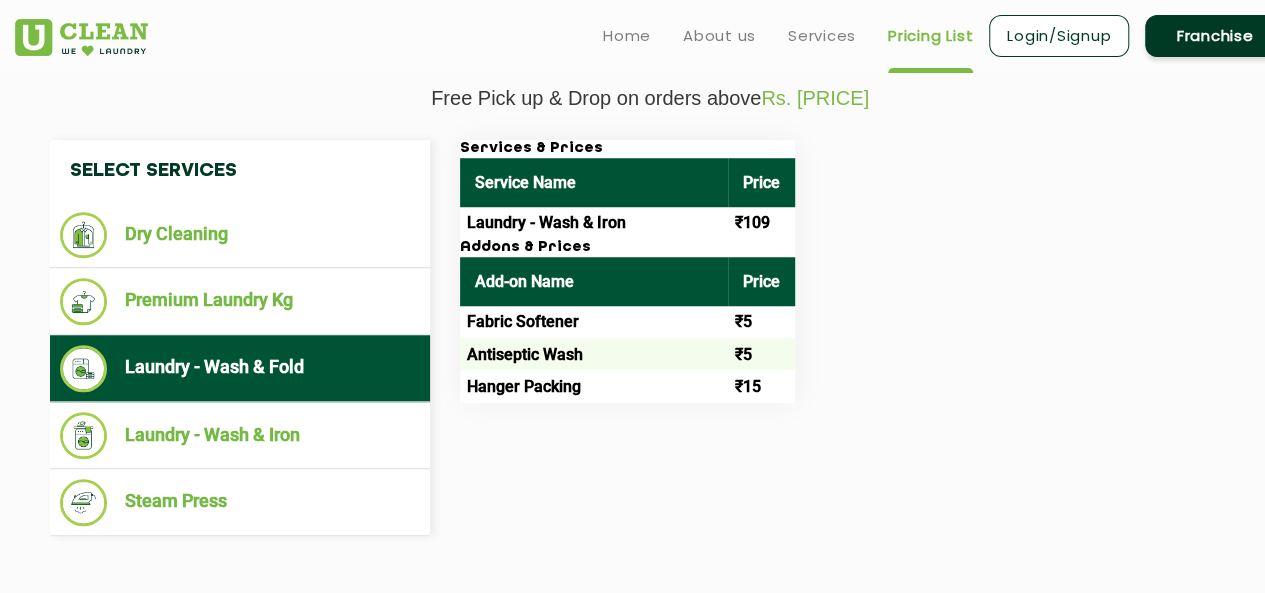 click on "Laundry - Wash & Fold" at bounding box center [240, 368] 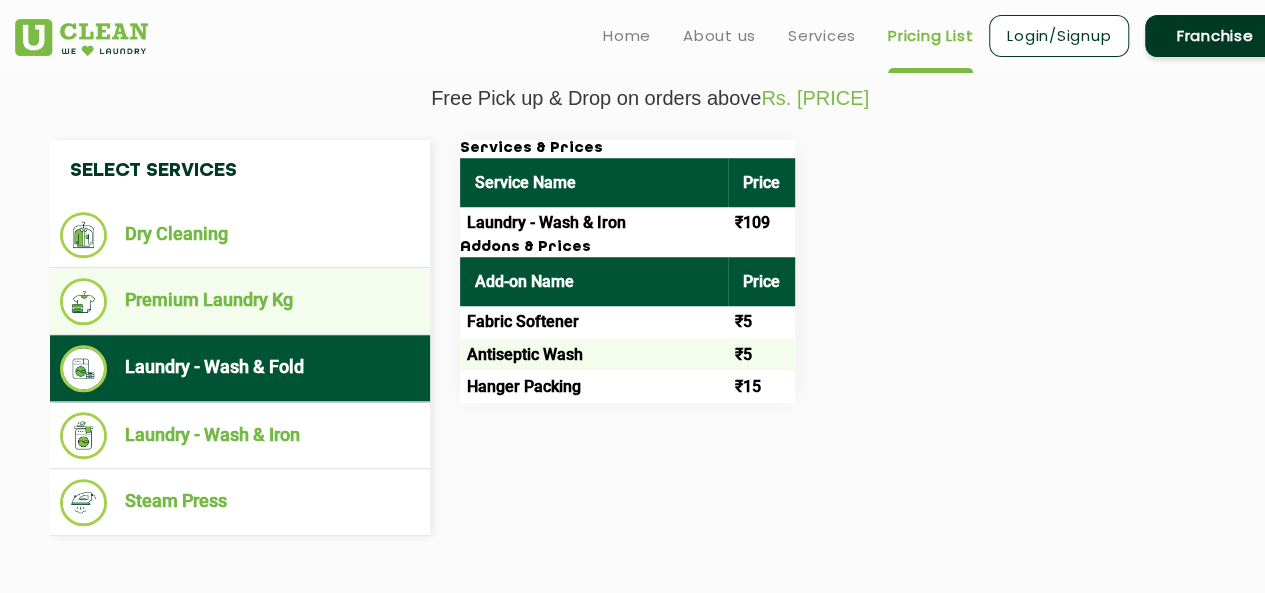 click on "Premium Laundry Kg" at bounding box center [240, 301] 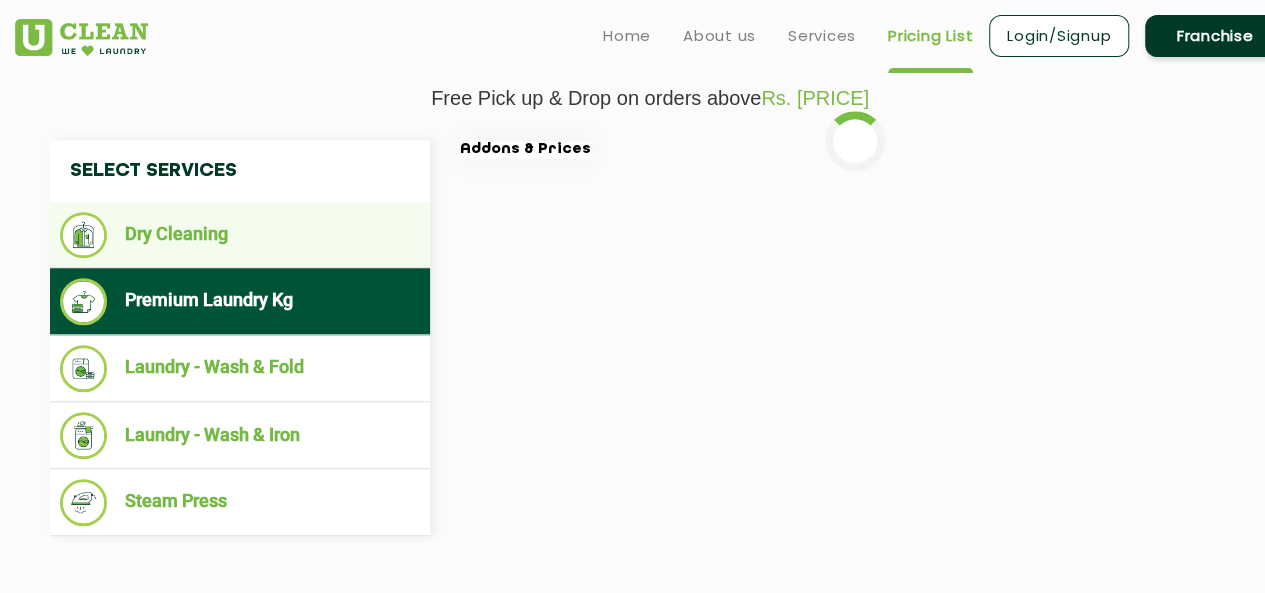 click on "Dry Cleaning" at bounding box center [240, 235] 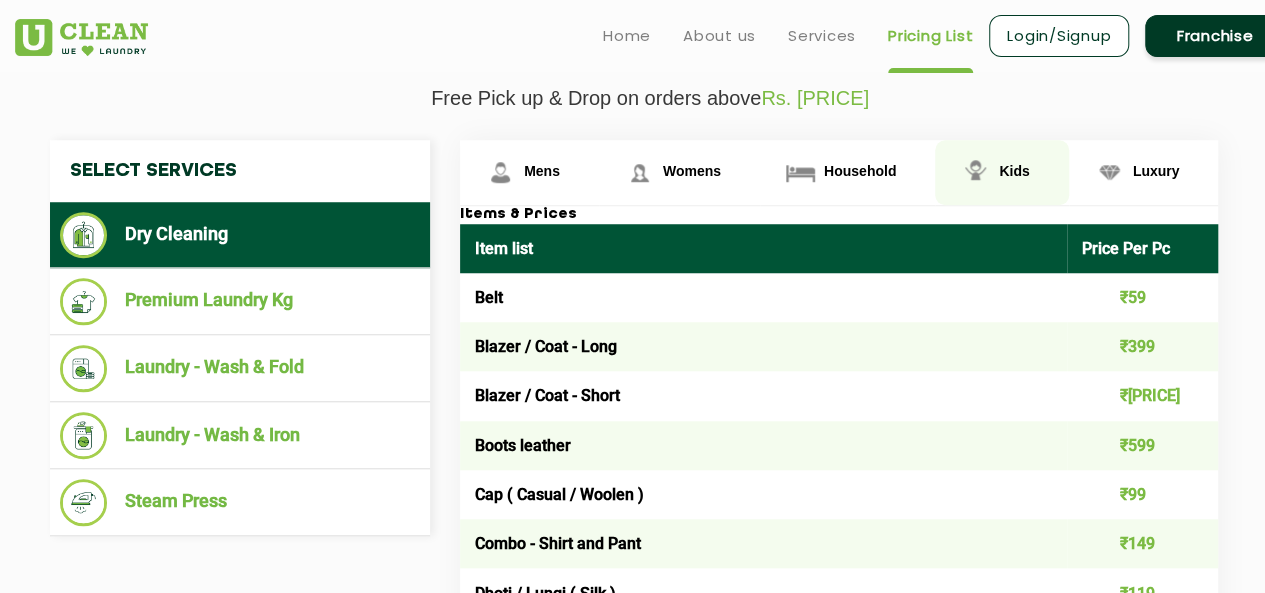 click on "Kids" at bounding box center (542, 171) 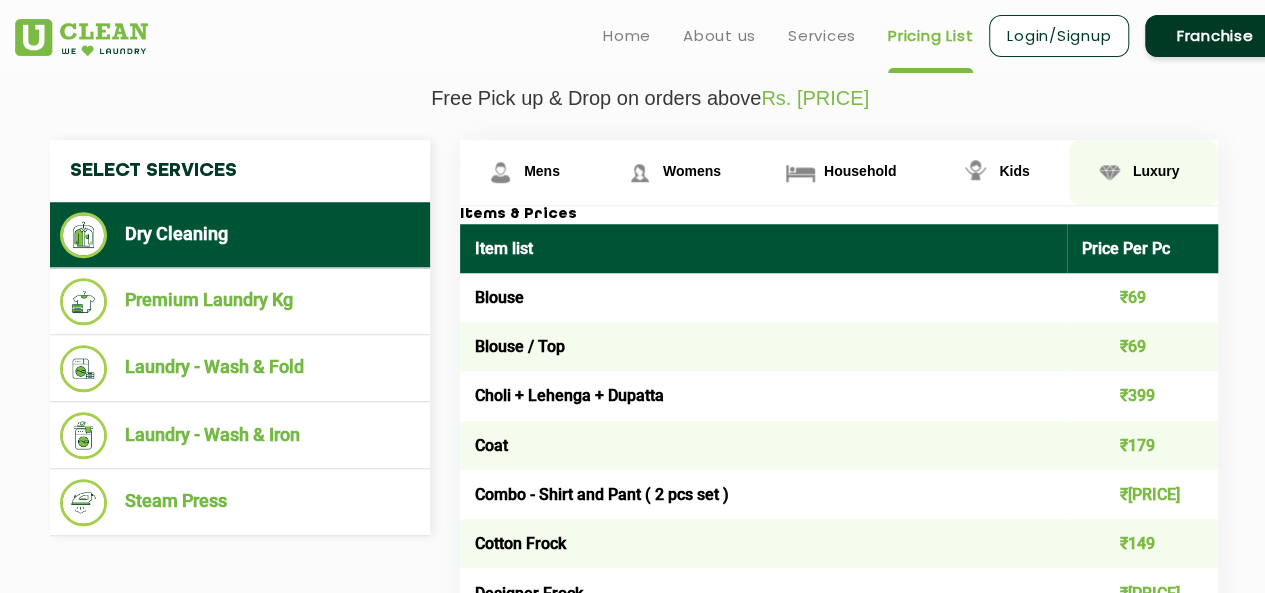 click at bounding box center [500, 172] 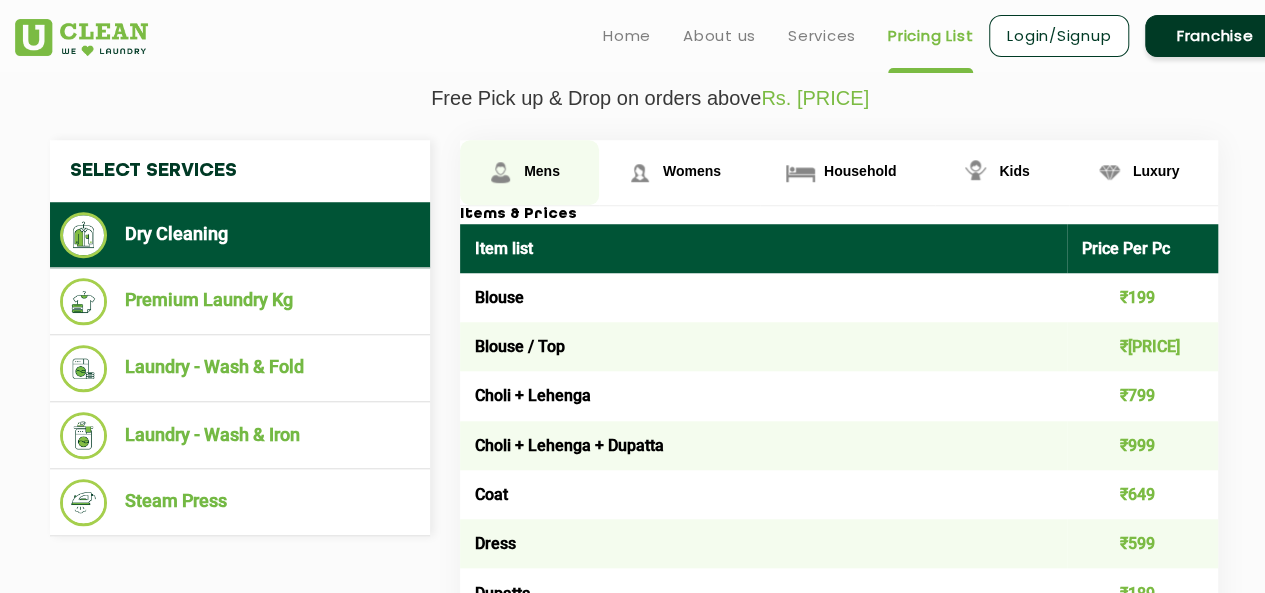 click on "Mens" at bounding box center (529, 172) 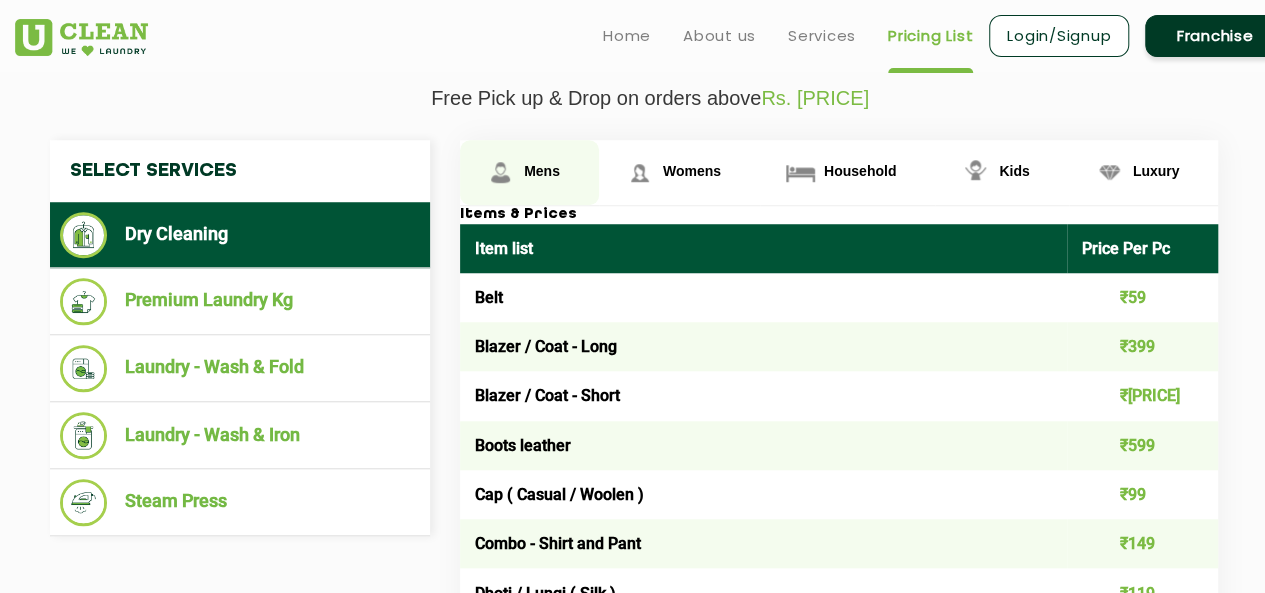 click on "Mens" at bounding box center (529, 172) 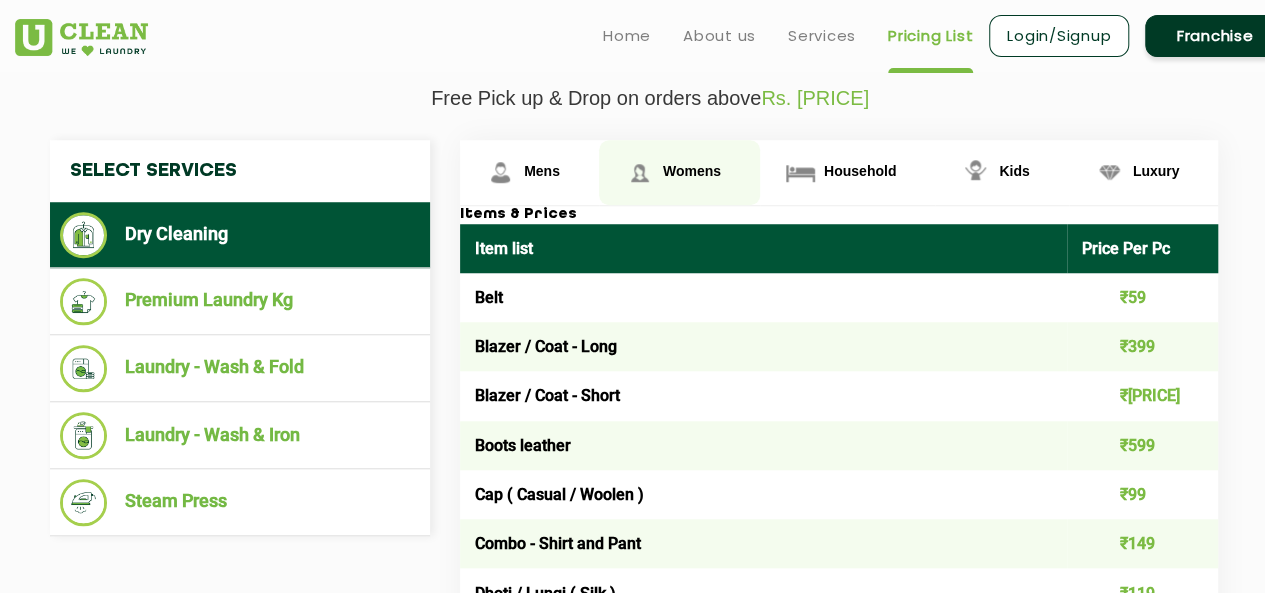click on "Womens" at bounding box center (529, 172) 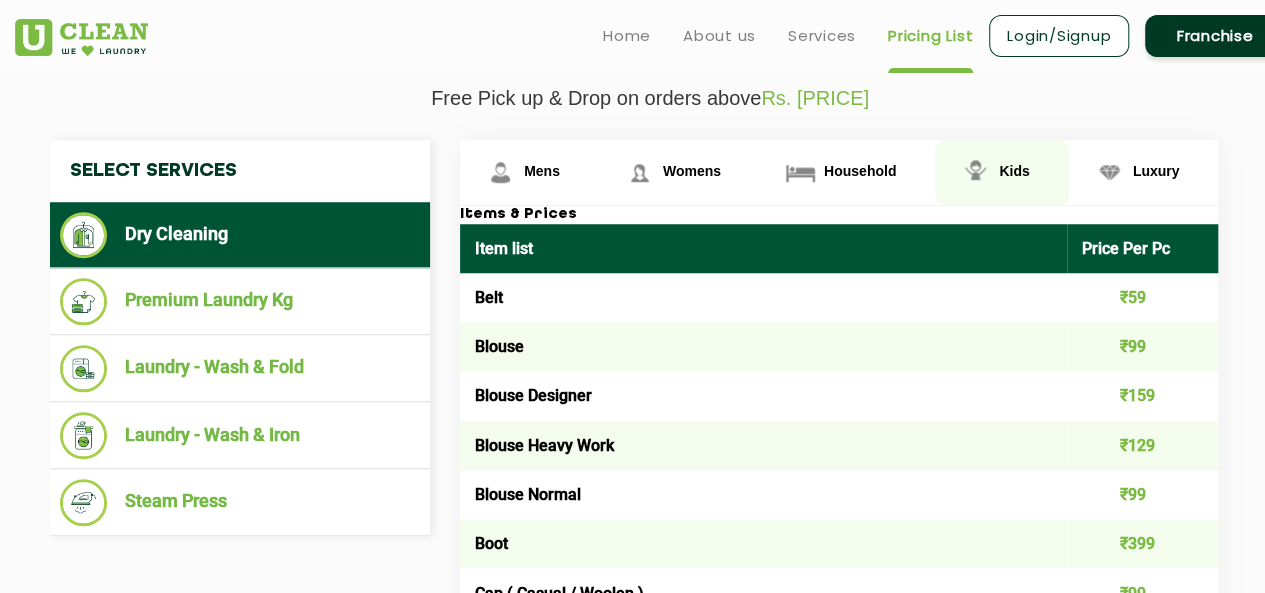 click on "Kids" at bounding box center (529, 172) 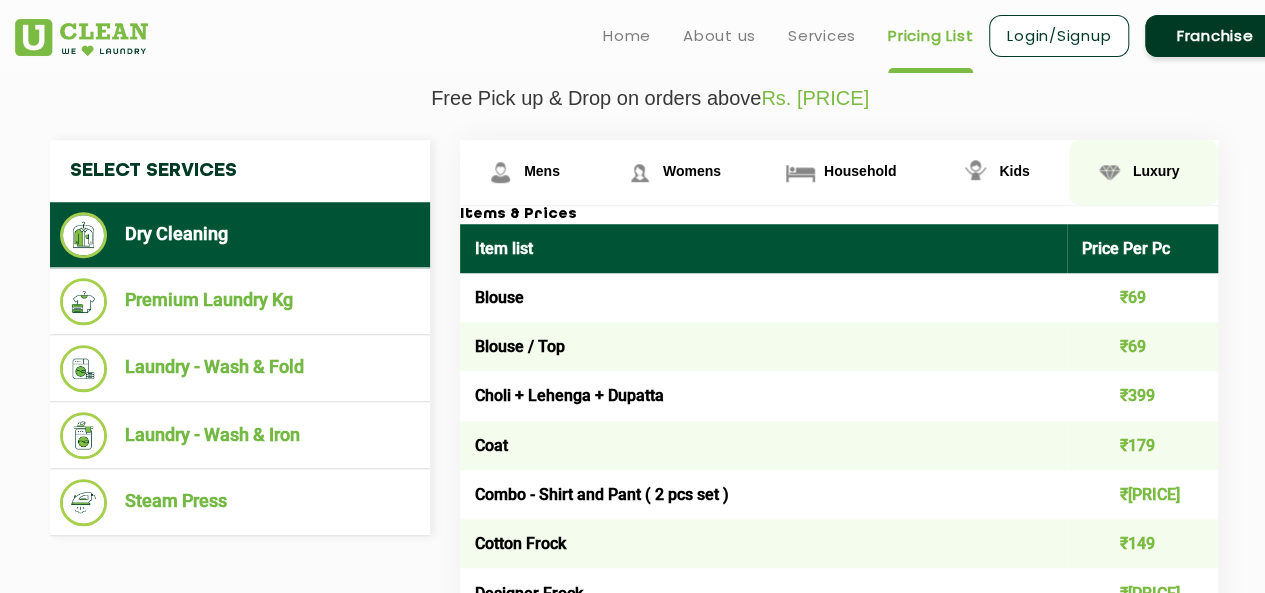 click on "Luxury" at bounding box center (529, 172) 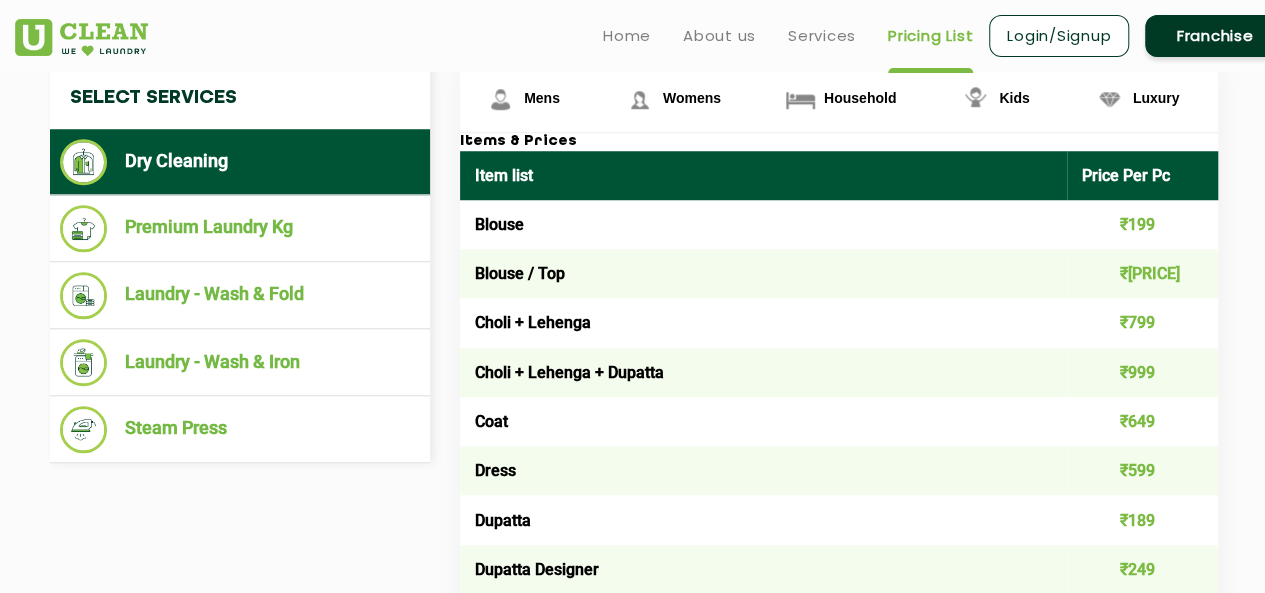 scroll, scrollTop: 599, scrollLeft: 0, axis: vertical 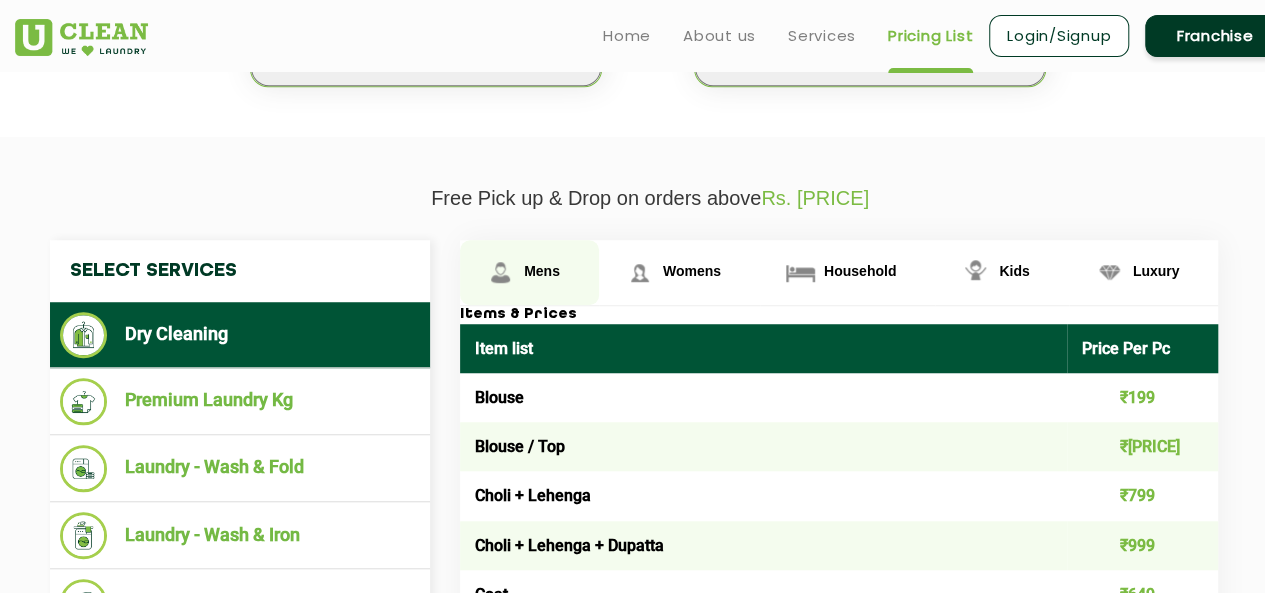 click on "Mens" at bounding box center (542, 271) 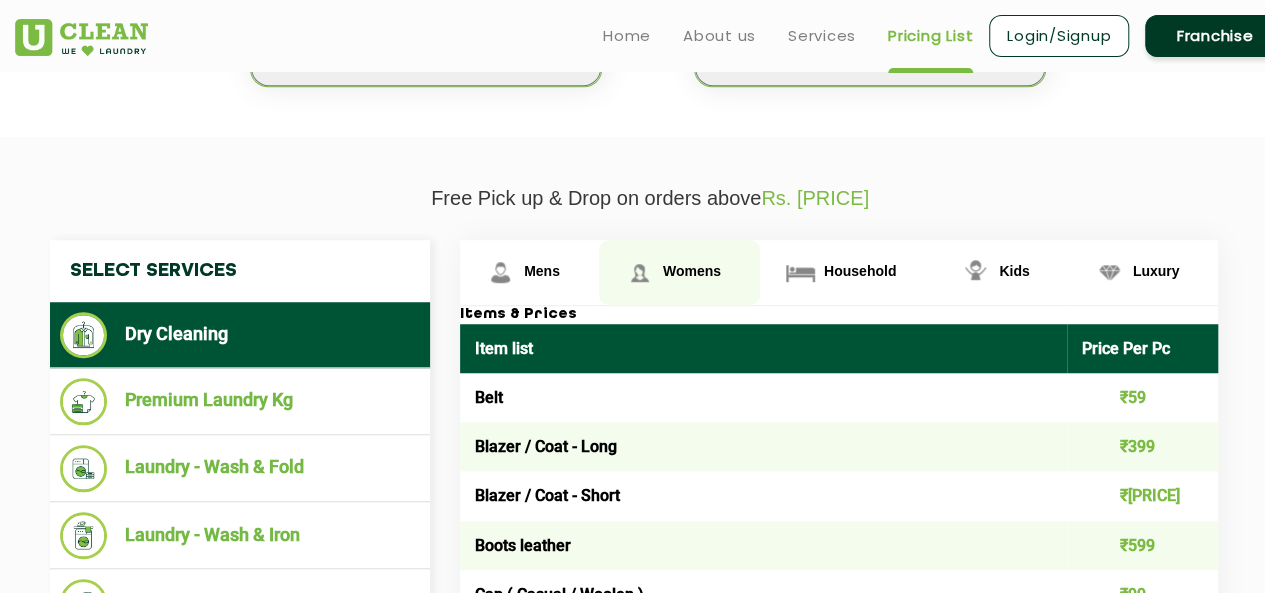 click on "Womens" at bounding box center [529, 272] 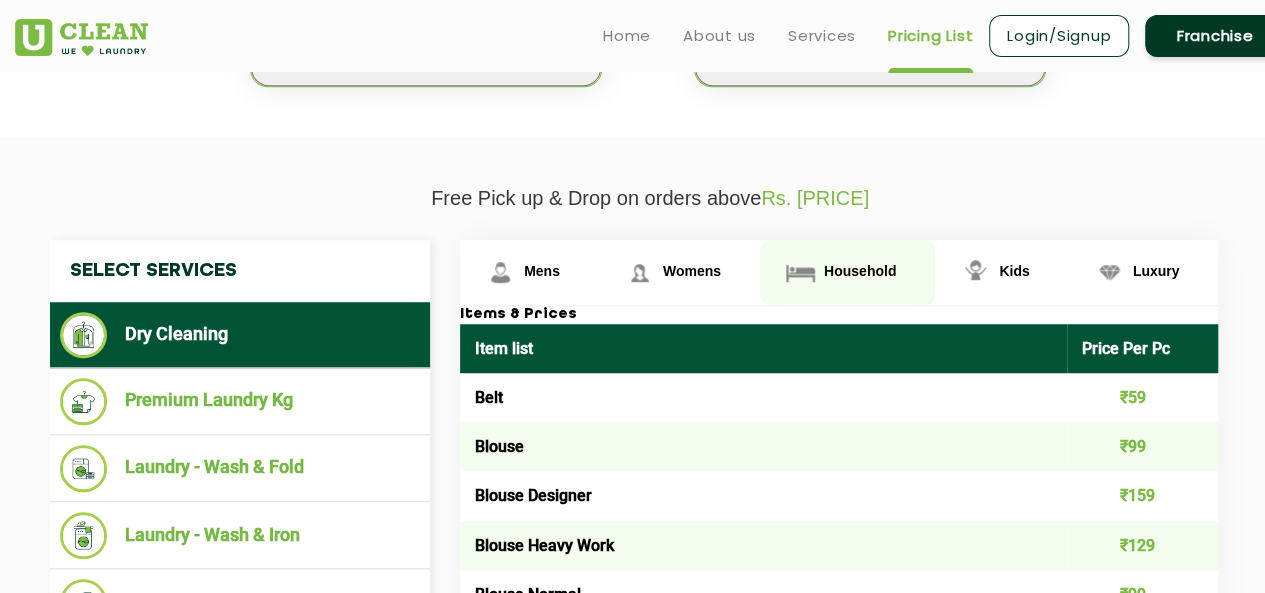 click on "Household" at bounding box center [529, 272] 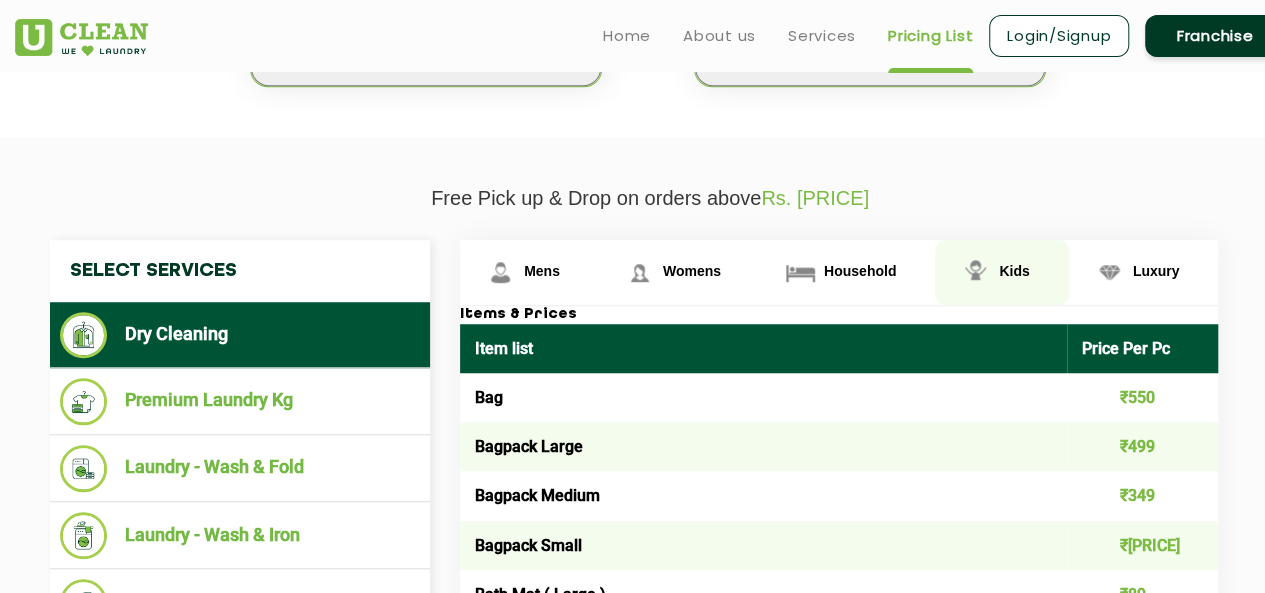 drag, startPoint x: 991, startPoint y: 266, endPoint x: 1171, endPoint y: 285, distance: 181 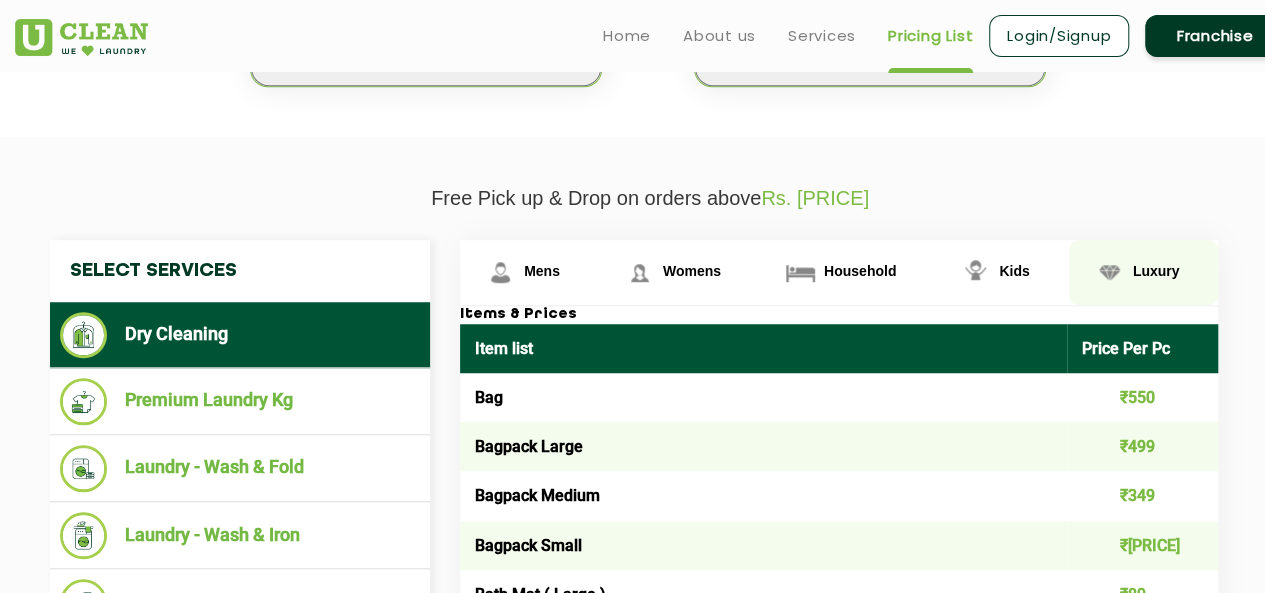 click at bounding box center [500, 272] 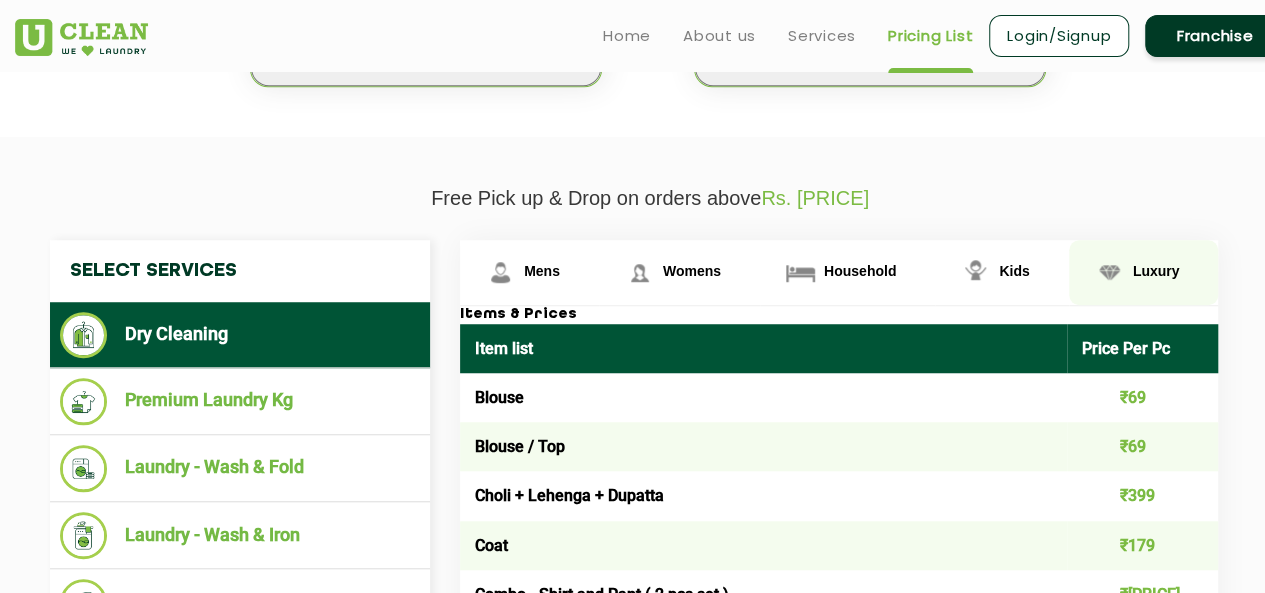 click on "Luxury" at bounding box center (542, 271) 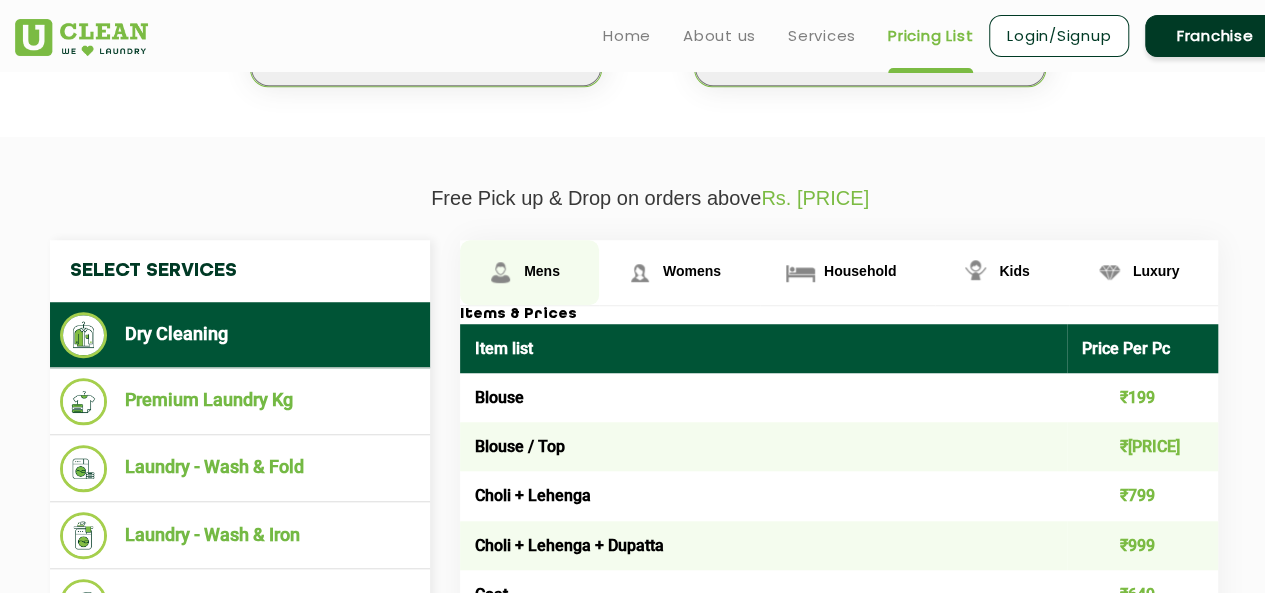 click on "Mens" at bounding box center (529, 272) 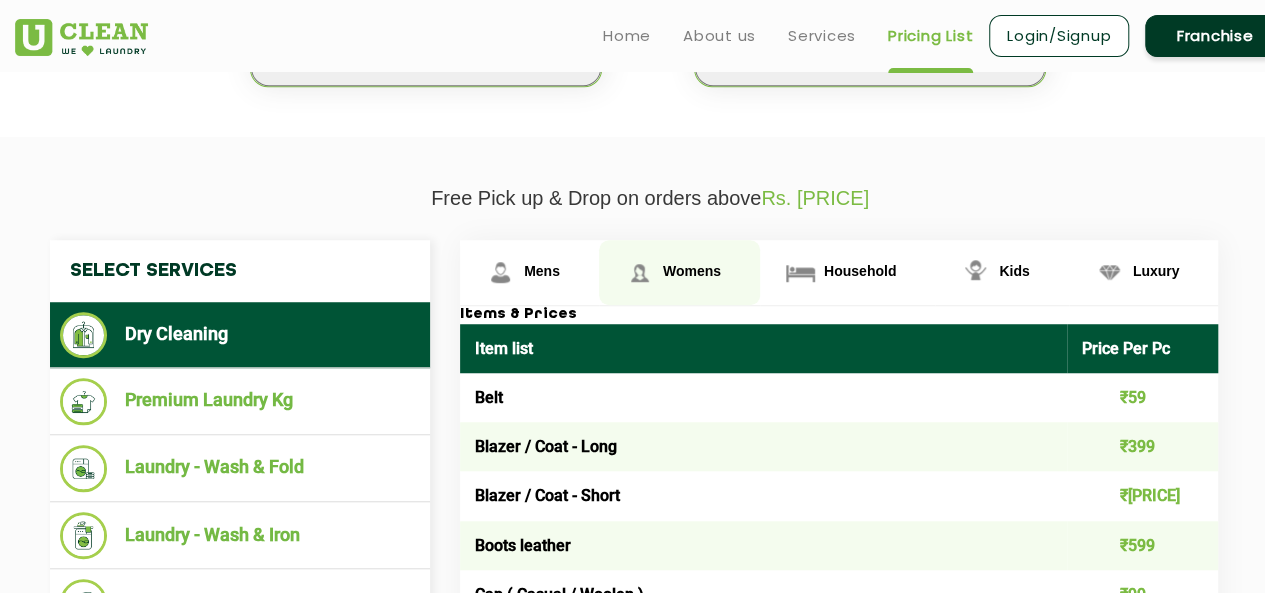 click at bounding box center [500, 272] 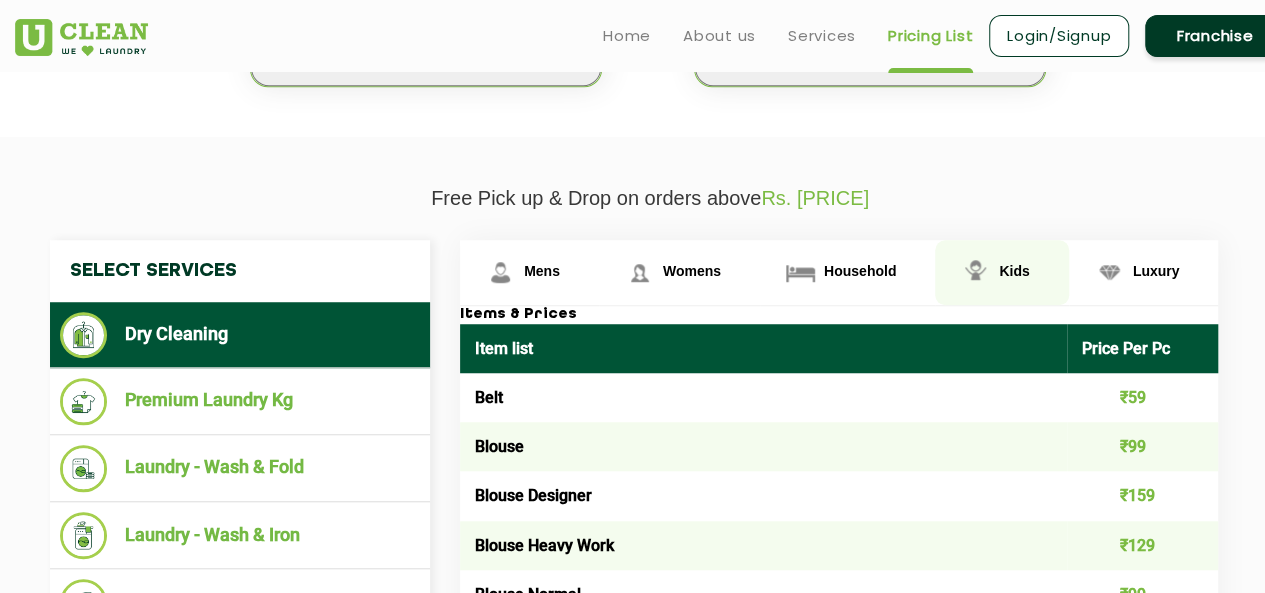drag, startPoint x: 814, startPoint y: 251, endPoint x: 958, endPoint y: 243, distance: 144.22205 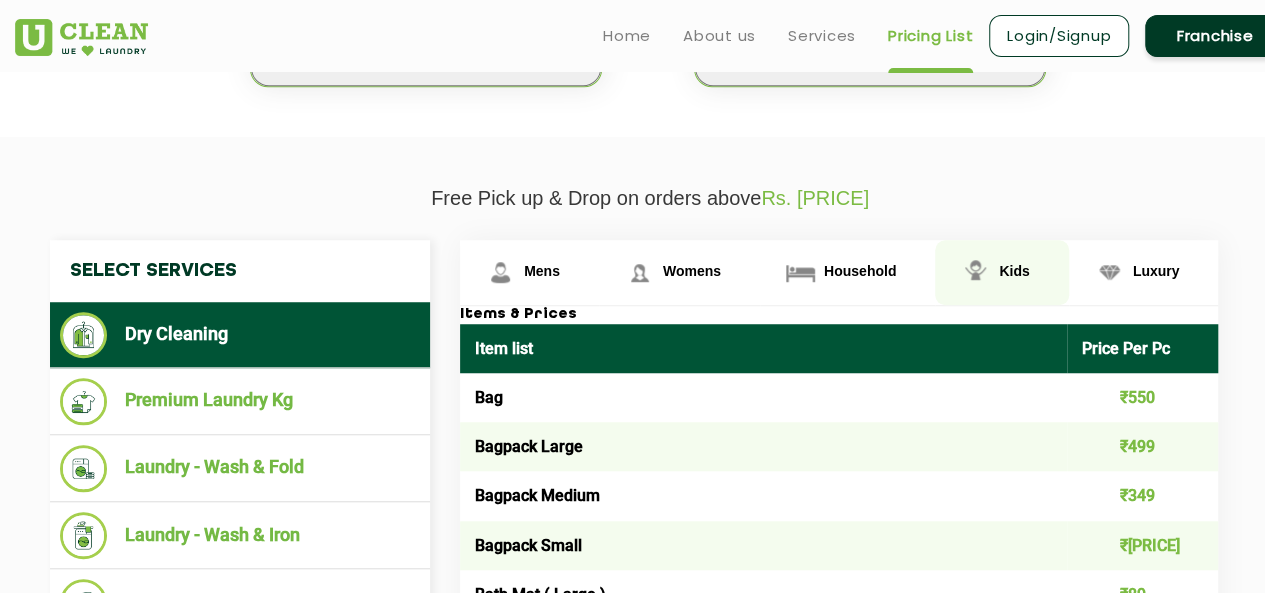 click at bounding box center (500, 272) 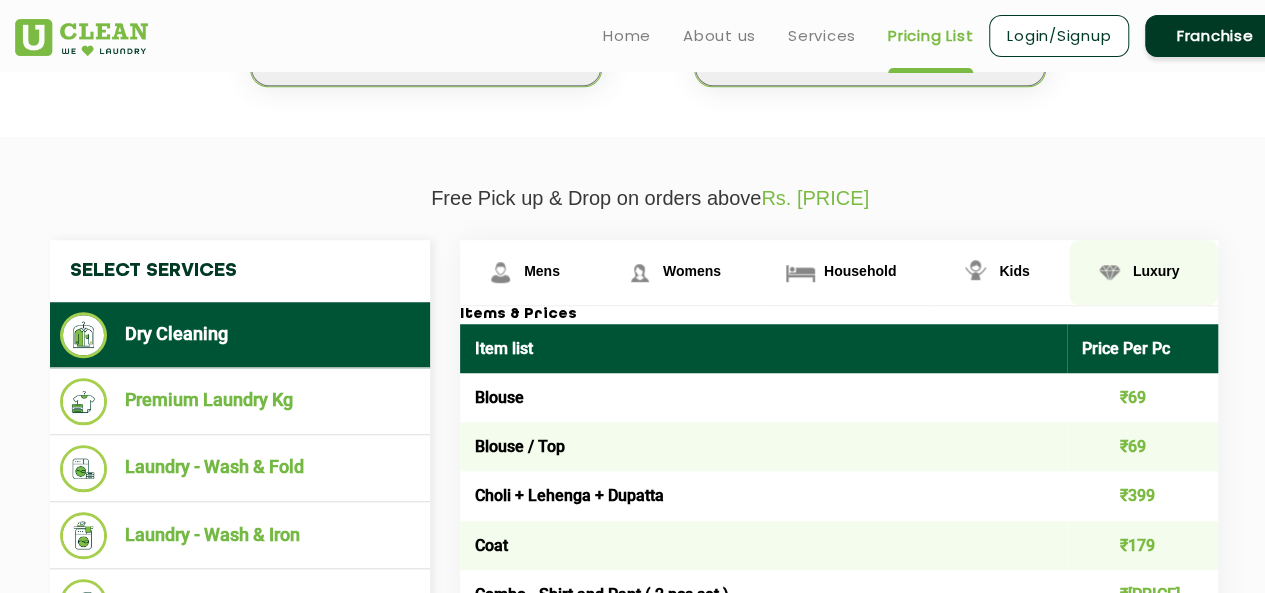 click at bounding box center [500, 272] 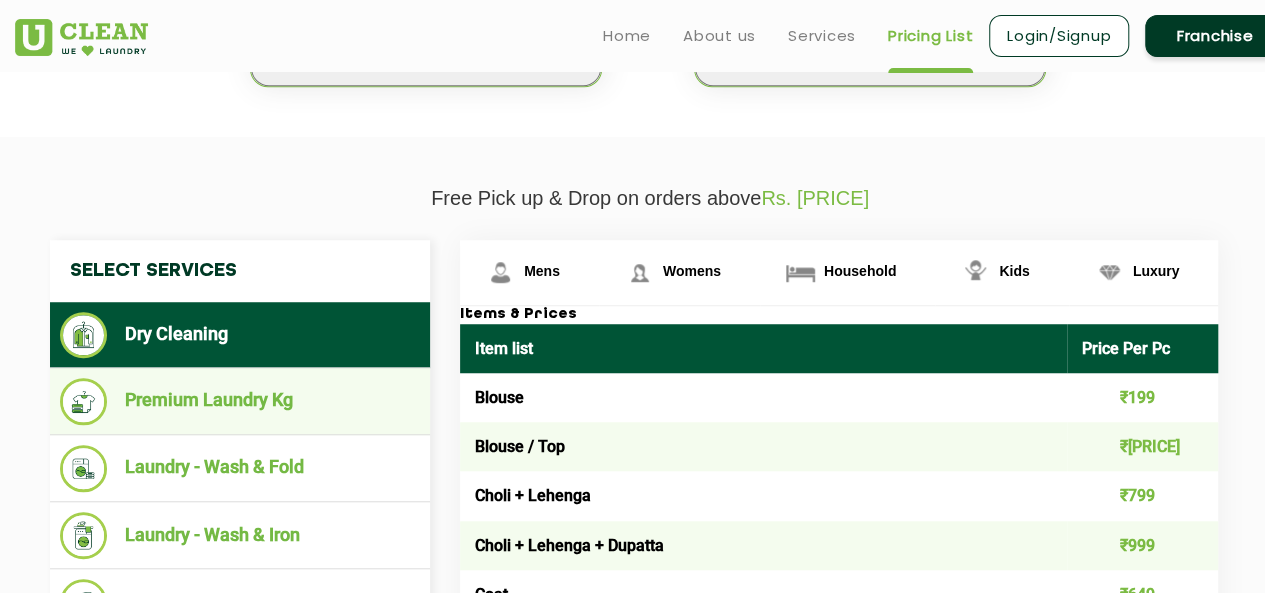 click on "Premium Laundry Kg" at bounding box center [240, 401] 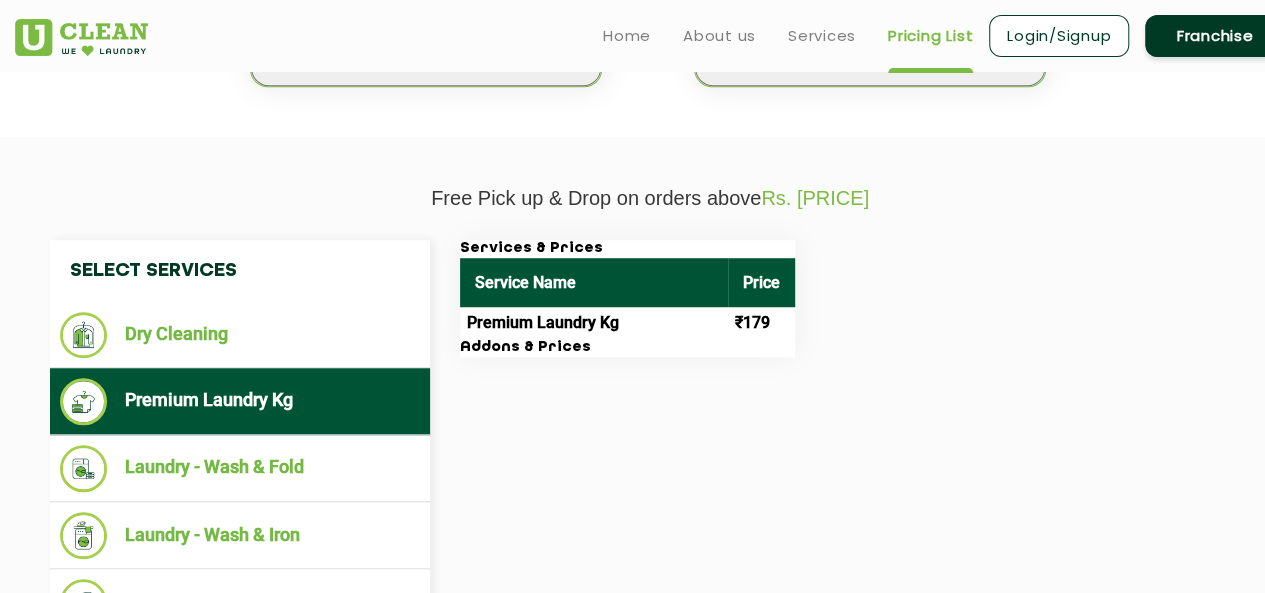 click on "Service Name" at bounding box center [594, 282] 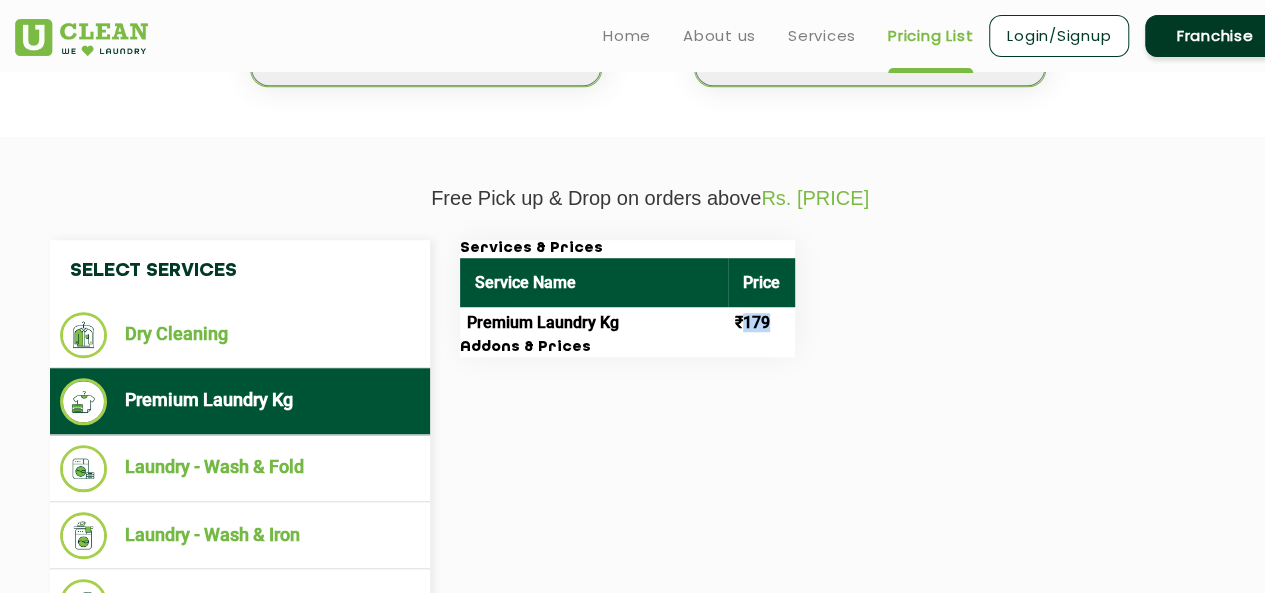 click on "₹179" at bounding box center [761, 323] 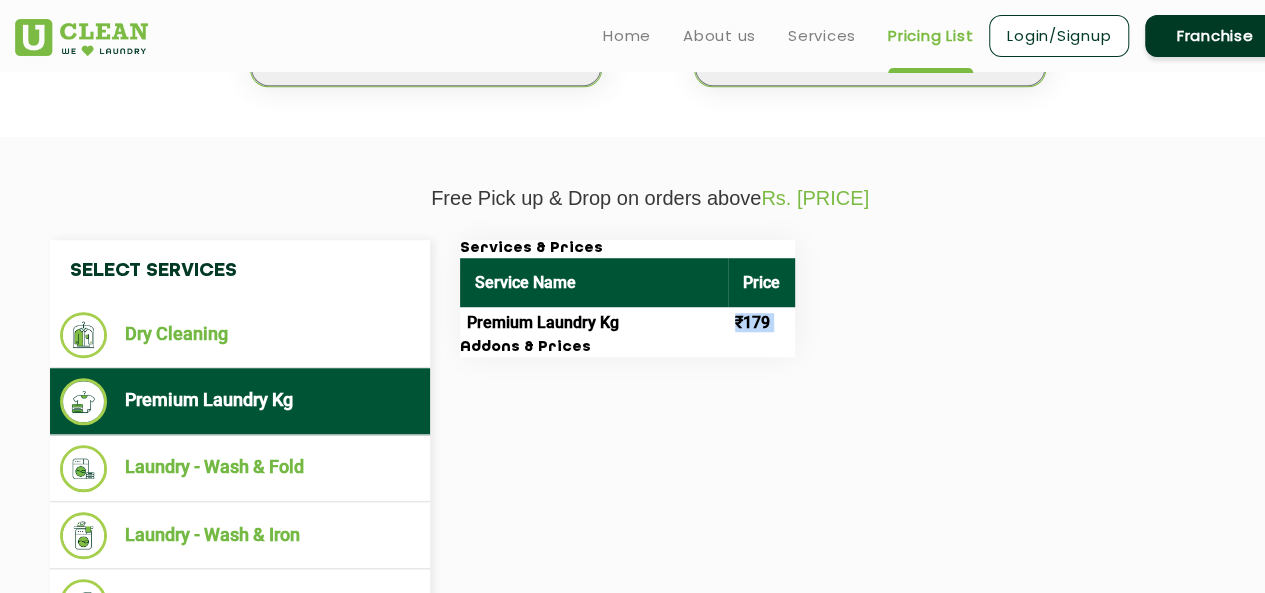 click on "₹179" at bounding box center (761, 323) 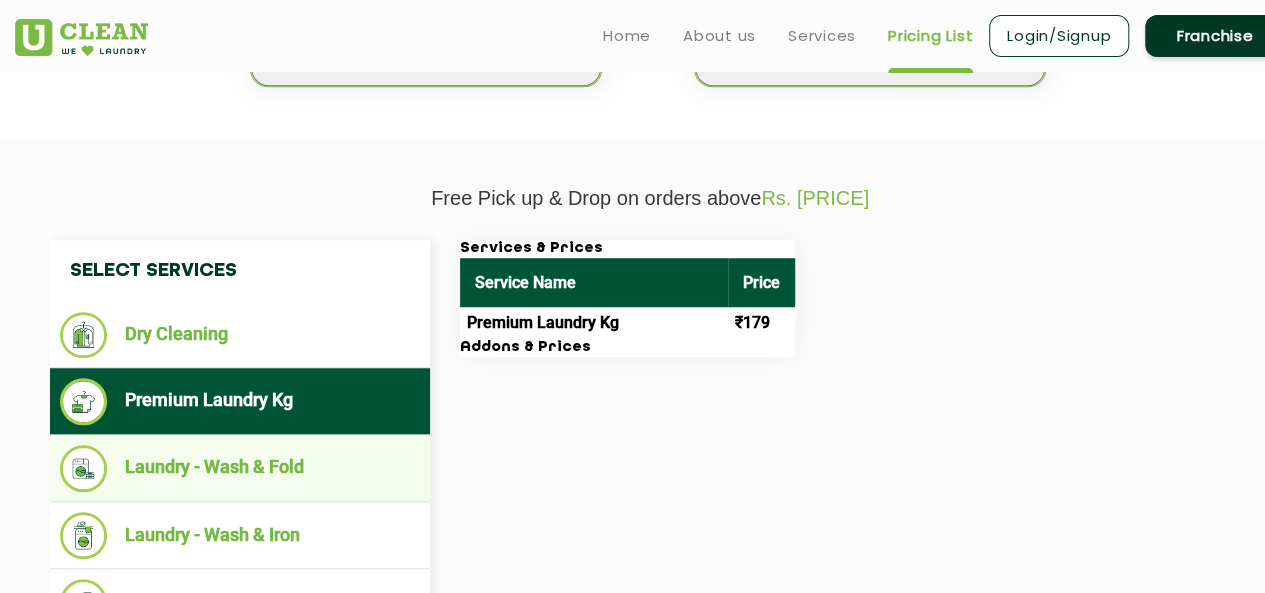 click on "Laundry - Wash & Fold" at bounding box center [240, 468] 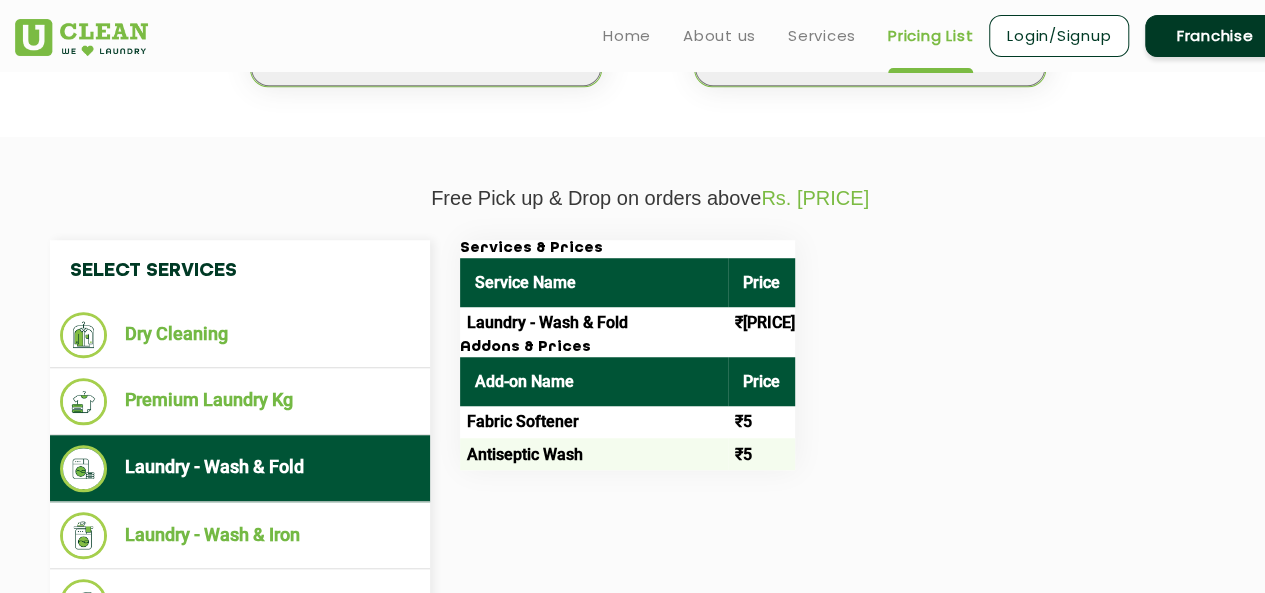 click on "Fabric Softener" at bounding box center (594, 422) 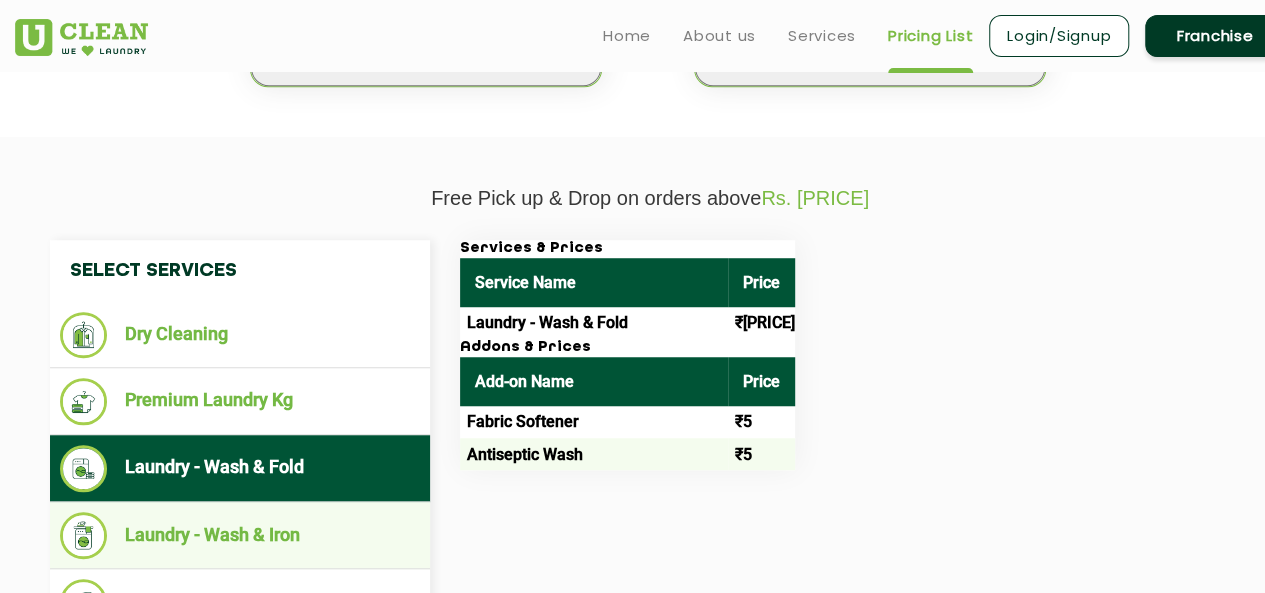 click on "Laundry - Wash & Iron" at bounding box center [240, 535] 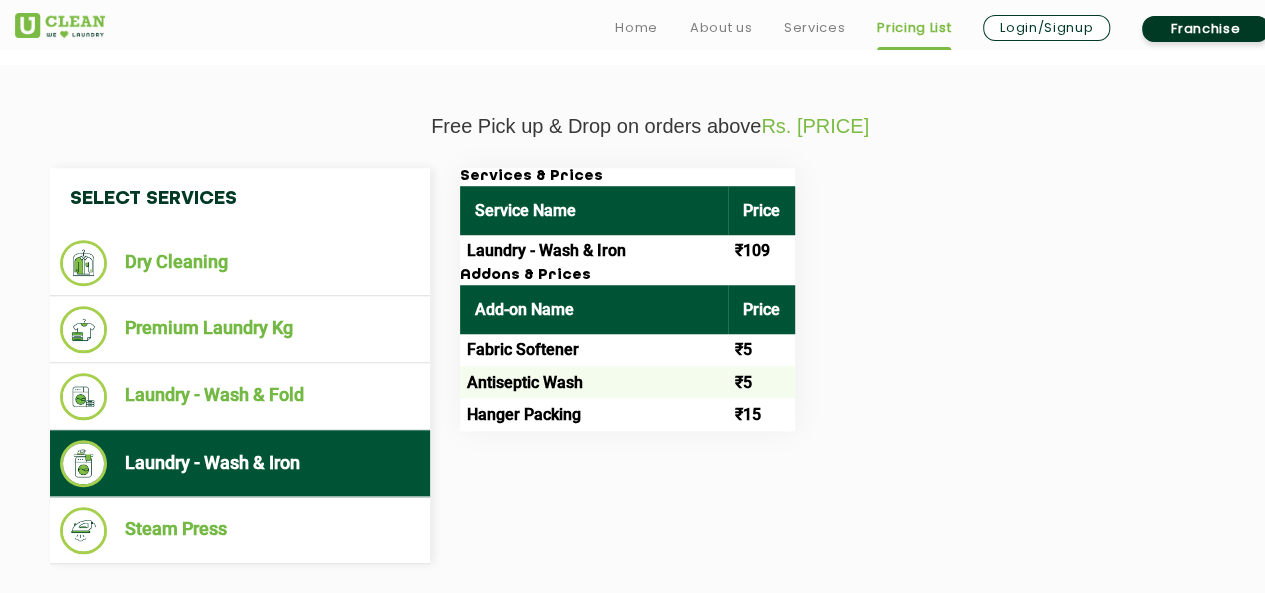scroll, scrollTop: 699, scrollLeft: 0, axis: vertical 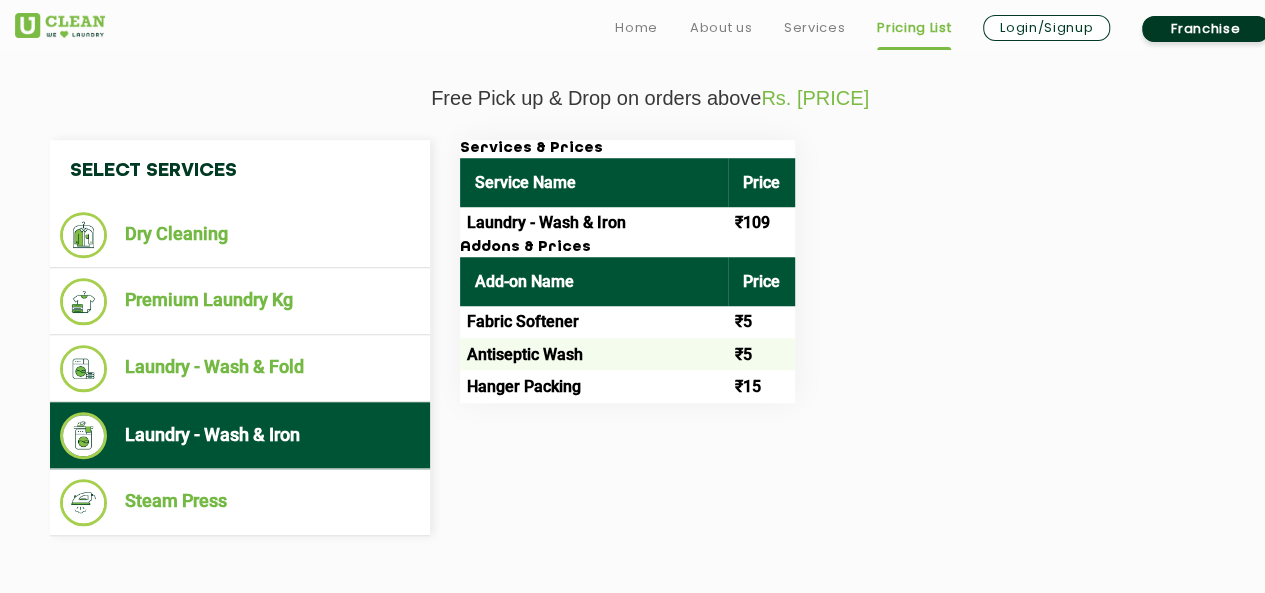 click on "Select Services Dry Cleaning  Premium Laundry Kg  Laundry - Wash & Fold  Laundry - Wash & Iron  Steam Press  Services & Prices Service Name Price Laundry - Wash & Iron ₹109 Addons & Prices Add-on Name Price Fabric Softener ₹5 Antiseptic Wash ₹5 Hanger Packing ₹15" 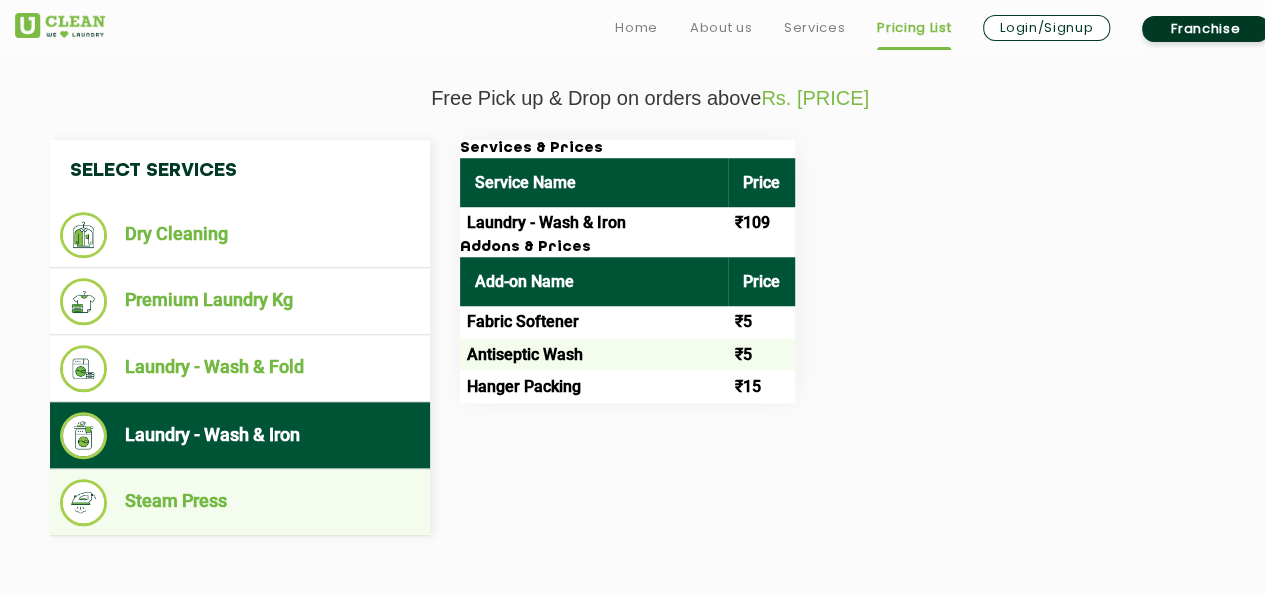 click on "Steam Press" at bounding box center [240, 502] 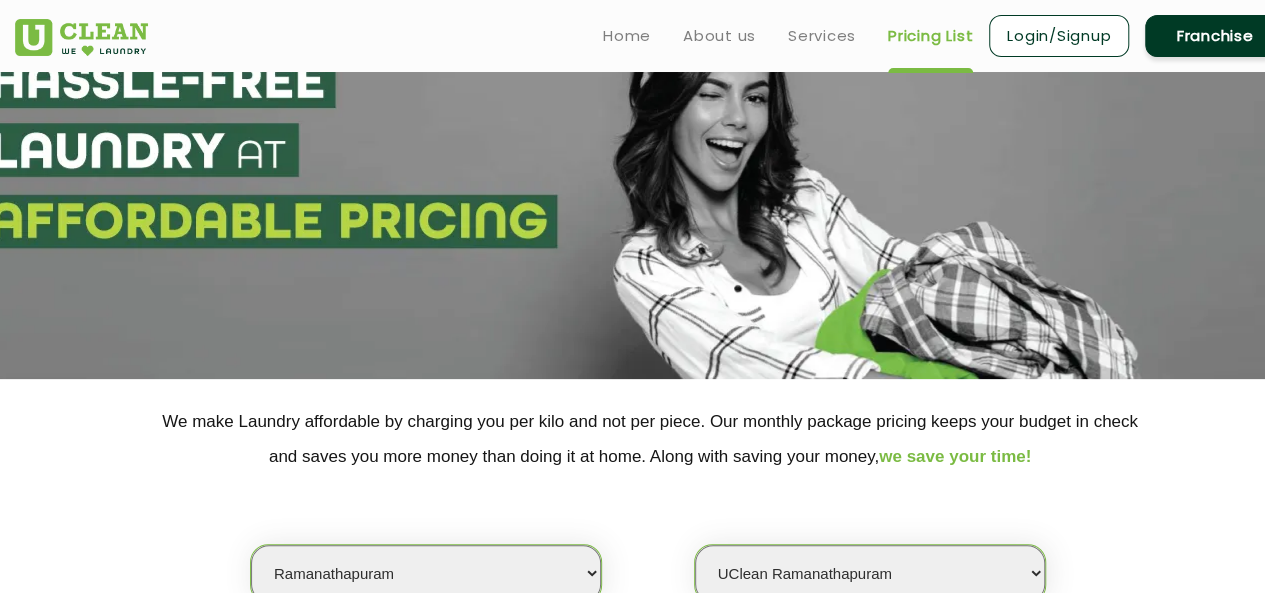 scroll, scrollTop: 0, scrollLeft: 0, axis: both 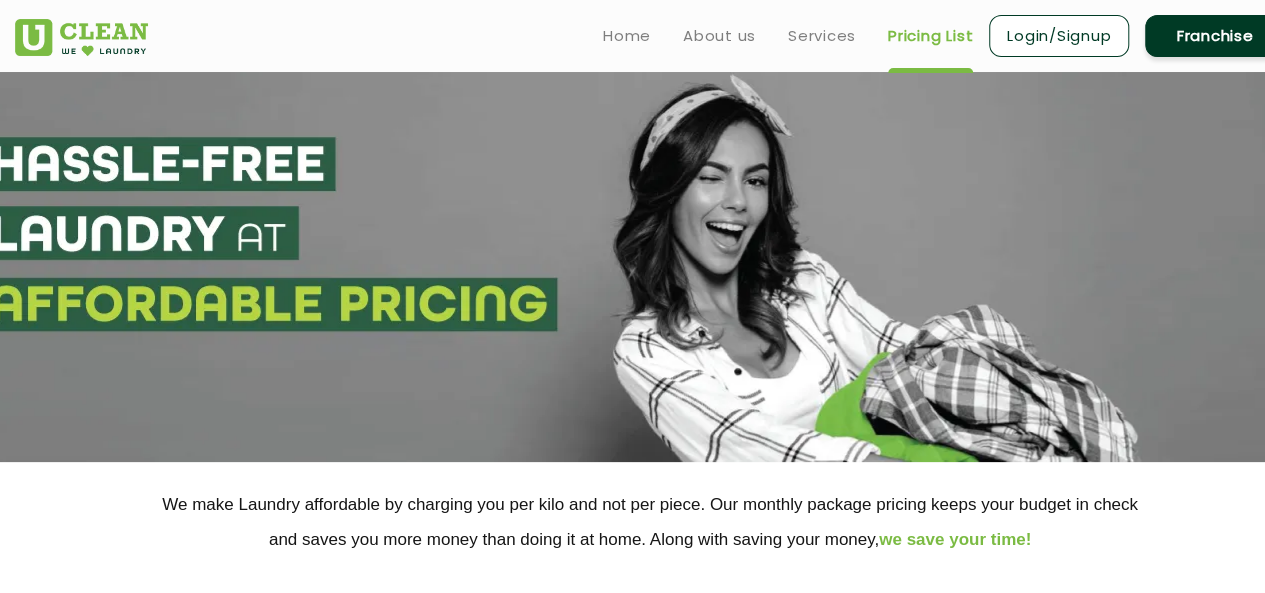 click on "Login/Signup" at bounding box center [1059, 36] 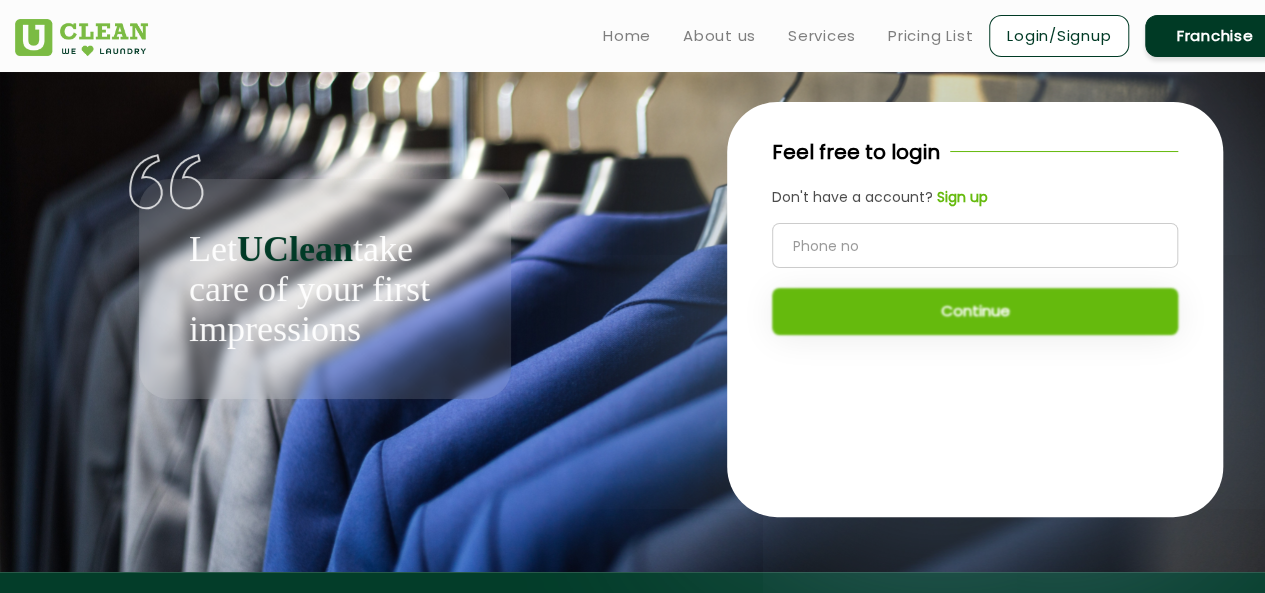 click 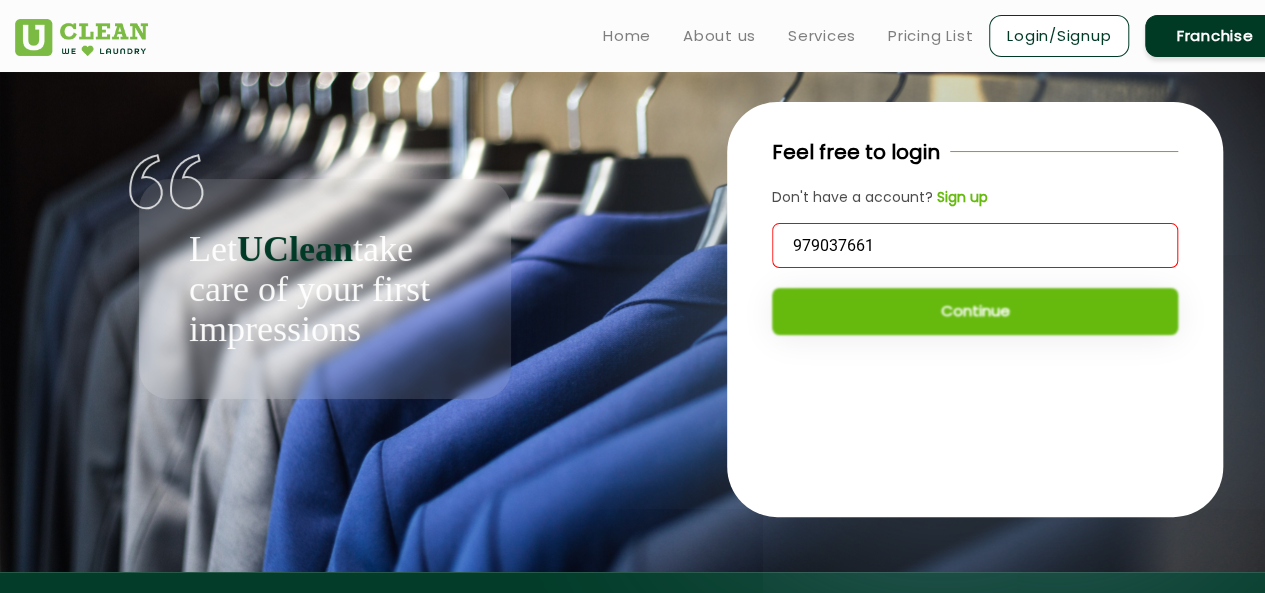 type on "[PHONE]" 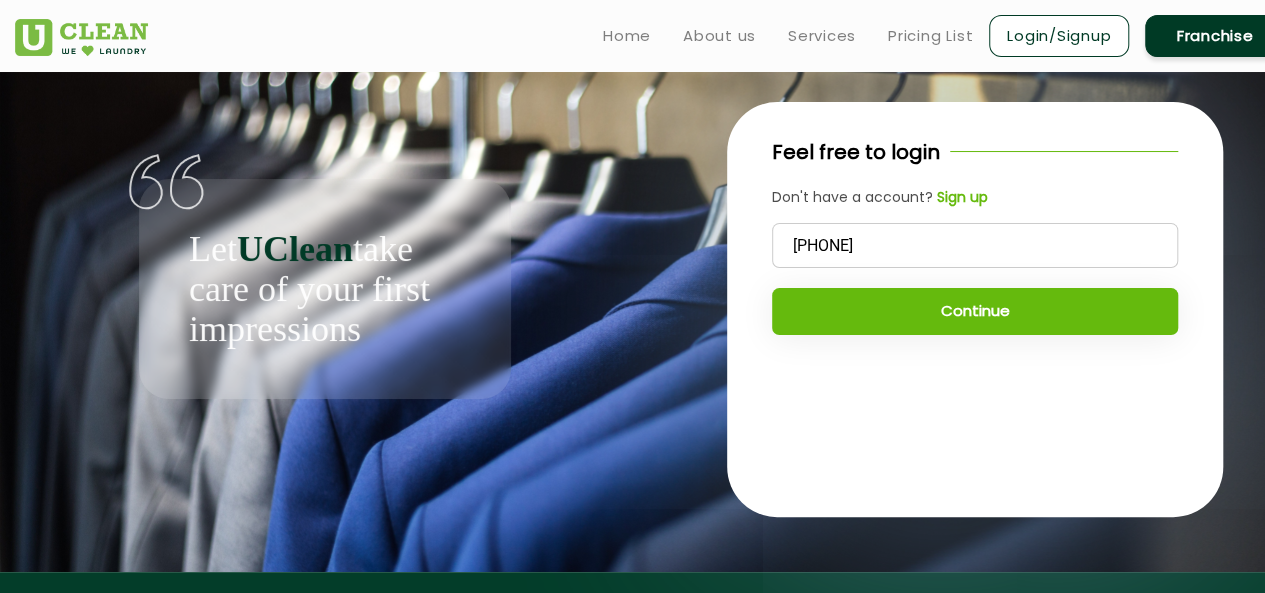 type on "[PHONE]" 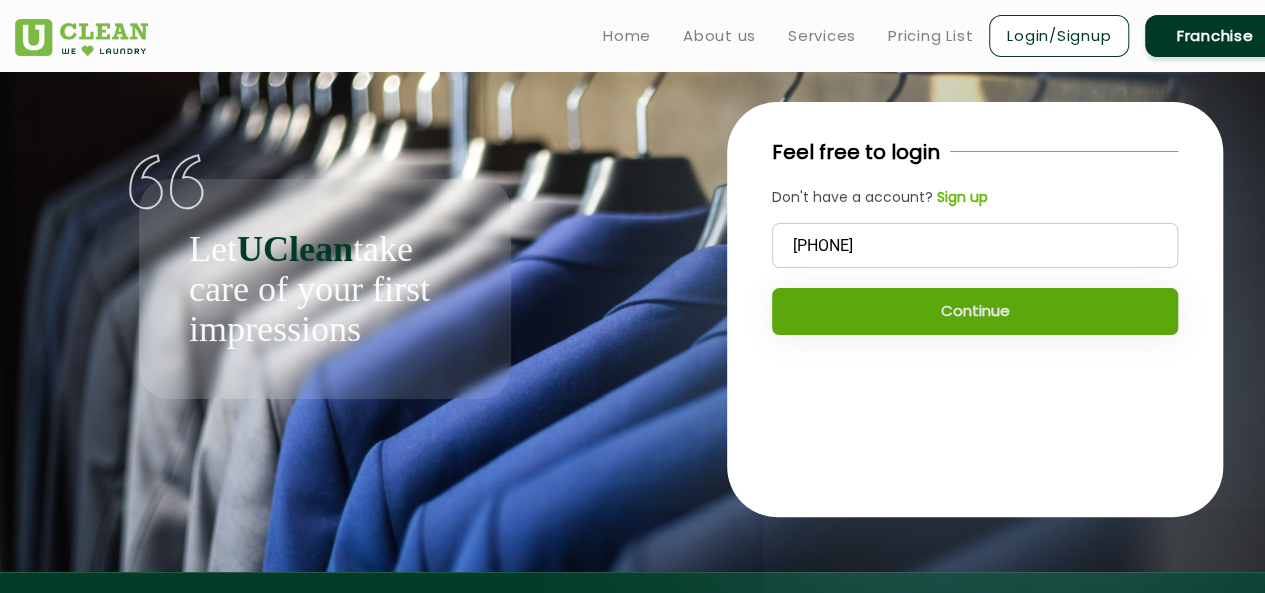 click on "Continue" 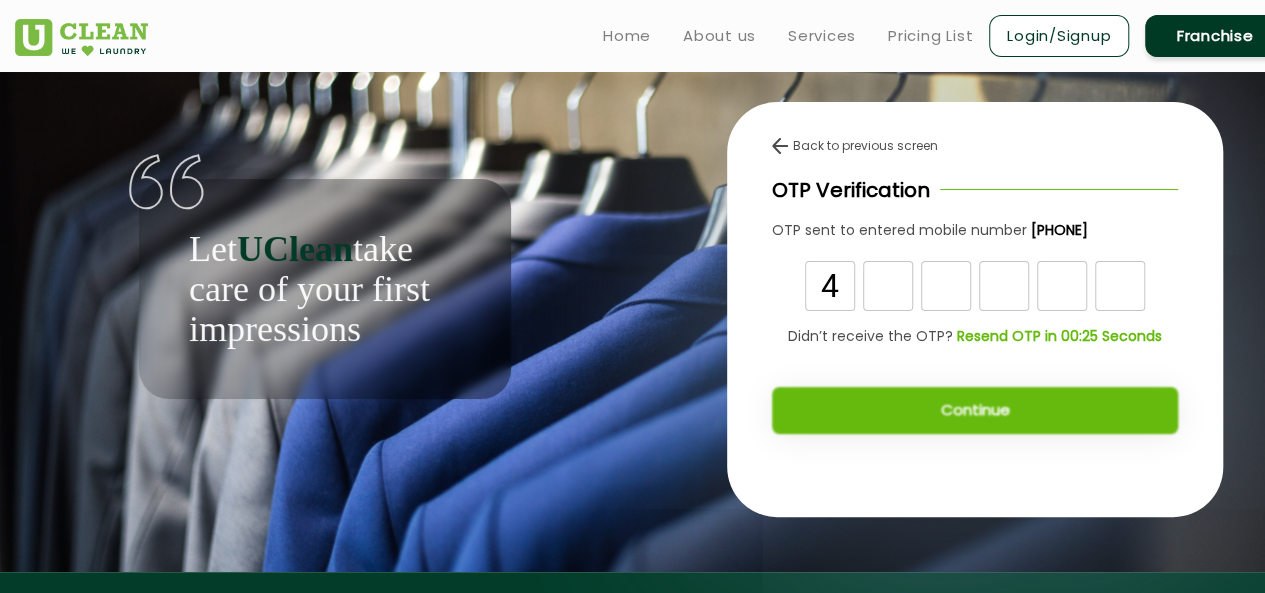 type on "4" 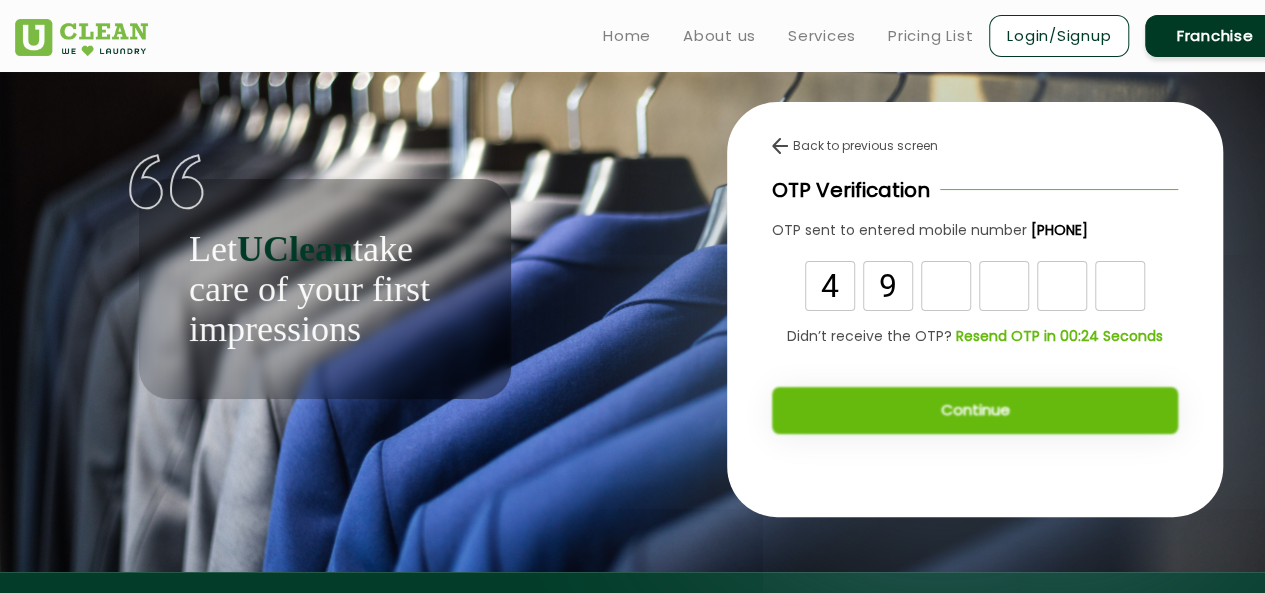 type on "9" 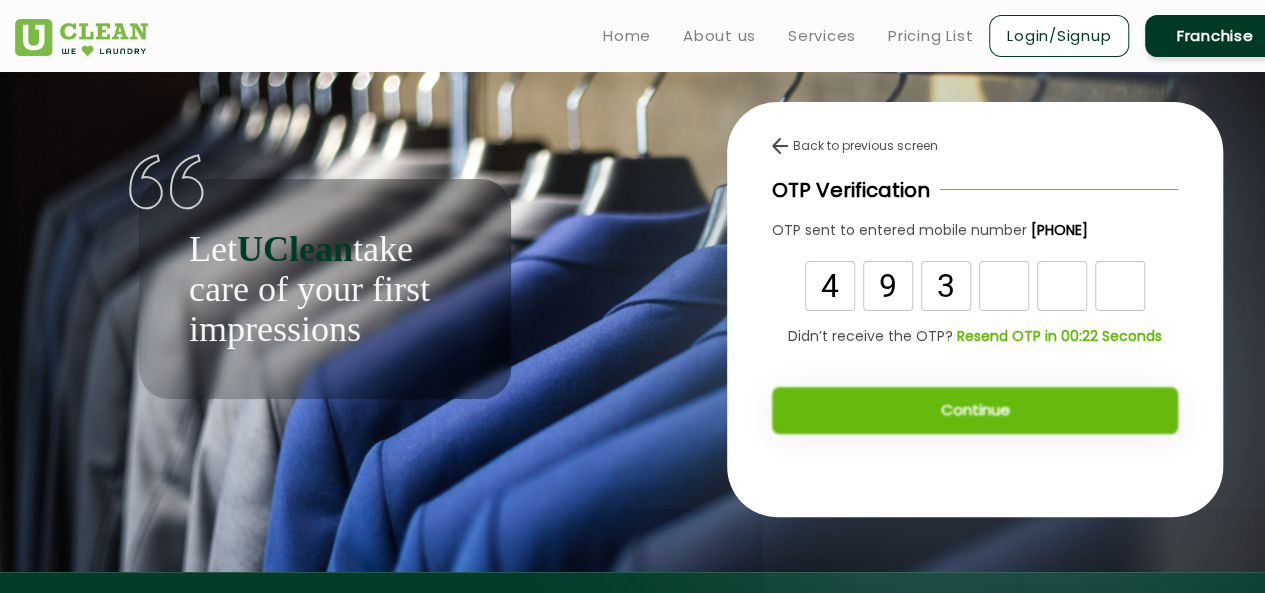 type on "3" 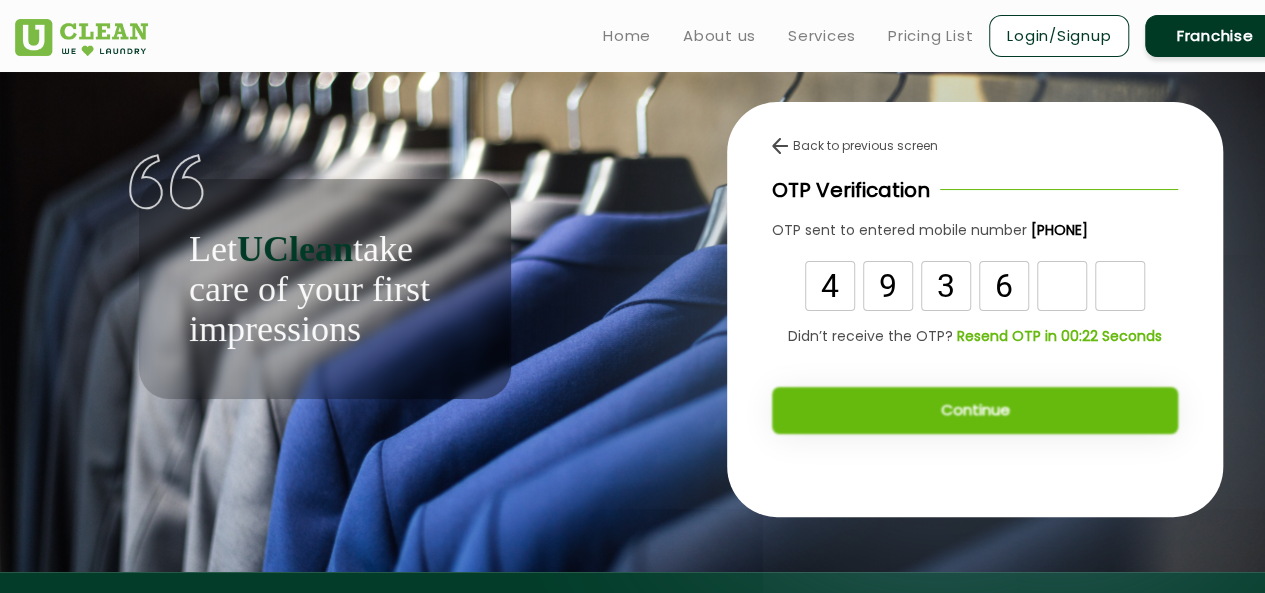 type on "6" 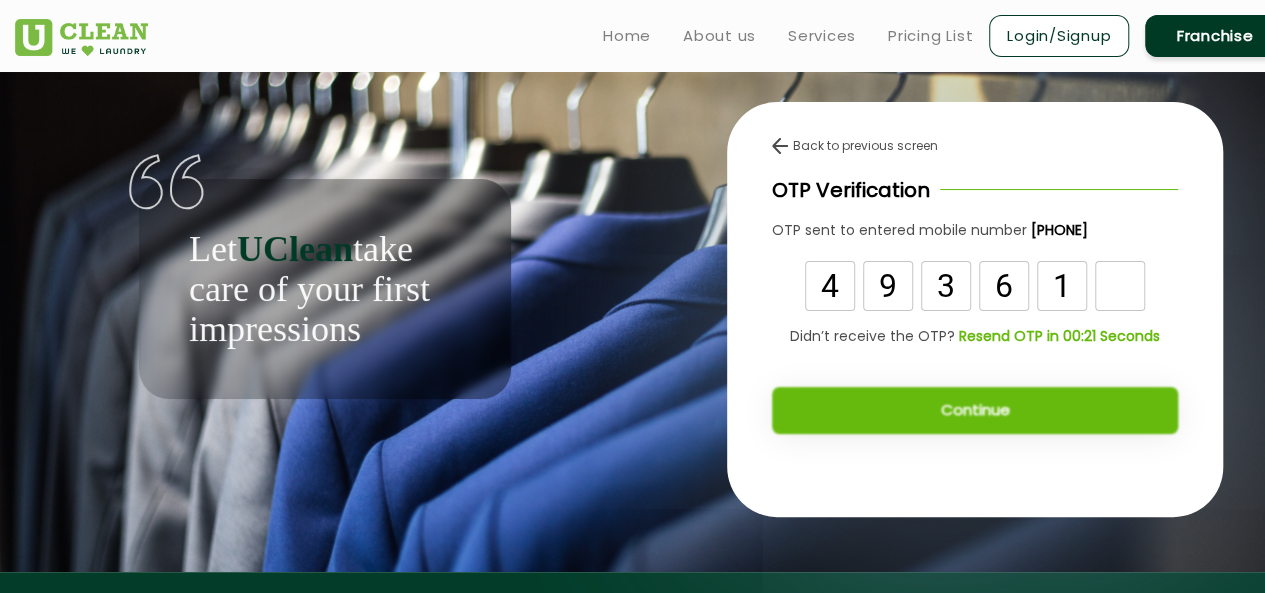 type on "1" 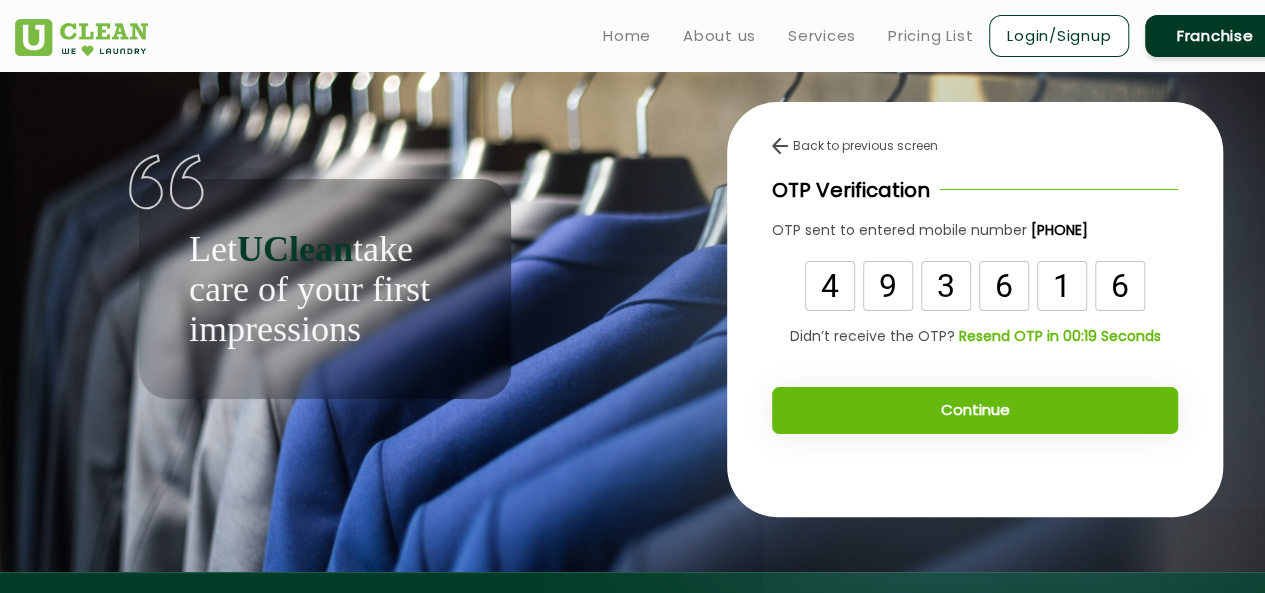 type on "6" 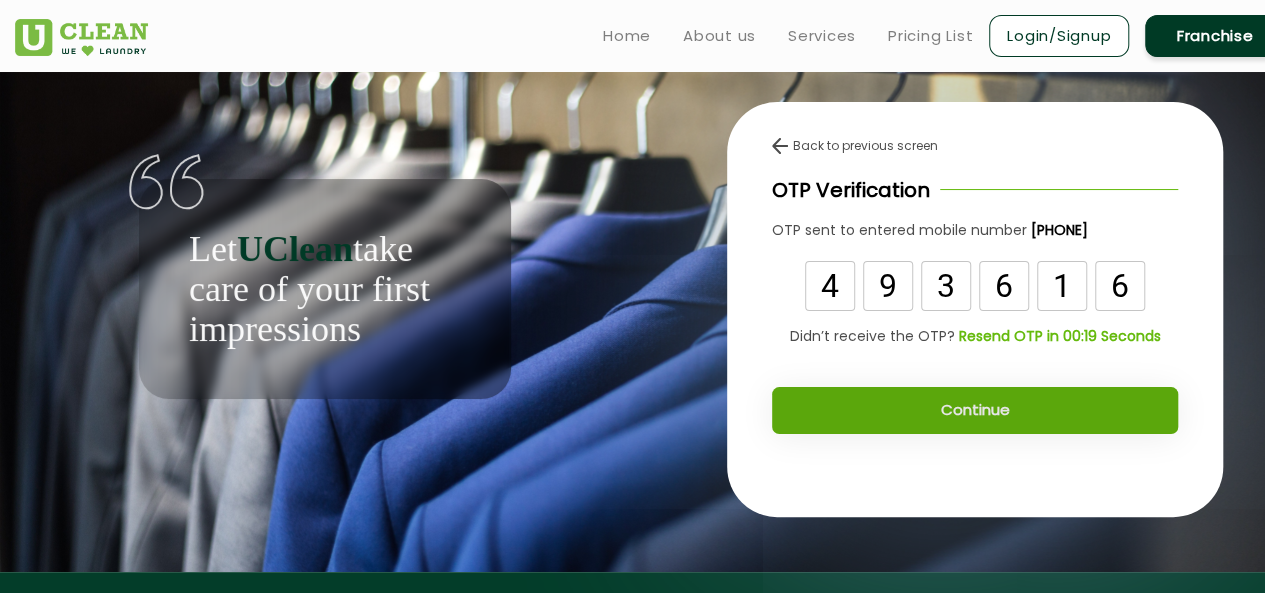 click on "Continue" 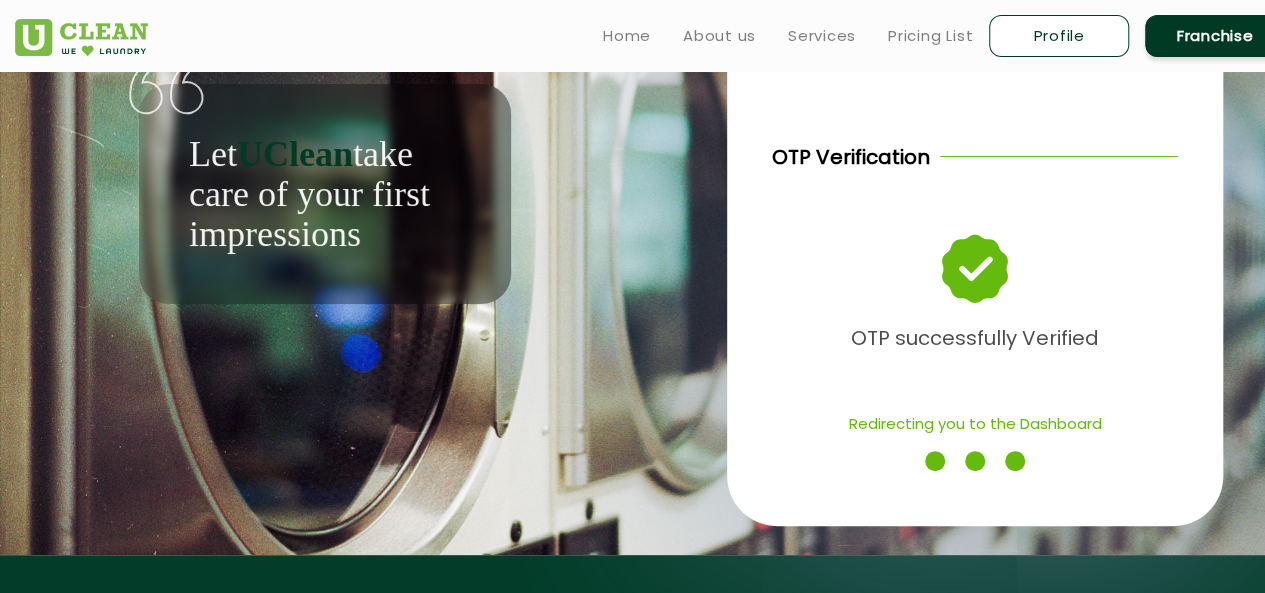 scroll, scrollTop: 0, scrollLeft: 0, axis: both 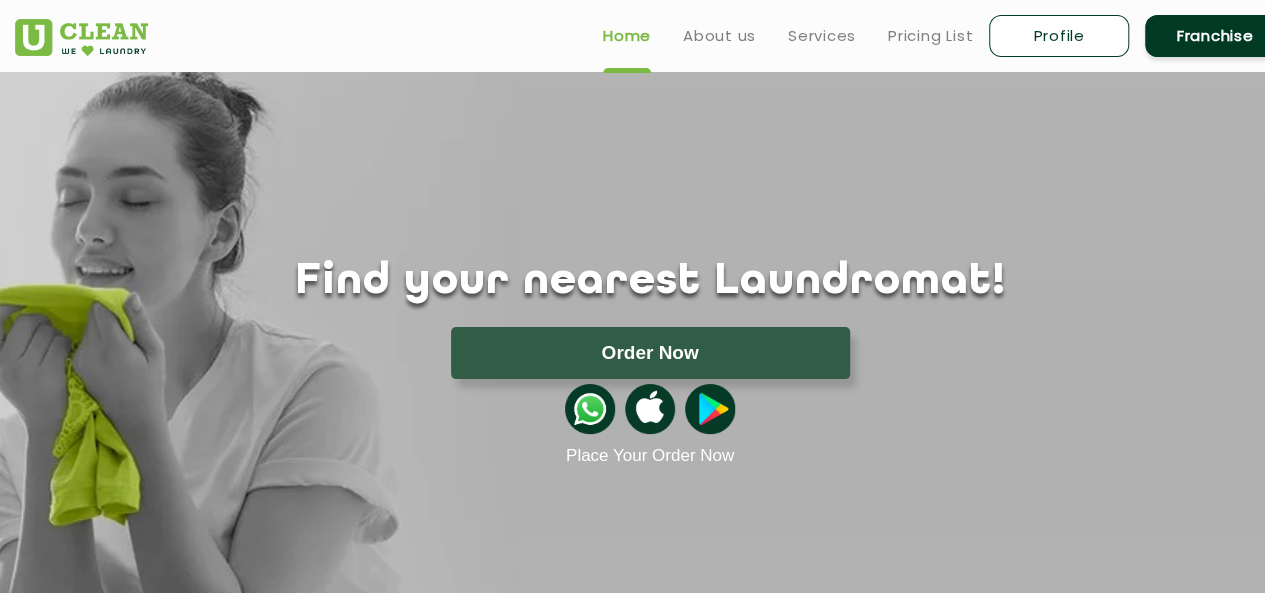 click 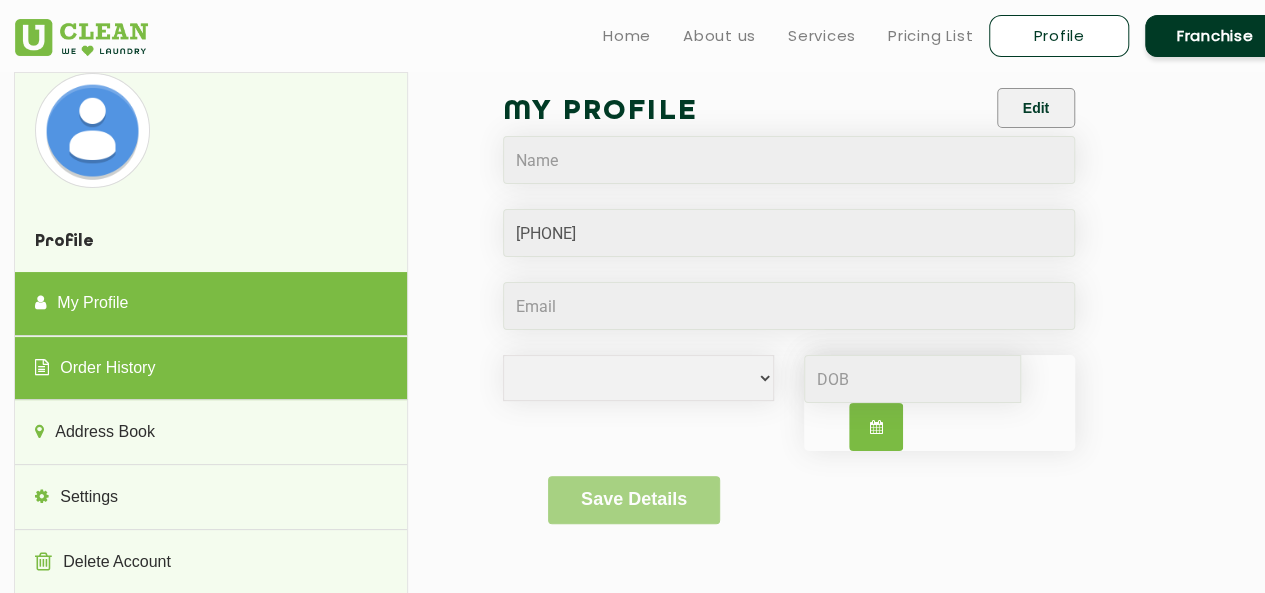 click on "Order History" at bounding box center (210, 369) 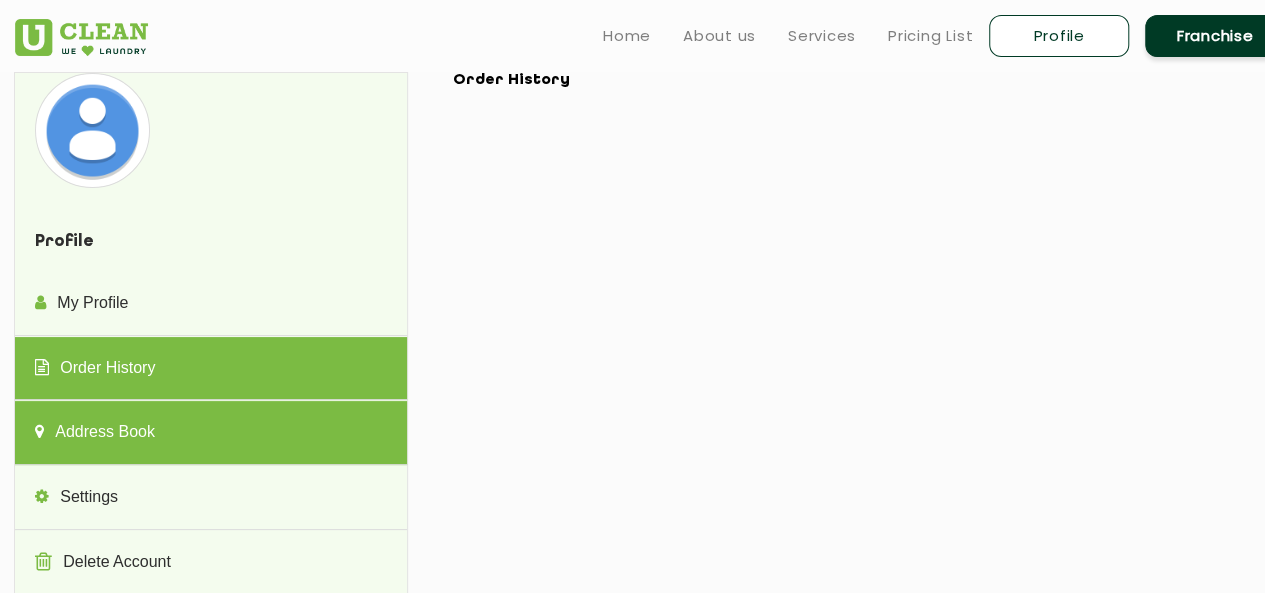 click on "Address Book" at bounding box center (210, 433) 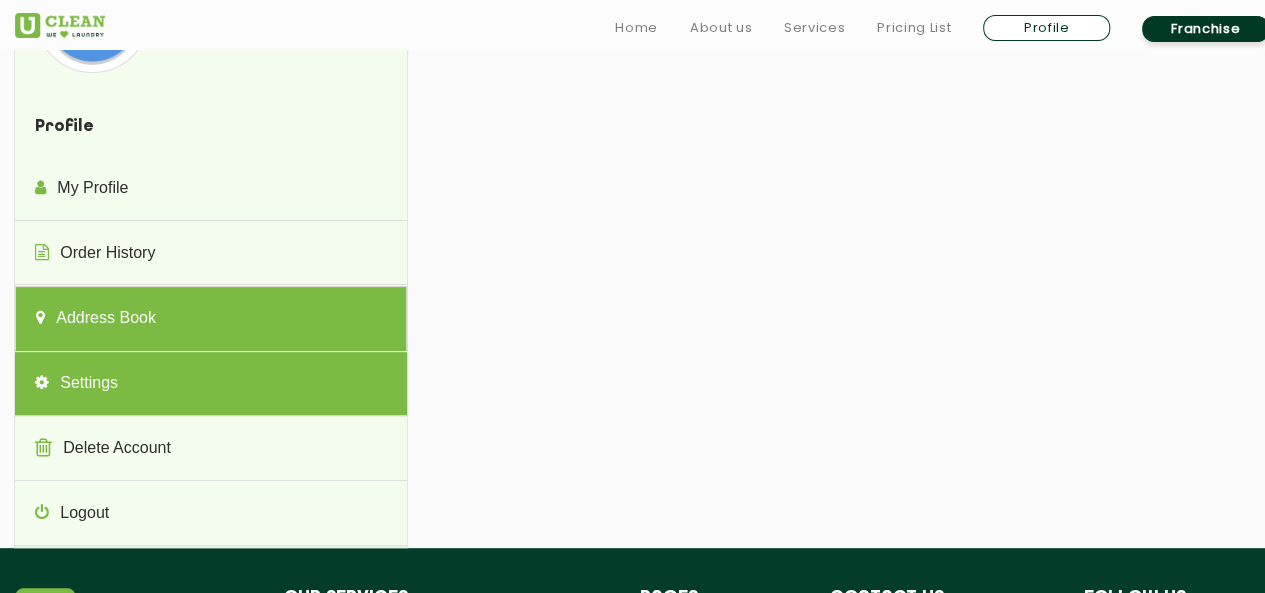scroll, scrollTop: 300, scrollLeft: 0, axis: vertical 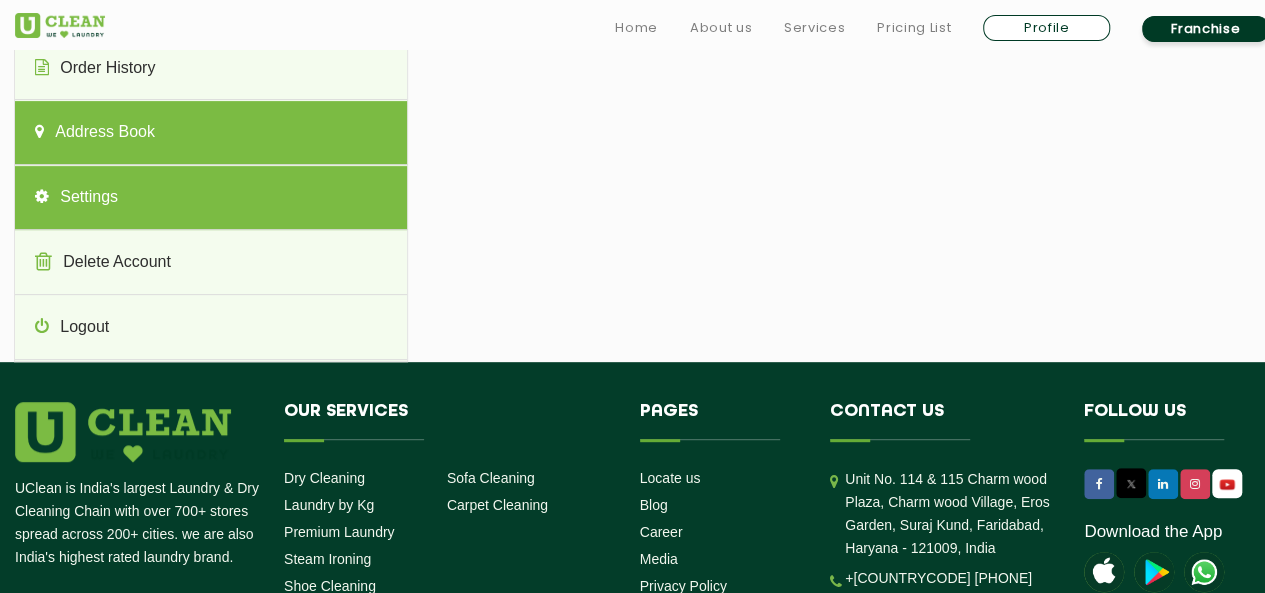click on "Settings" at bounding box center [210, 198] 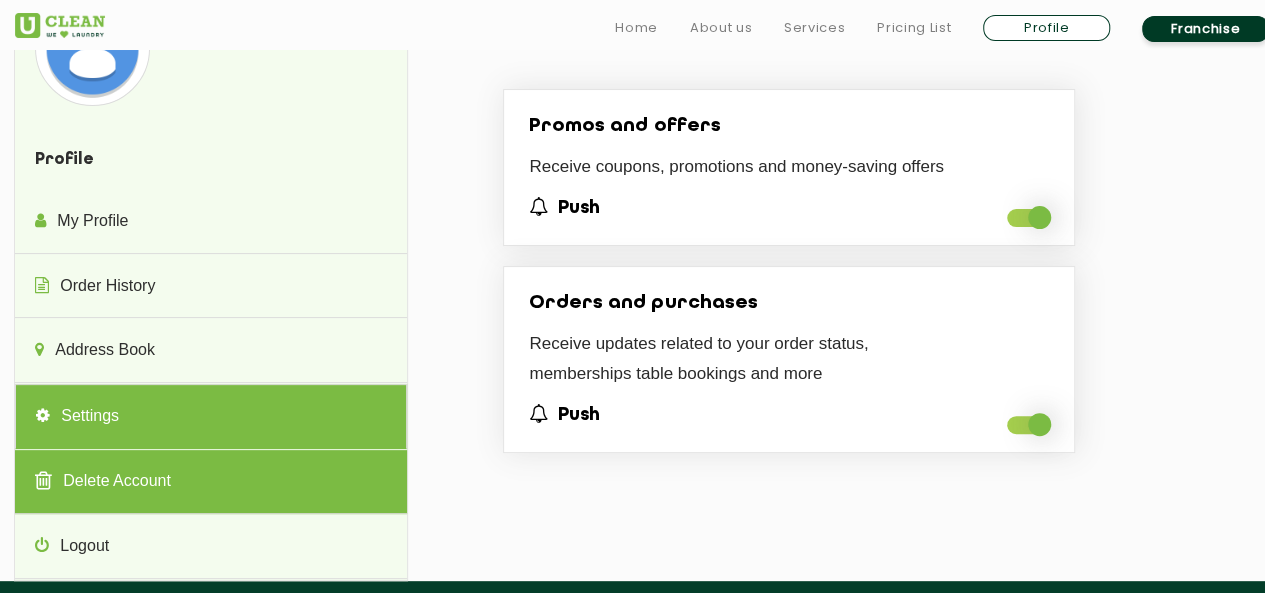 scroll, scrollTop: 200, scrollLeft: 0, axis: vertical 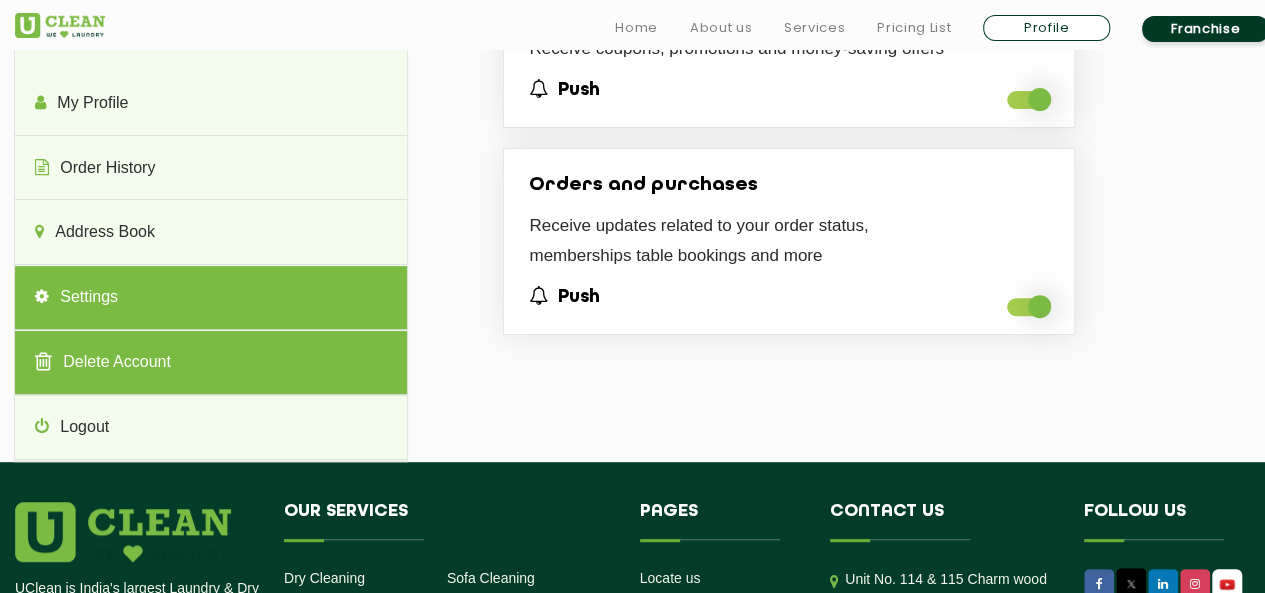 drag, startPoint x: 266, startPoint y: 437, endPoint x: 328, endPoint y: 356, distance: 102.0049 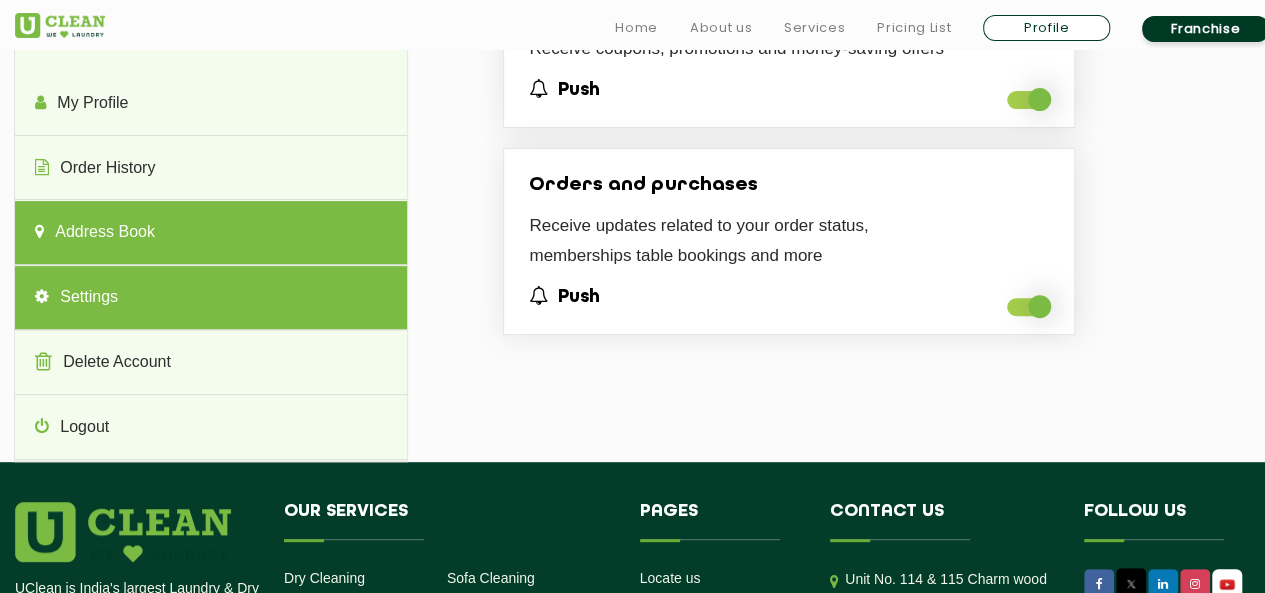 click on "Address Book" at bounding box center (210, 233) 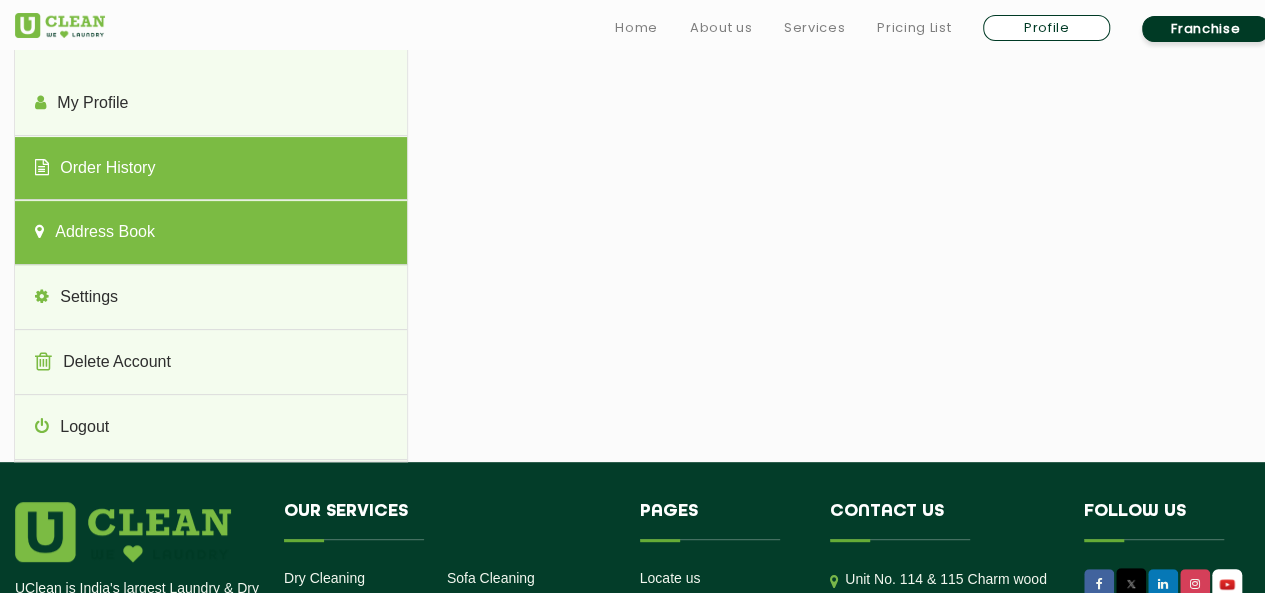 click on "Order History" at bounding box center (210, 169) 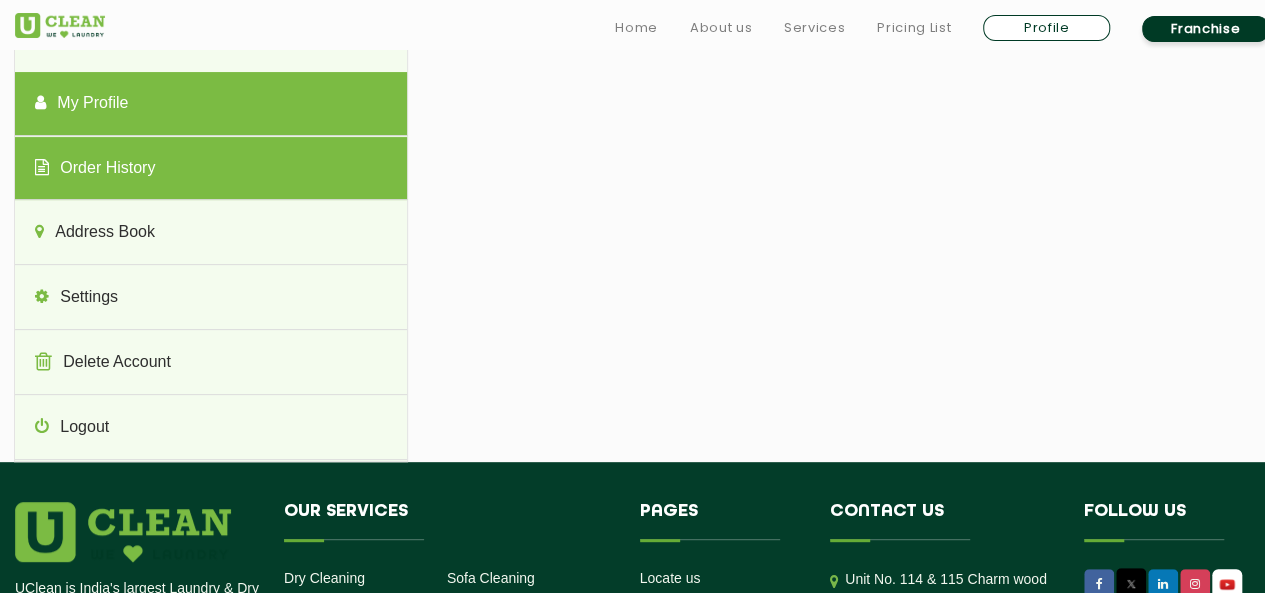 click on "My Profile" at bounding box center (210, 104) 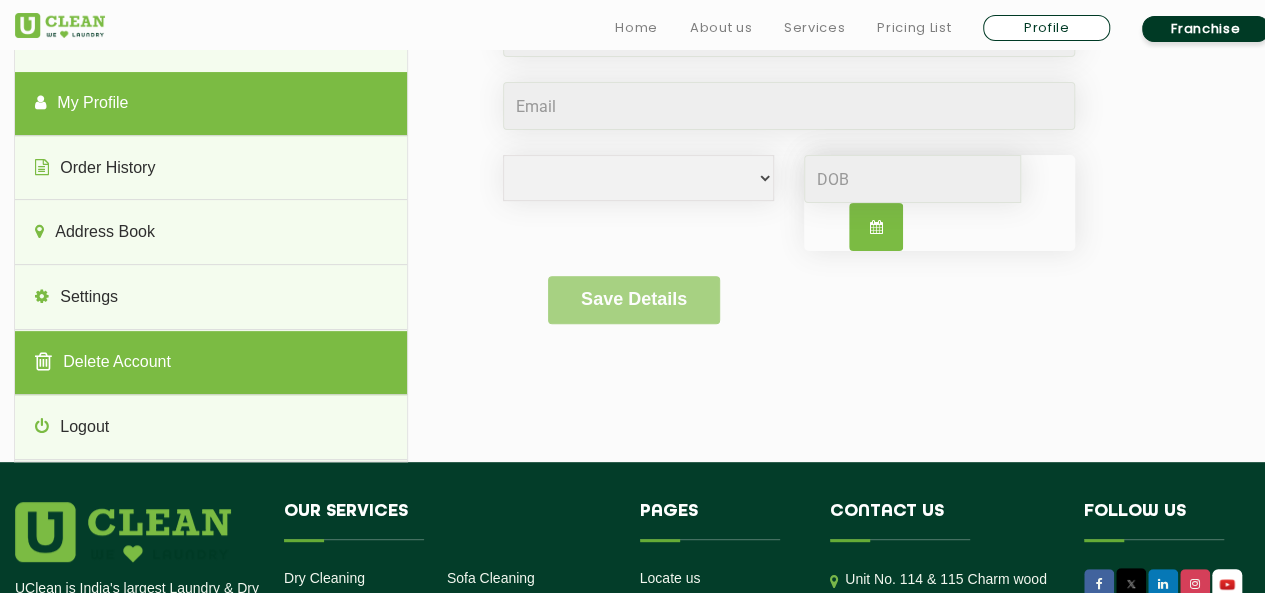 click on "Delete Account" at bounding box center (210, 363) 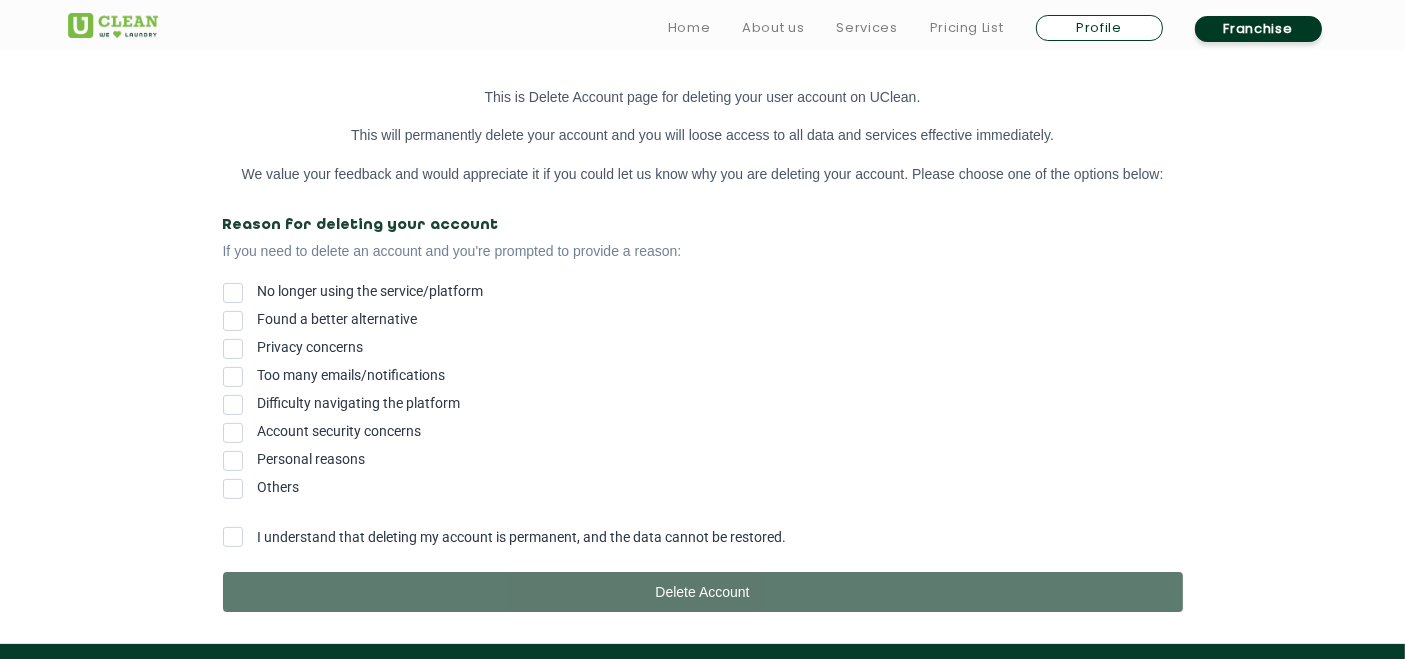 scroll, scrollTop: 422, scrollLeft: 0, axis: vertical 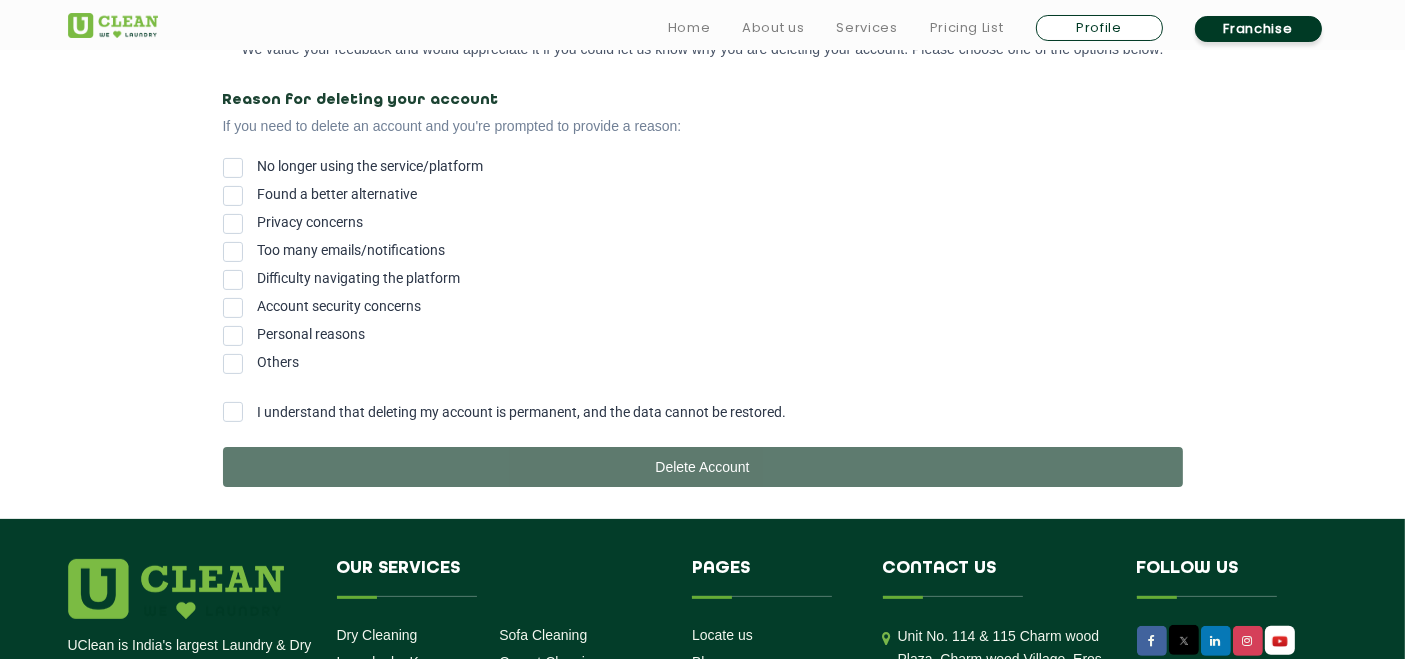 click on "I understand that deleting my account is permanent, and the data cannot be restored." 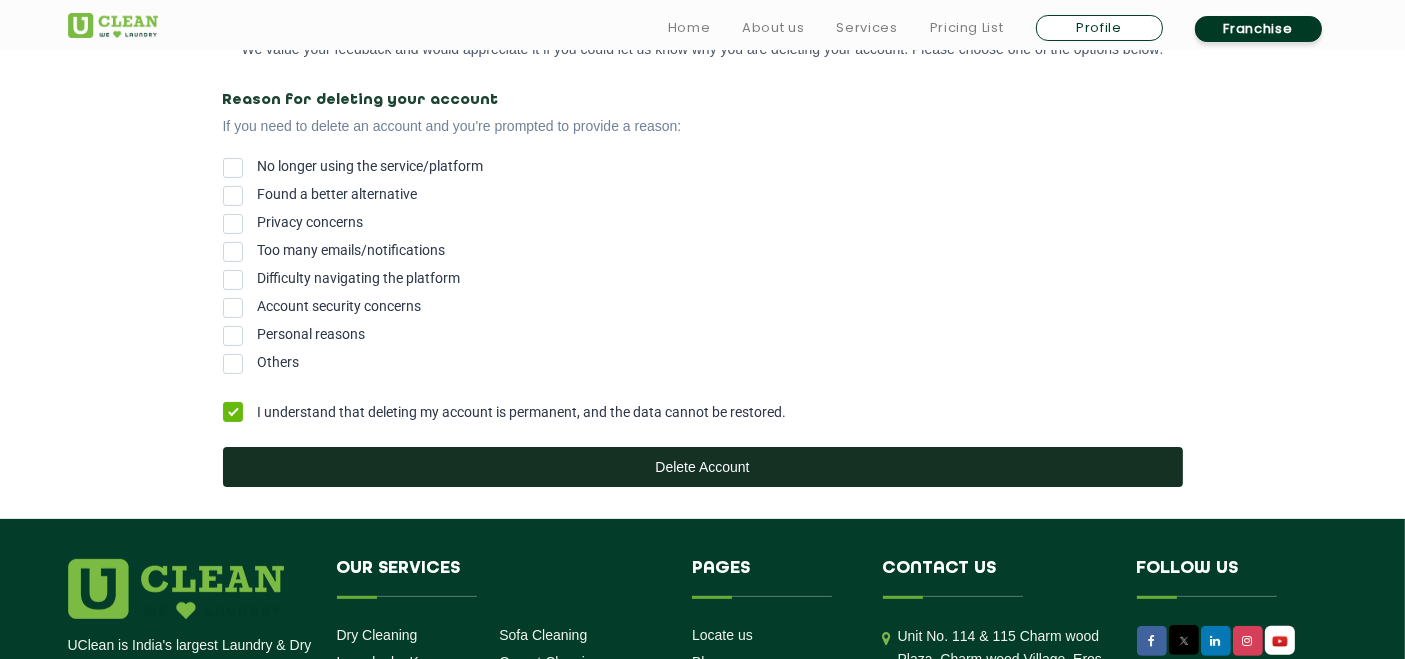 click on "Delete Account" 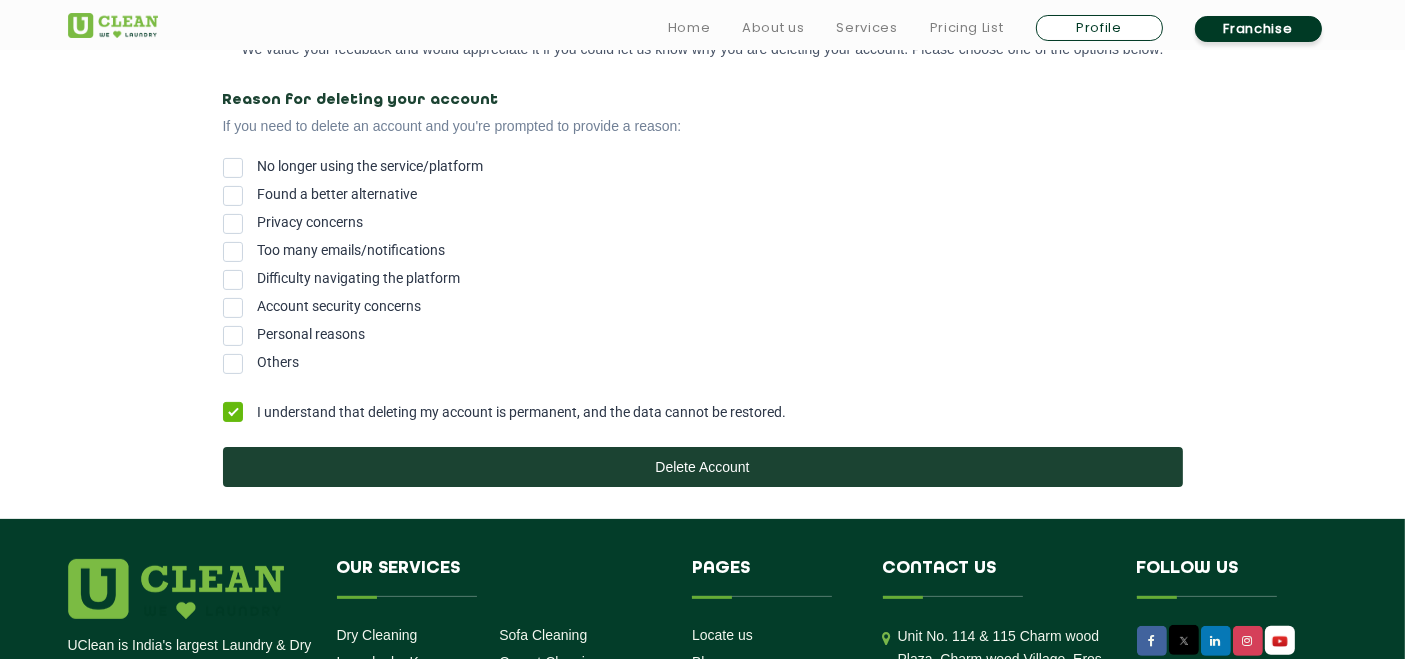 click on "Others" 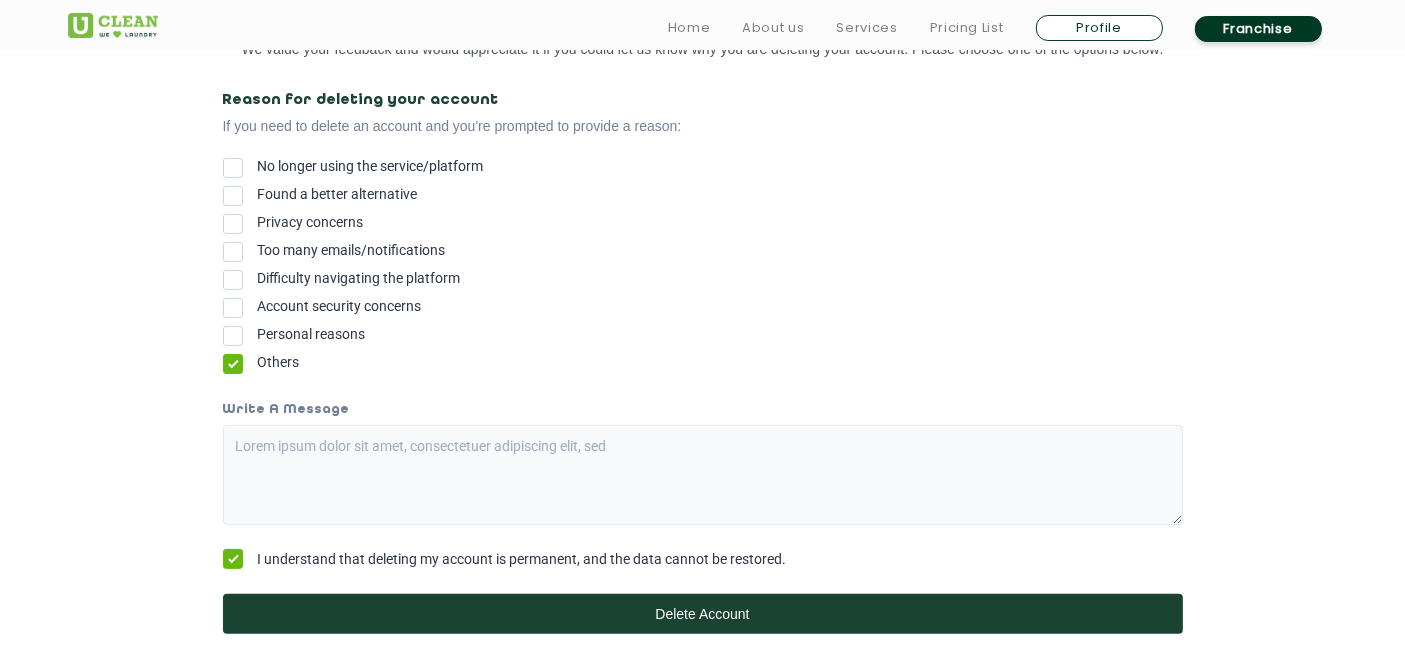 click on "Personal reasons" 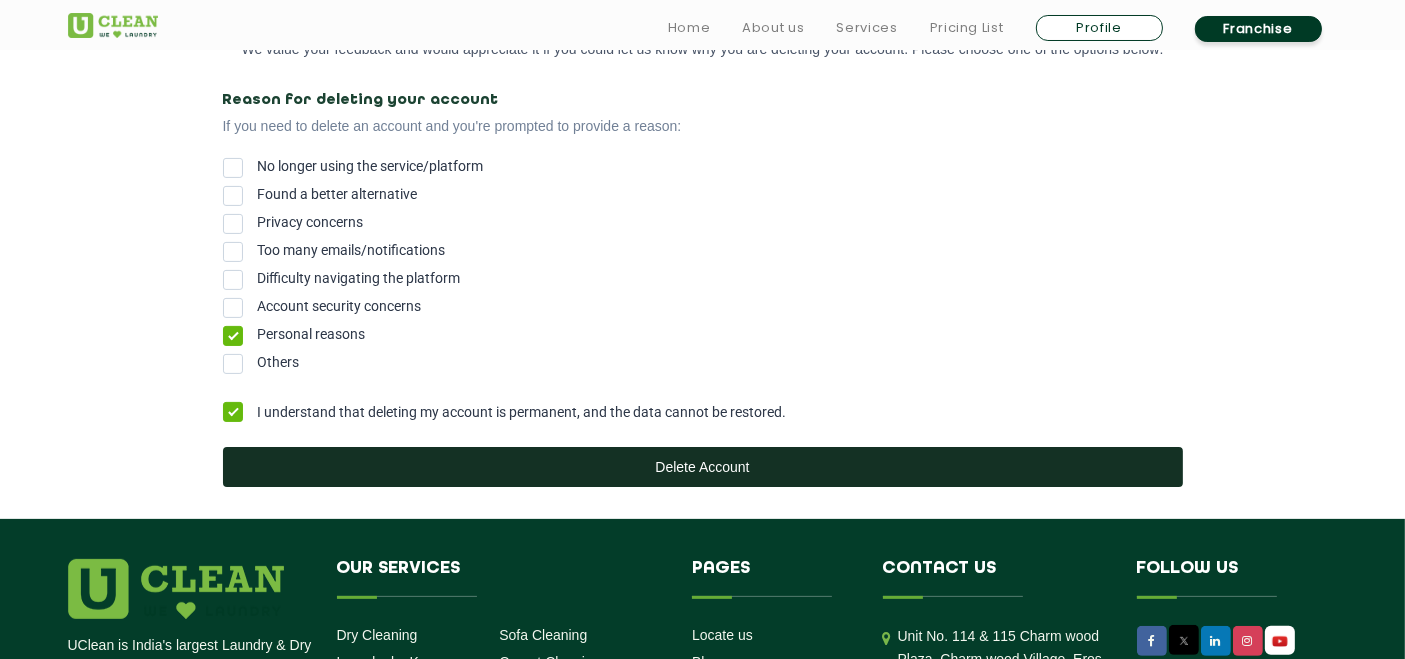 click on "Delete Account" 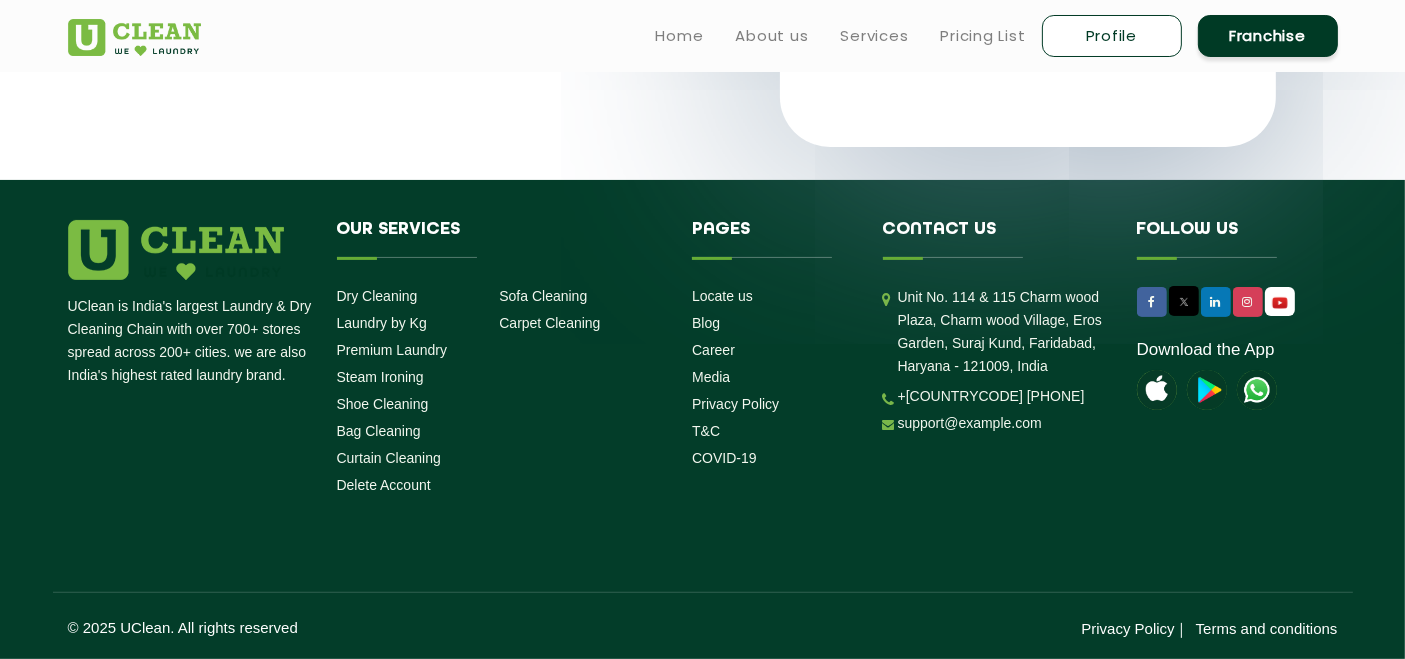 scroll, scrollTop: 420, scrollLeft: 0, axis: vertical 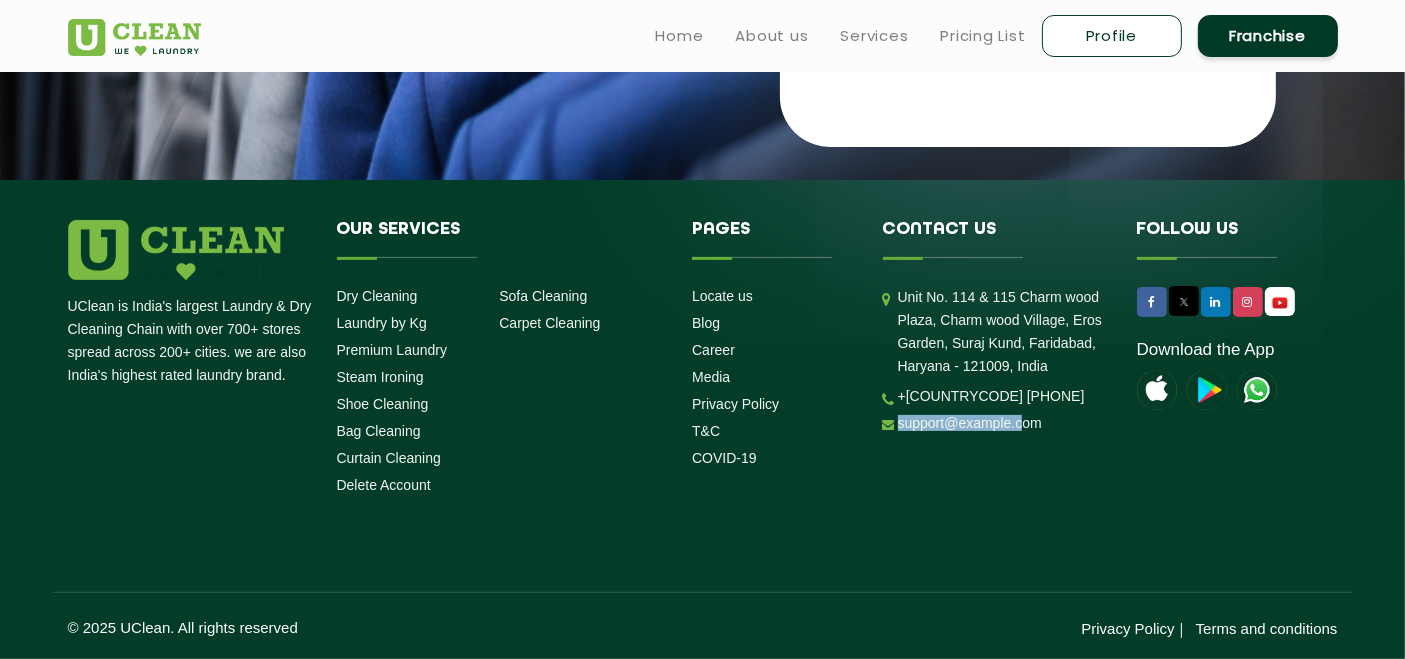 drag, startPoint x: 1059, startPoint y: 421, endPoint x: 894, endPoint y: 428, distance: 165.14842 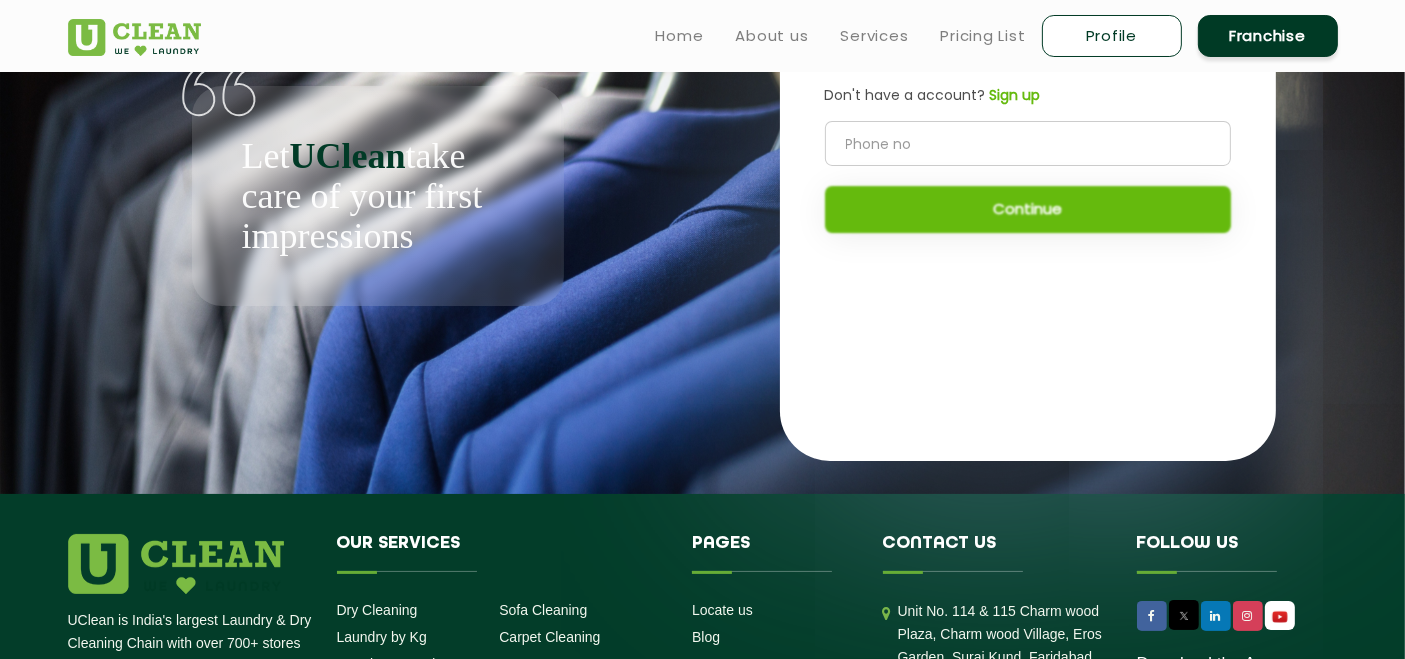 scroll, scrollTop: 0, scrollLeft: 0, axis: both 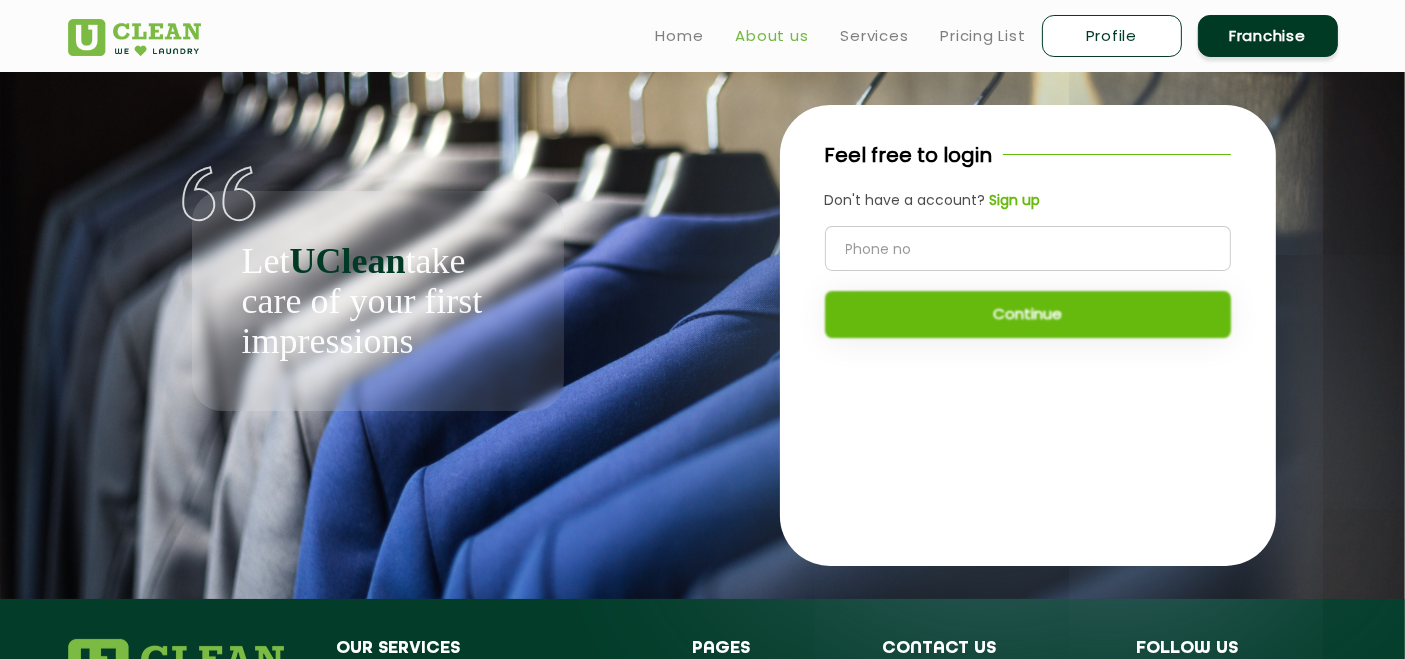 click on "About us" at bounding box center (772, 36) 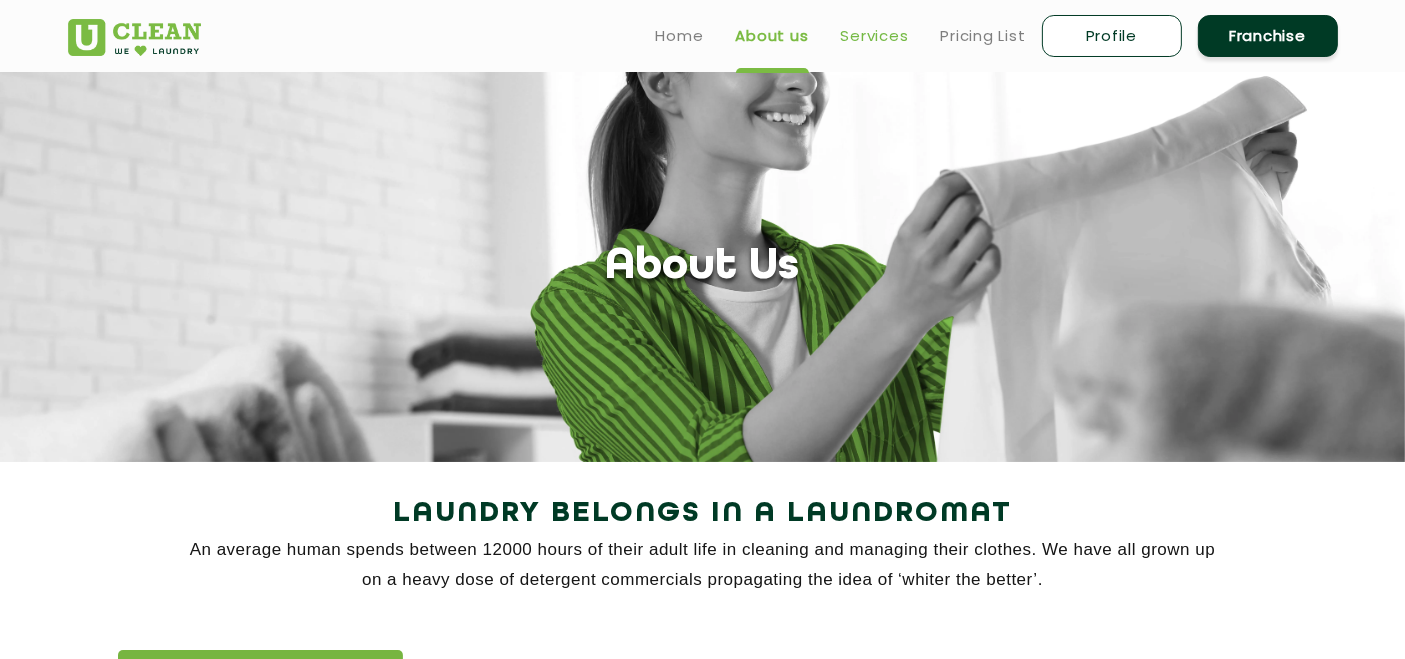 click on "Services" at bounding box center (875, 36) 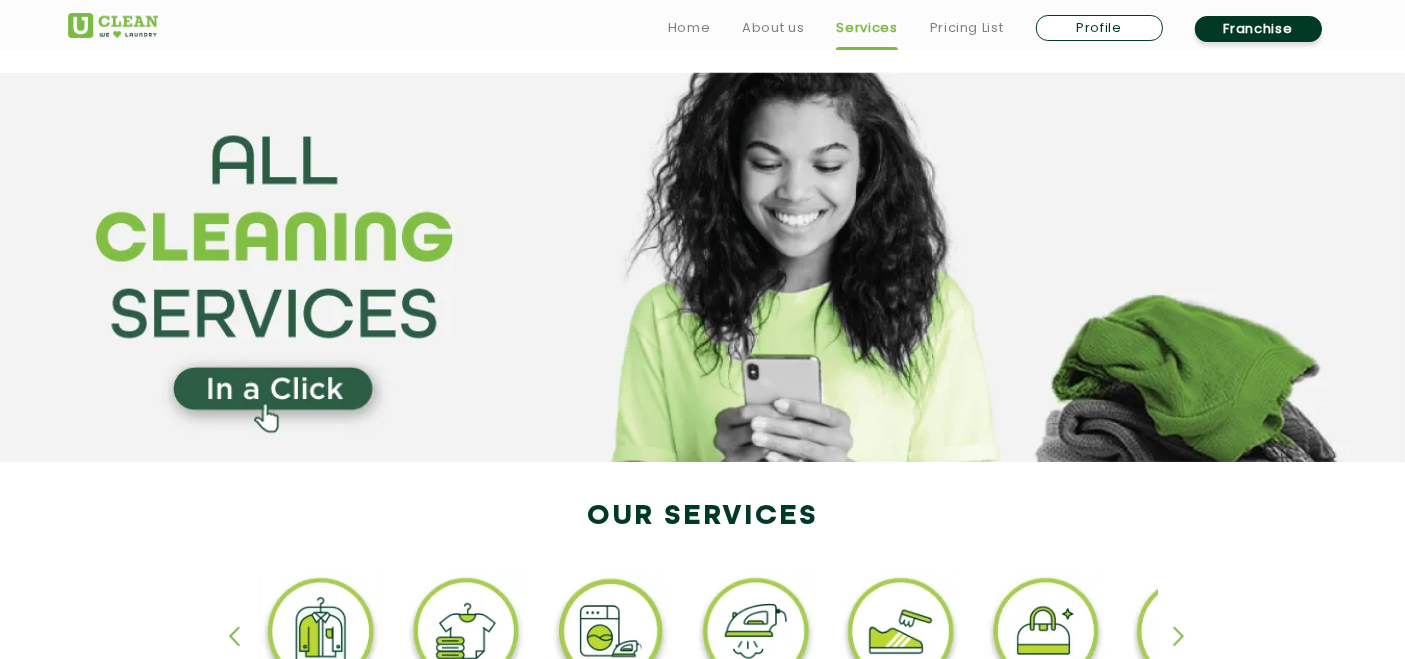scroll, scrollTop: 222, scrollLeft: 0, axis: vertical 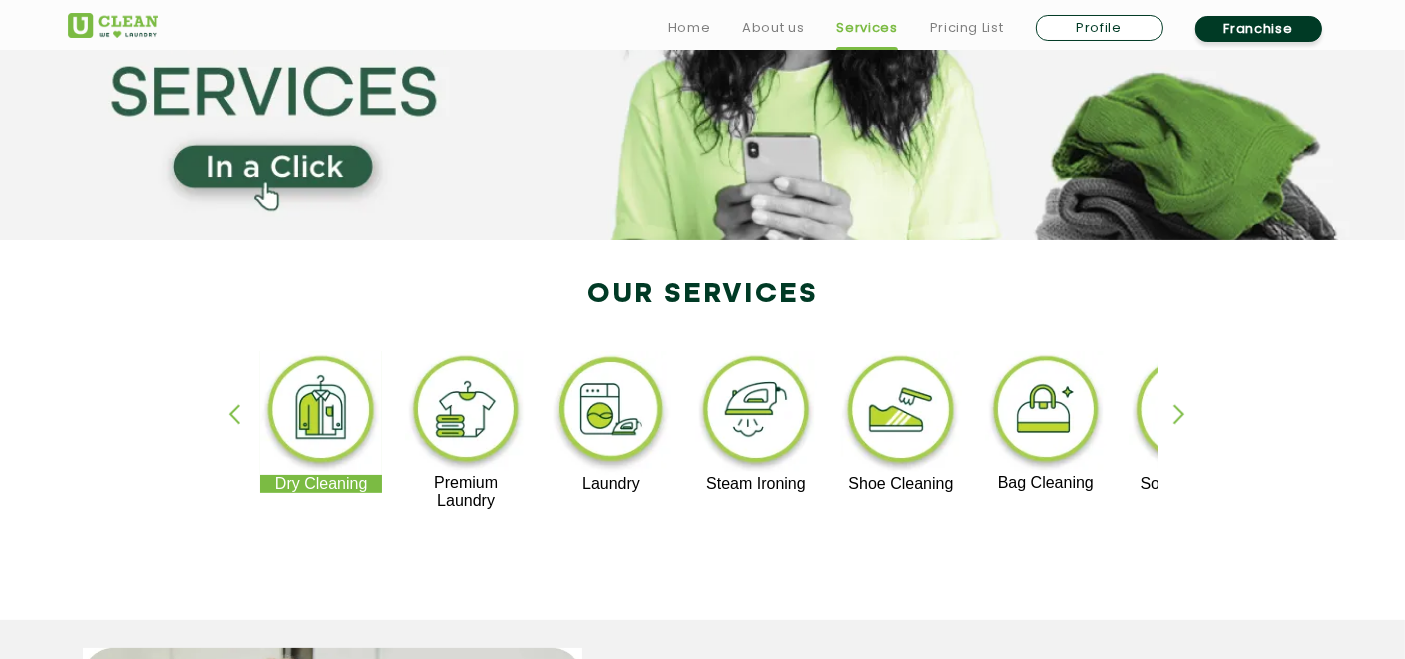 click at bounding box center (466, 412) 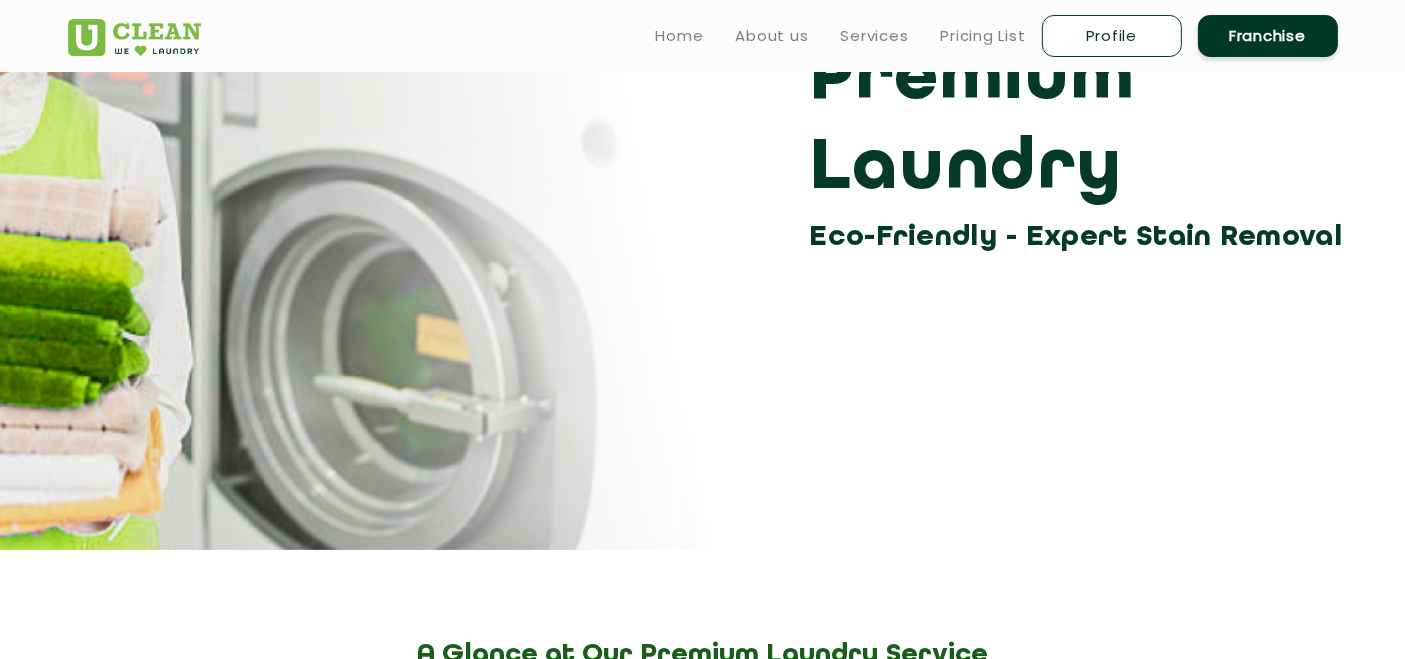 scroll, scrollTop: 0, scrollLeft: 0, axis: both 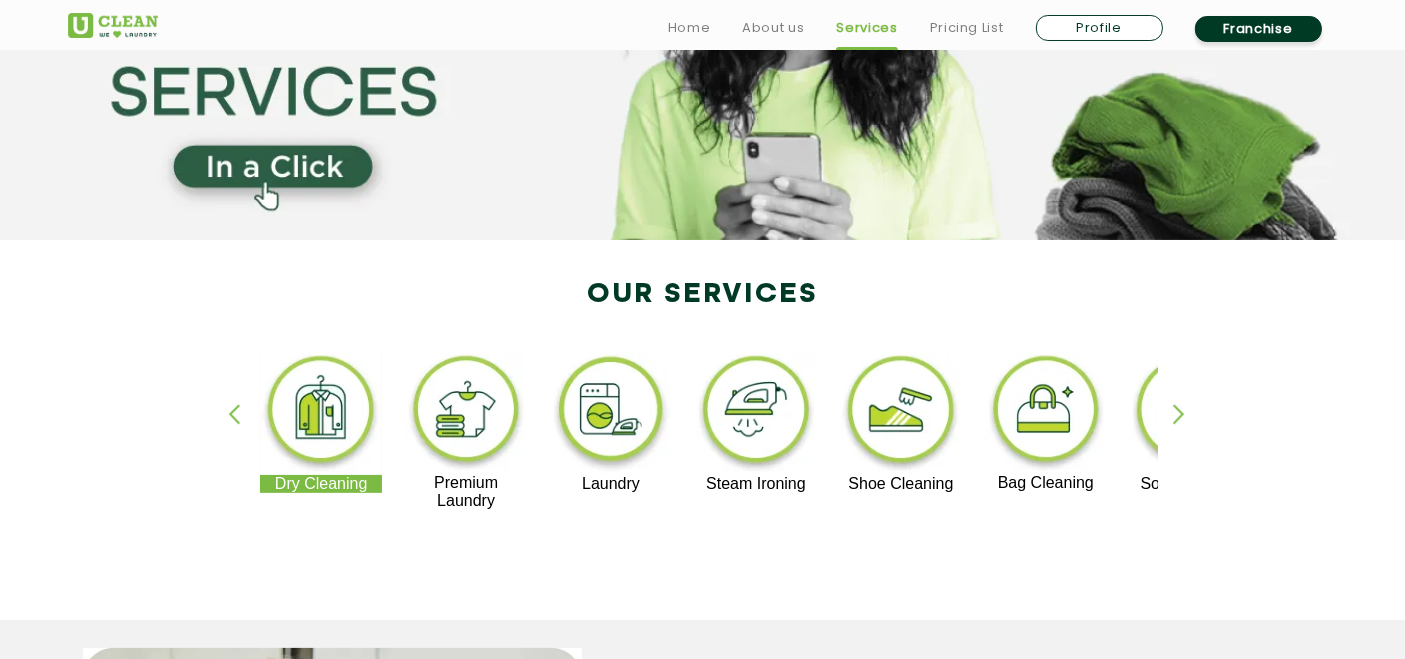 click at bounding box center [1188, 431] 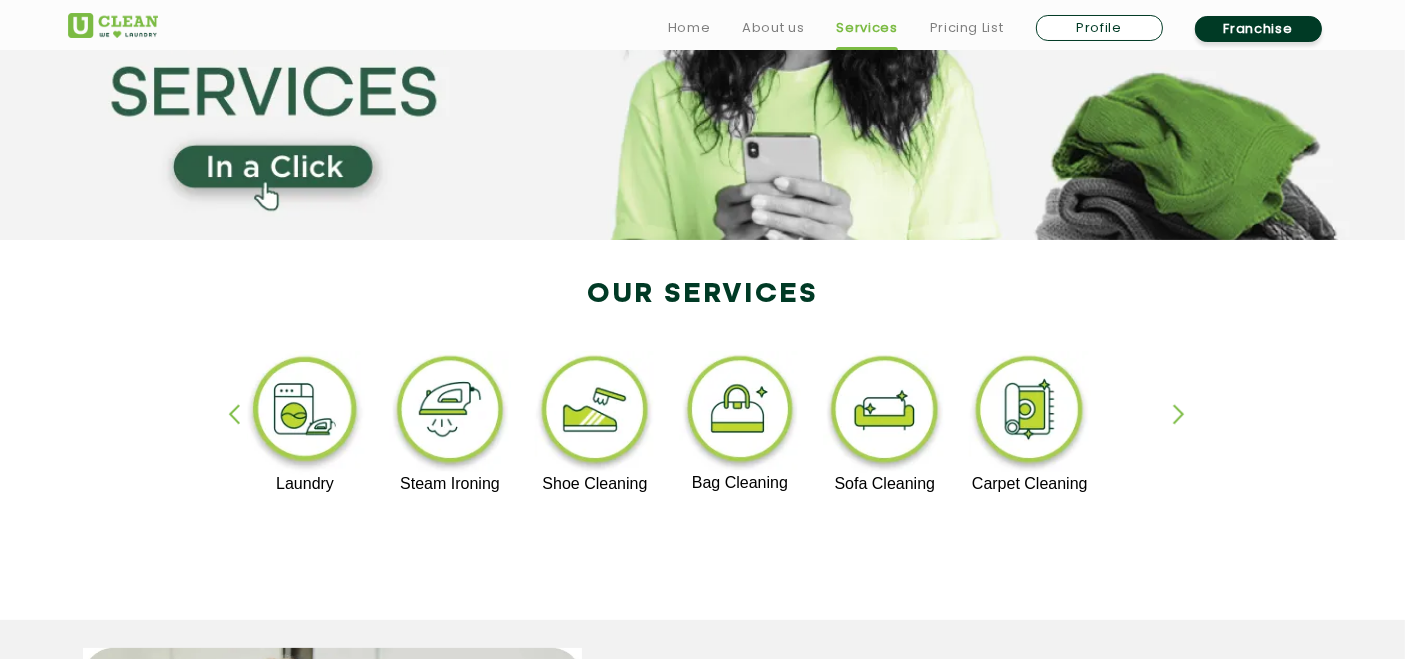 click at bounding box center (1188, 431) 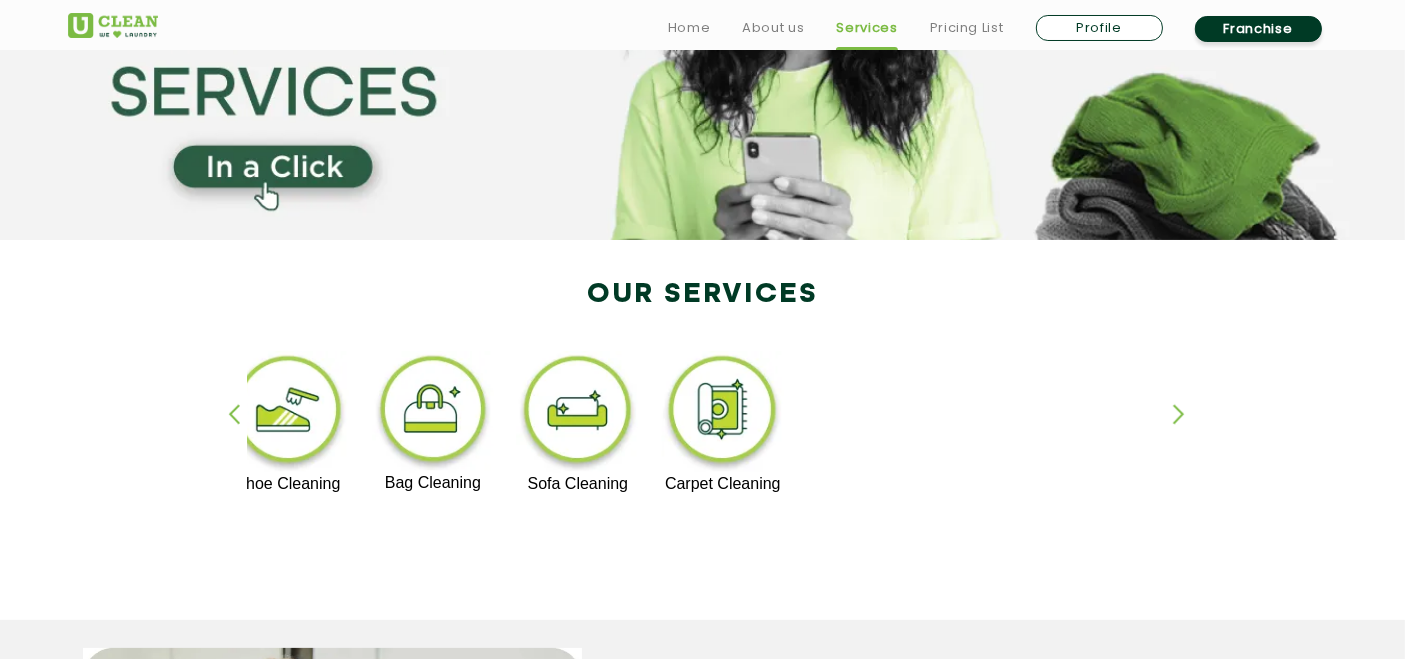 click at bounding box center [1188, 431] 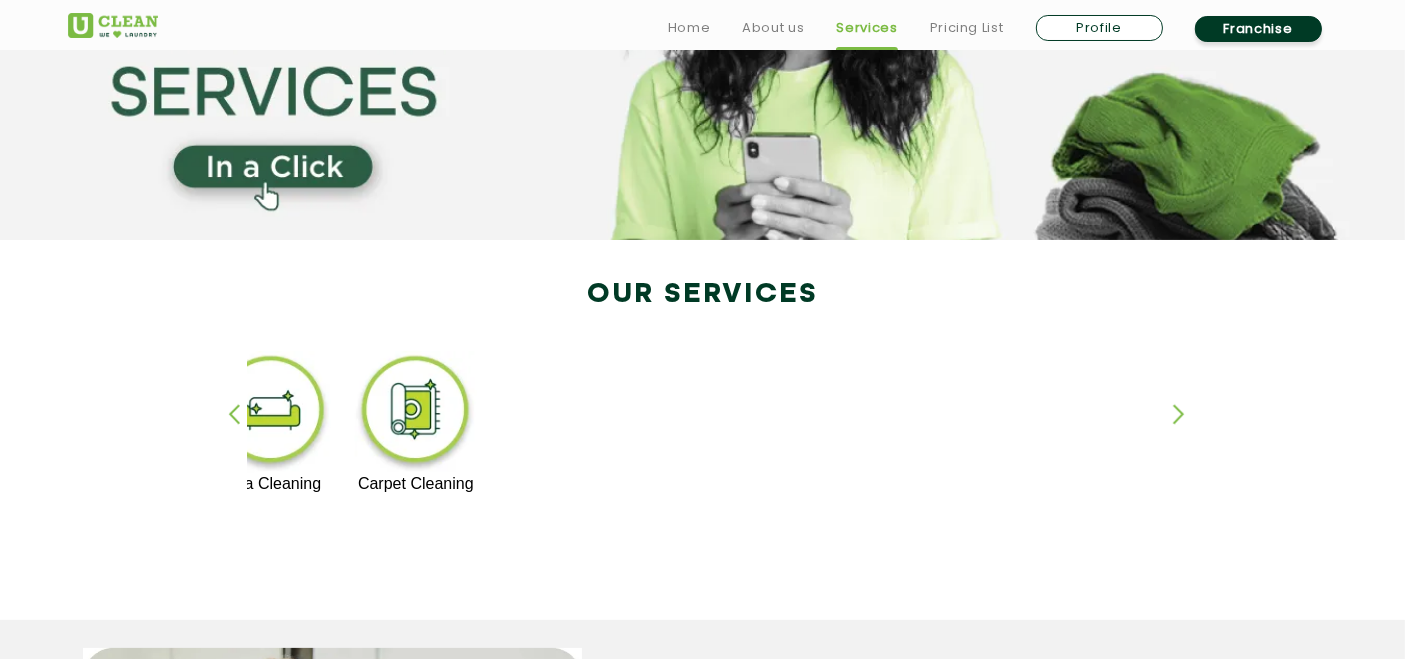 click at bounding box center [243, 431] 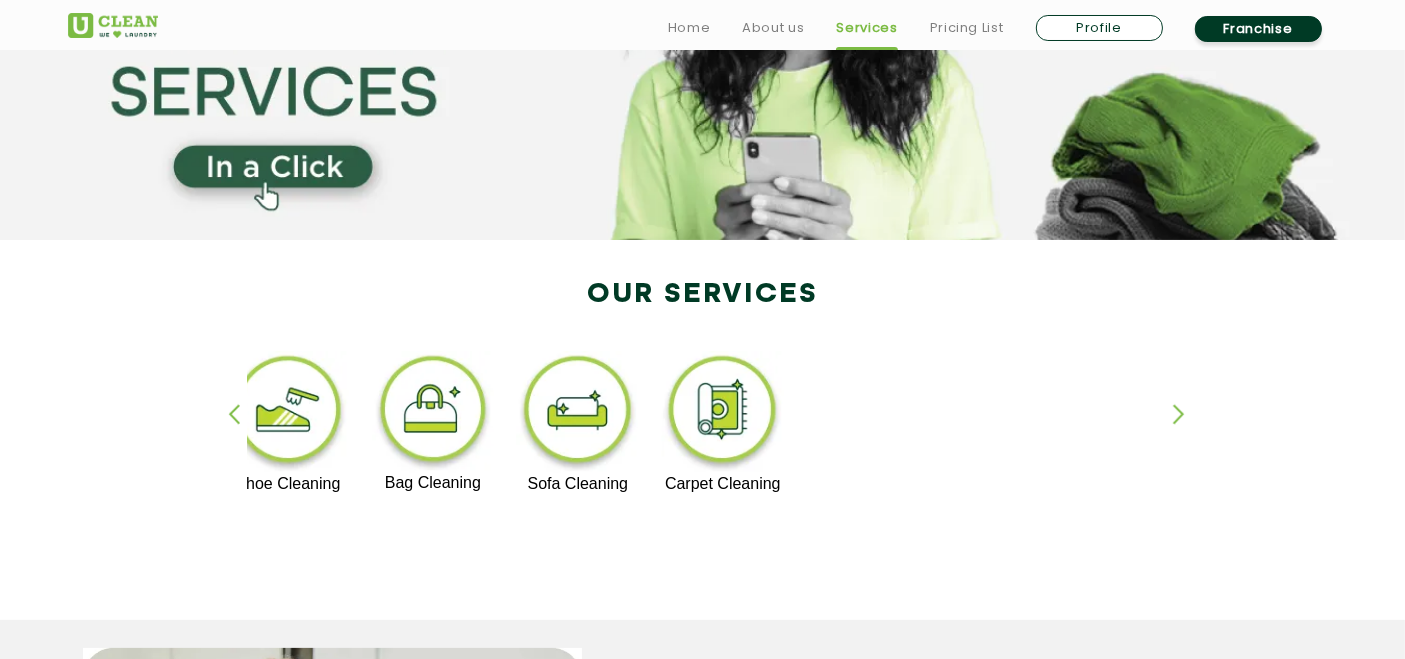 click at bounding box center (243, 431) 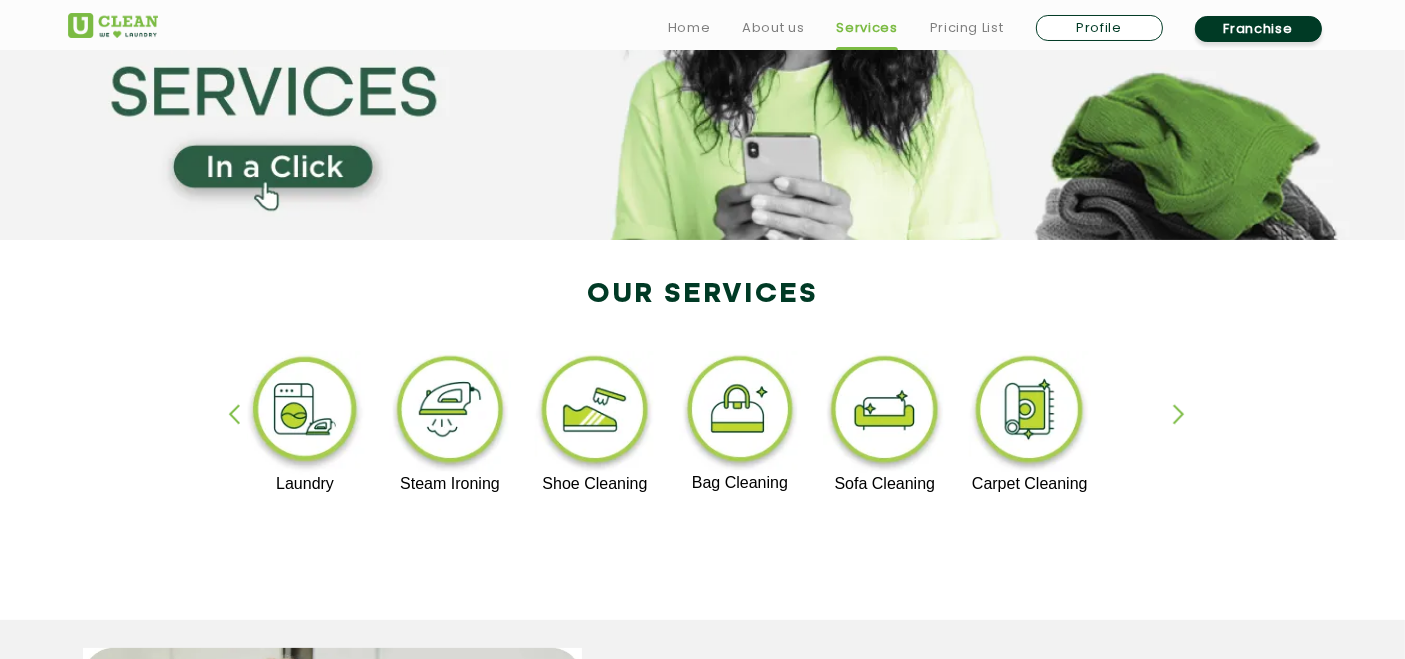 click at bounding box center [243, 431] 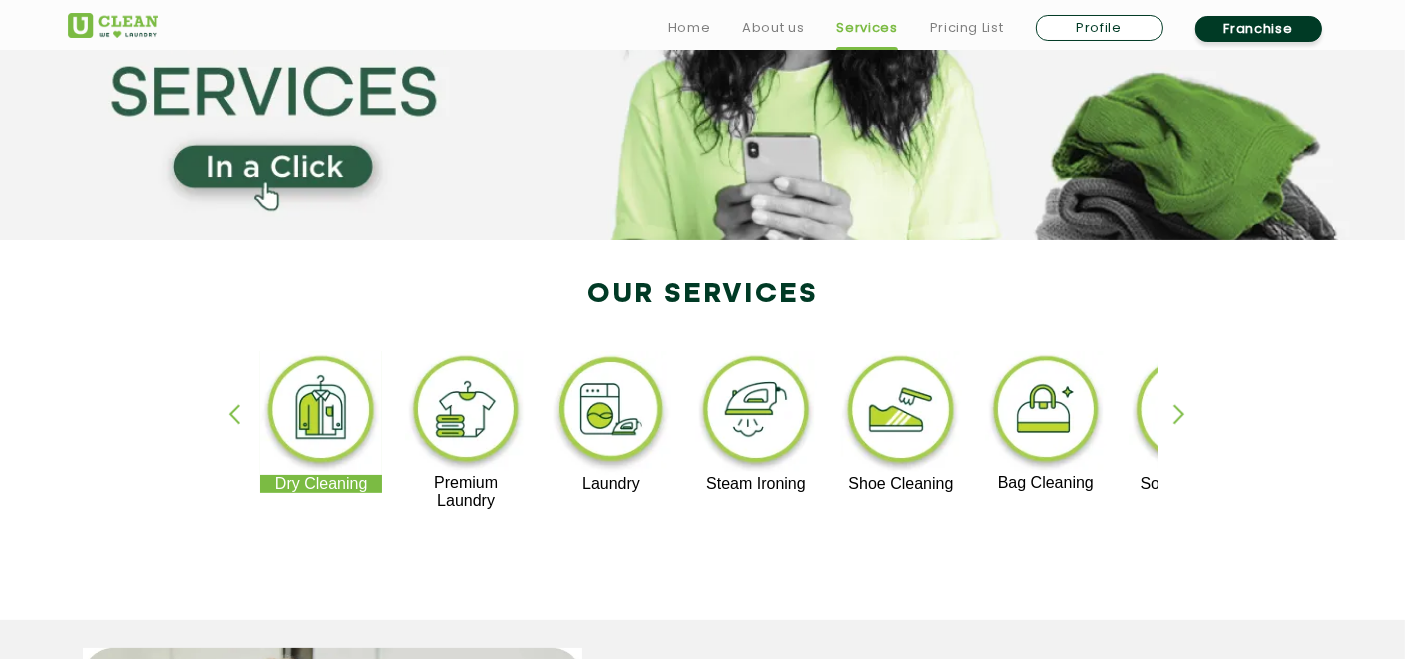 click at bounding box center (243, 431) 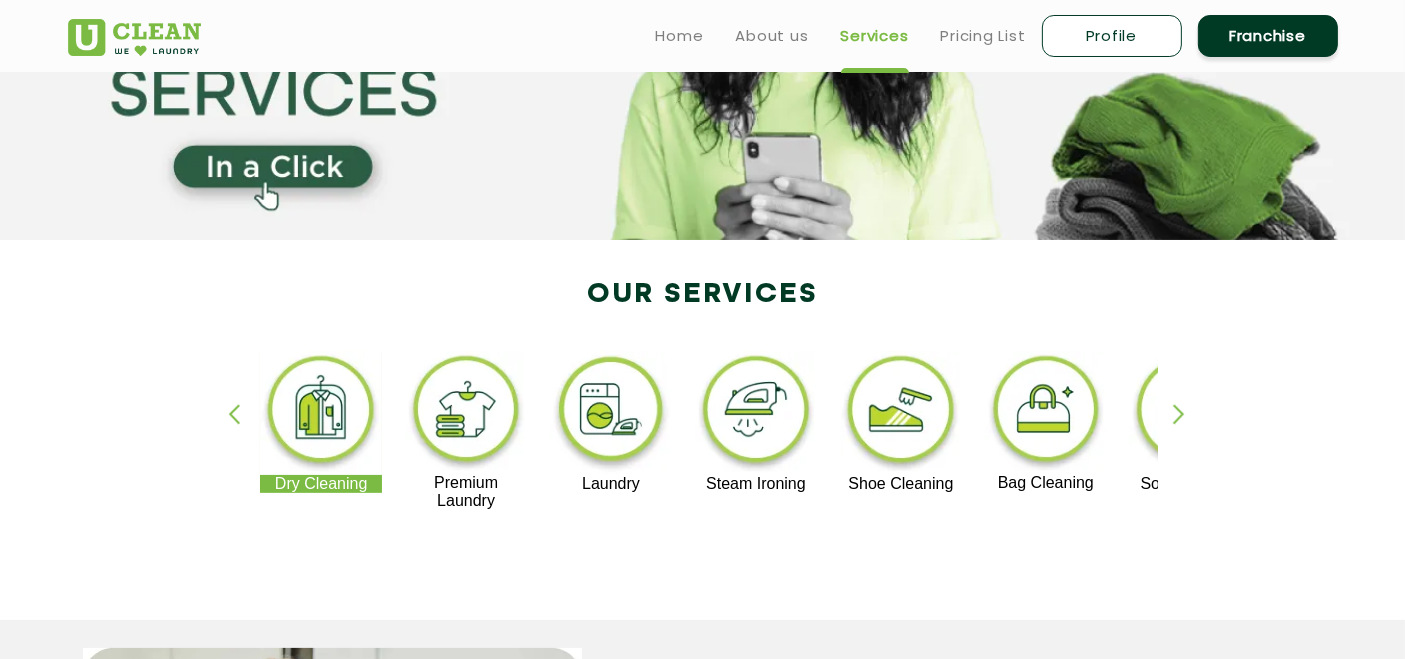 scroll, scrollTop: 0, scrollLeft: 0, axis: both 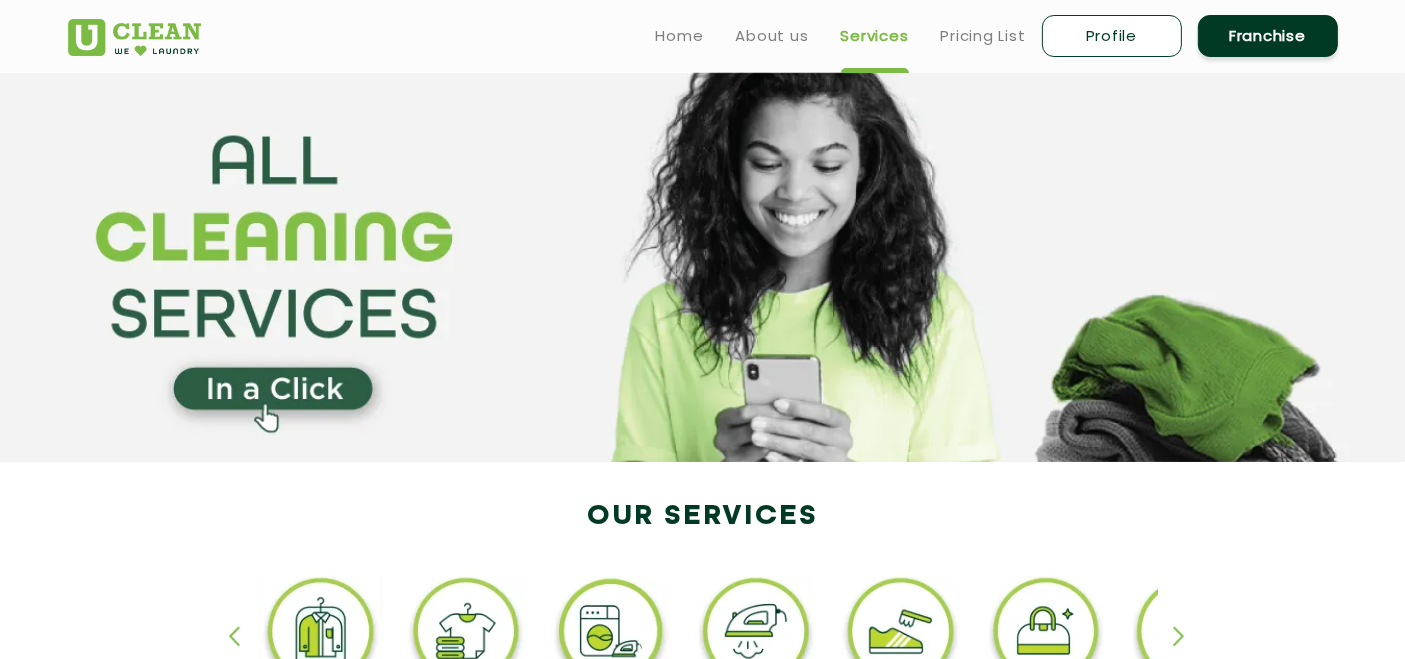 click 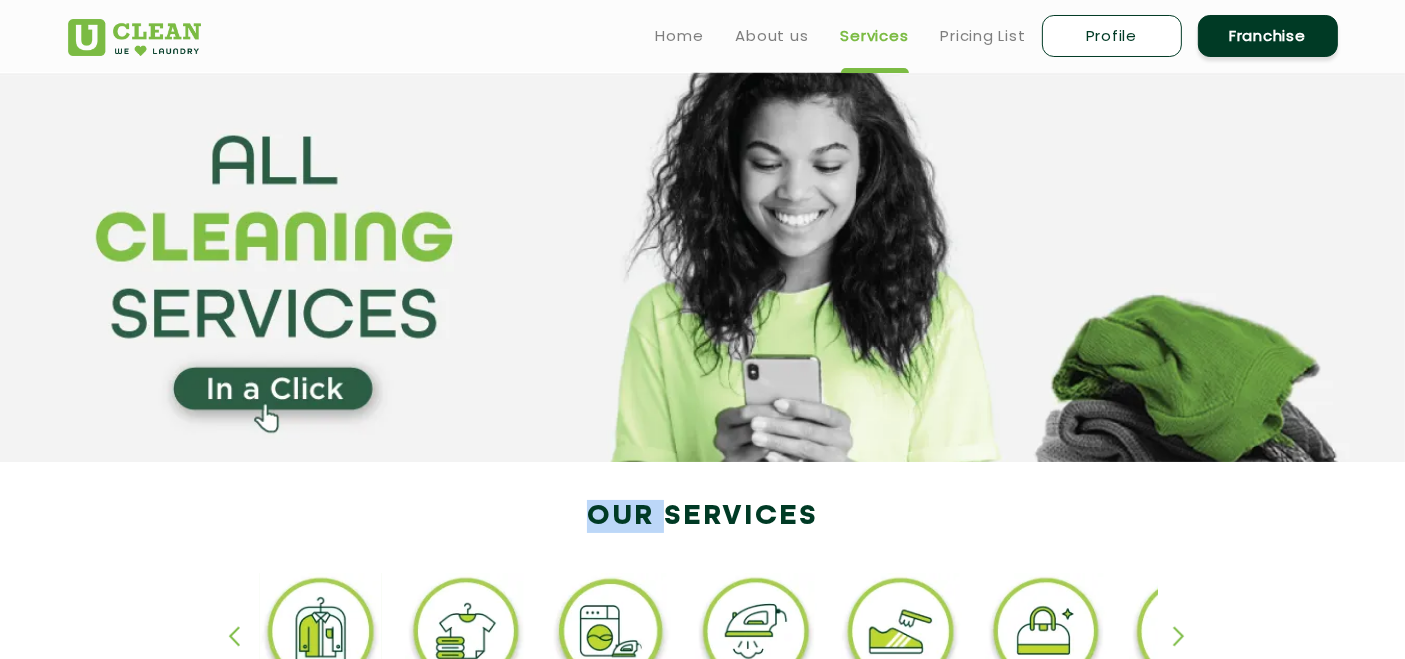 click 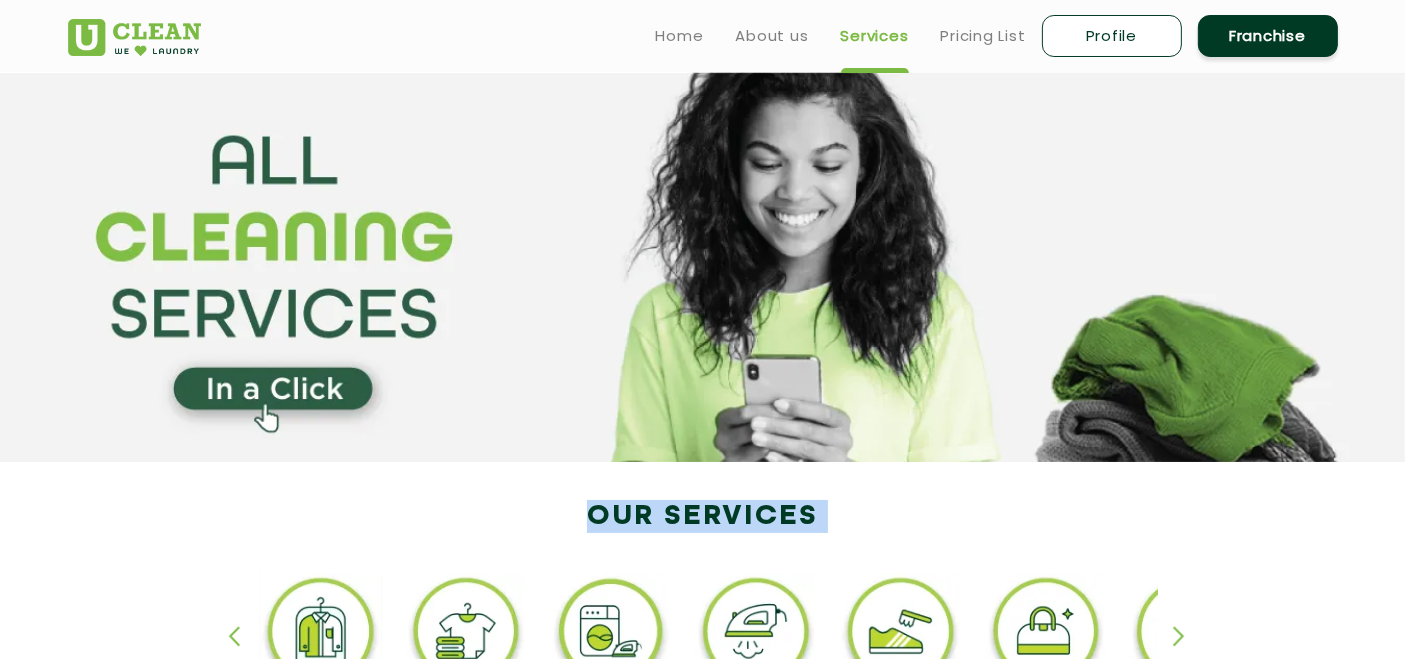 click 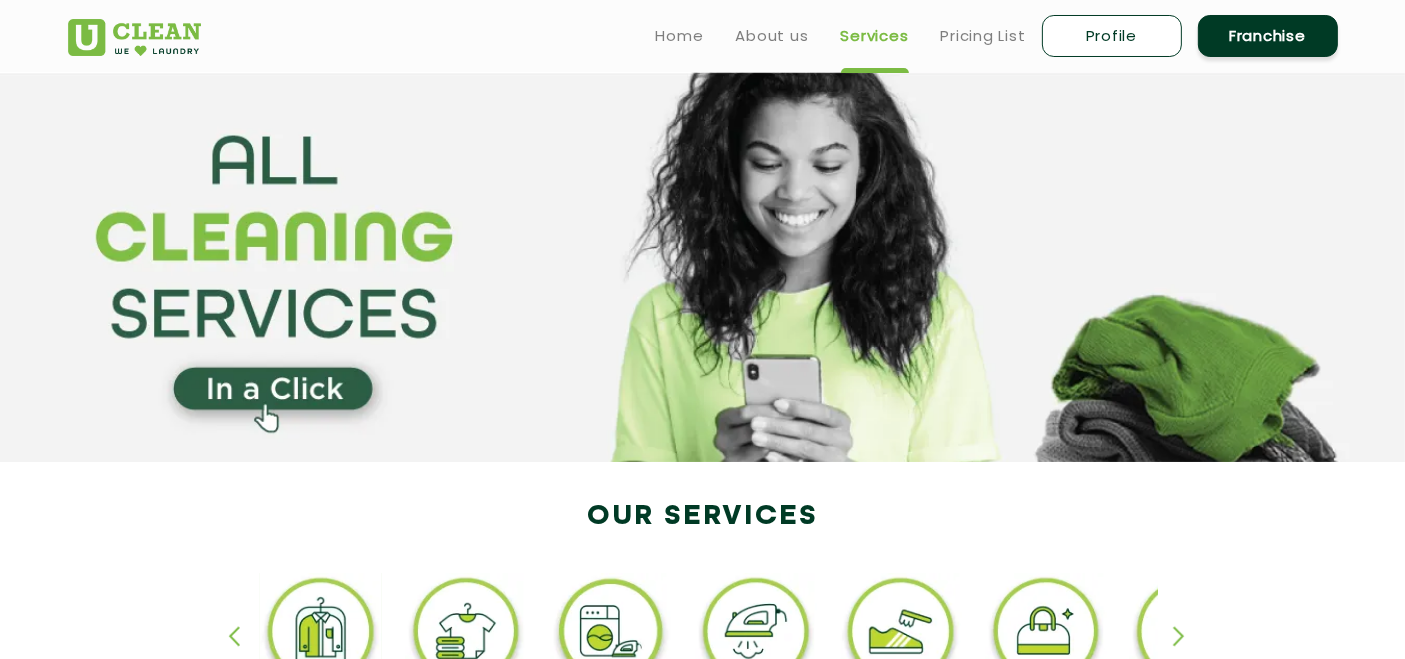 drag, startPoint x: 597, startPoint y: 260, endPoint x: 723, endPoint y: 198, distance: 140.42792 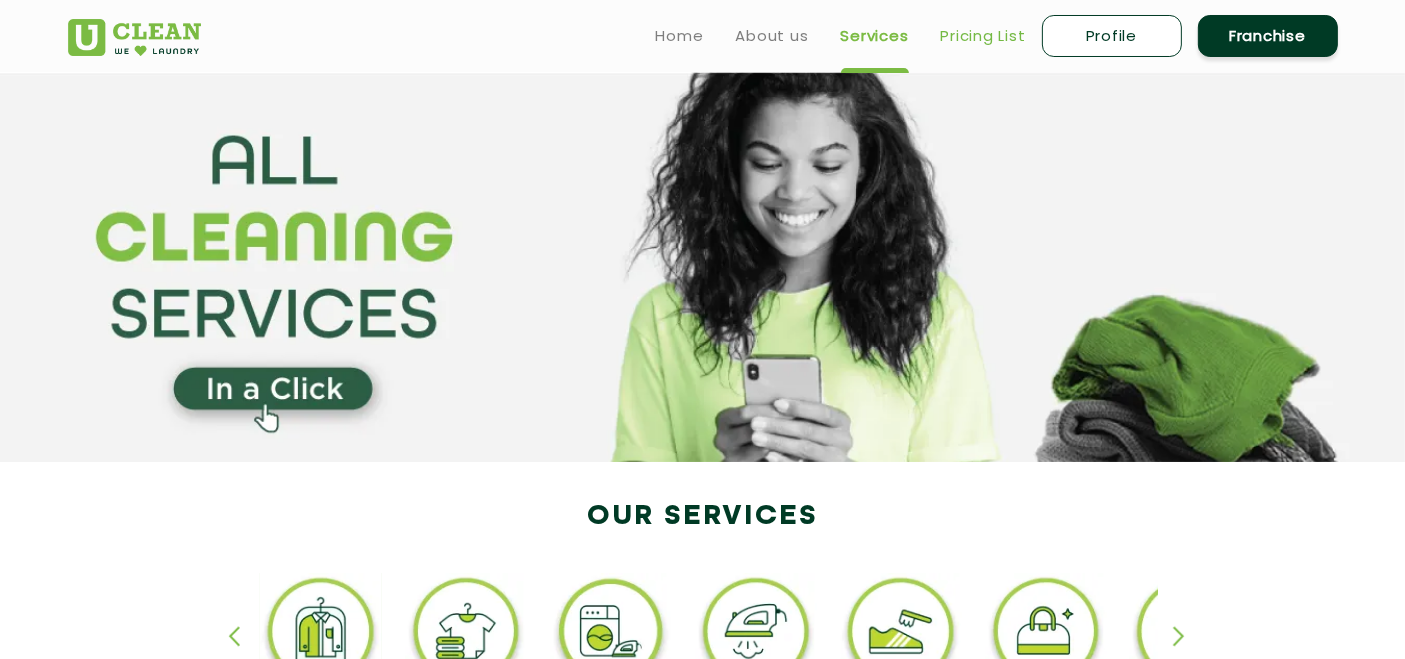 click on "Pricing List" at bounding box center (983, 36) 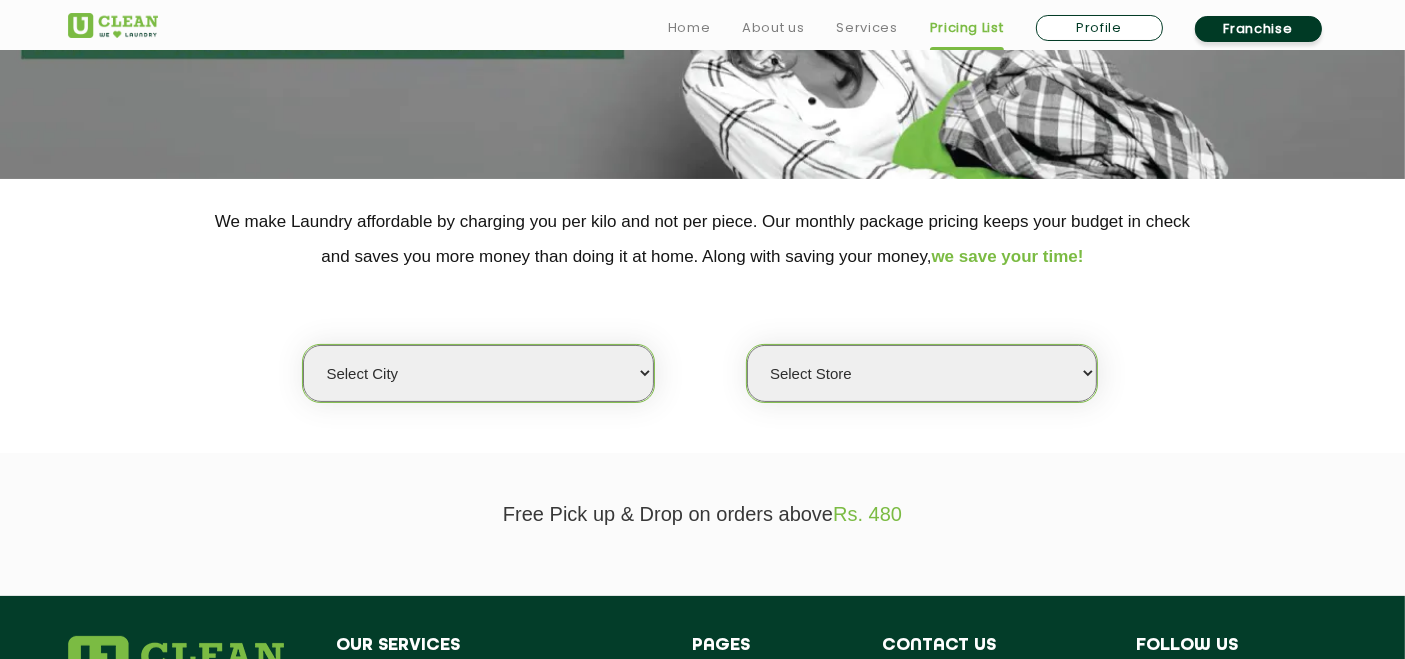 scroll, scrollTop: 333, scrollLeft: 0, axis: vertical 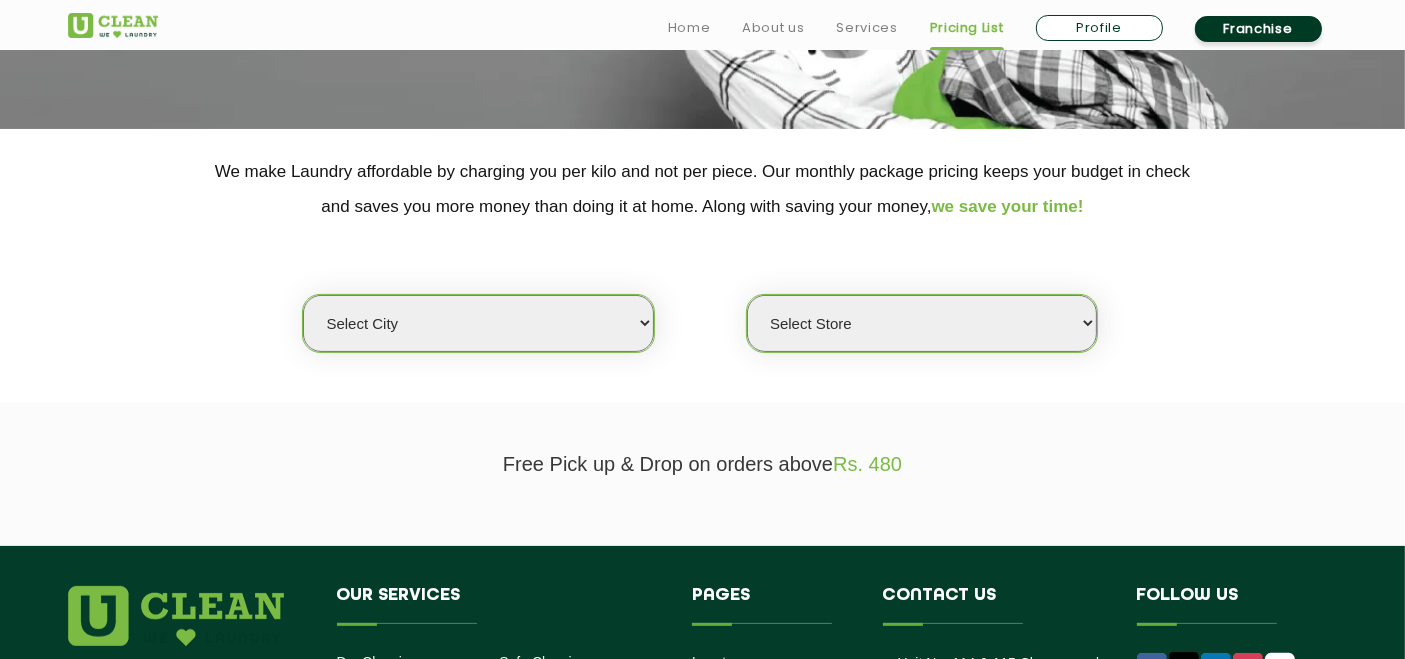 click on "Select city Aalo Agartala Agra Ahmedabad Akola Aligarh Alwar - UClean Select Amravati Aurangabad Ayodhya Bahadurgarh Bahraich Baleswar Baramulla Bareilly Barmer Barpeta Bathinda Belgaum Bengaluru Berhampur Bettiah Bhagalpur Bhilwara Bhiwadi Bhopal Bhubaneshwar Bidar Bikaner Bilaspur Bokaro Bongaigaon Chandigarh Chennai Chitrakoot Cochin Coimbatore Cooch Behar Coonoor Daman Danapur Darrang Daudnagar Dehradun Delhi Deoghar Dhanbad Dharwad Dhule Dibrugarh Digboi Dimapur Dindigul Duliajan Ellenabad Erode Faridabad Gandhidham Gandhinagar Garia Ghaziabad Goa Gohana Golaghat Gonda Gorakhpur Gurugram Guwahati Gwalior Haldwani Hamirpur Hanumangarh Haridwar Hingoli Hojai Howrah Hubli Hyderabad Imphal Indore Itanagar Jagdalpur Jagraon Jaipur Jaipur - Select Jammu Jamshedpur Jehanabad Jhansi Jodhpur Jorhat Kaithal Kakinada Kanpur Kargil Karimganj Kathmandu Kharupetia Khopoli Kochi Kohima Kokapet Kokrajhar Kolhapur Kolkata Kota - Select Kotdwar Krishnanagar Kundli Kurnool Latur Leh Longding Lower Subansiri Lucknow Madurai" at bounding box center (478, 323) 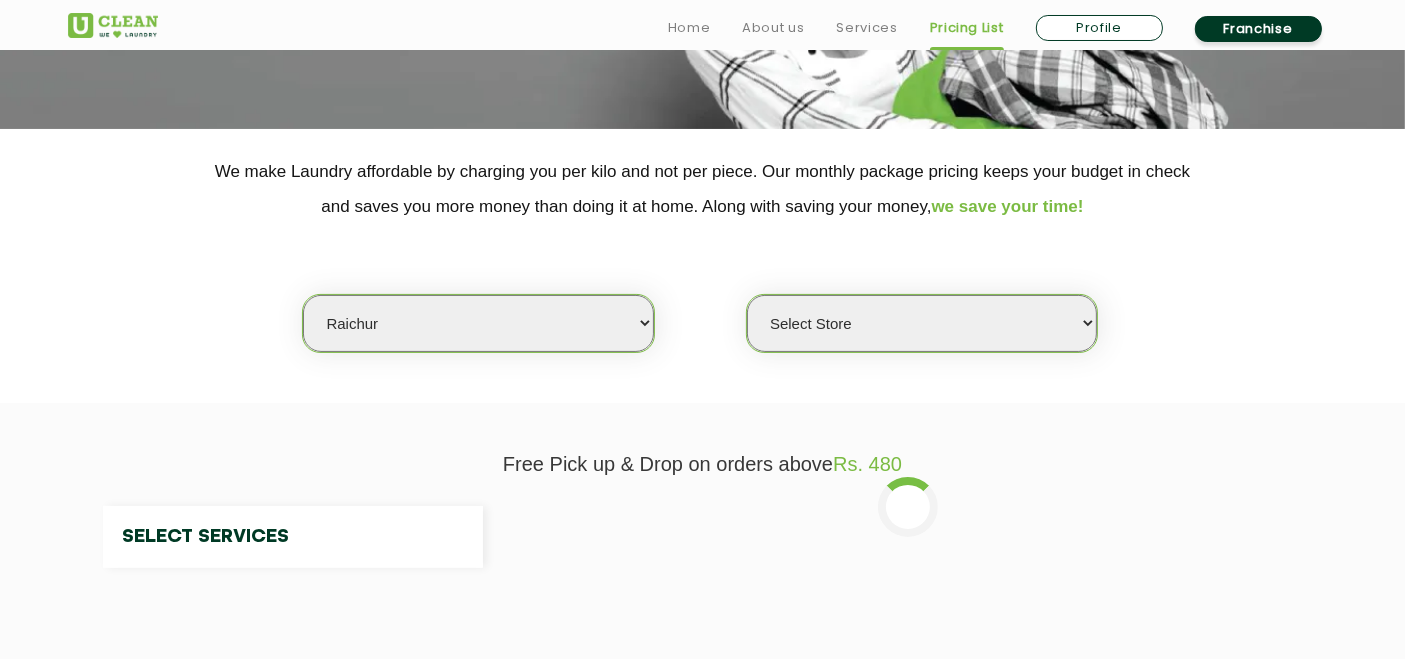 scroll, scrollTop: 444, scrollLeft: 0, axis: vertical 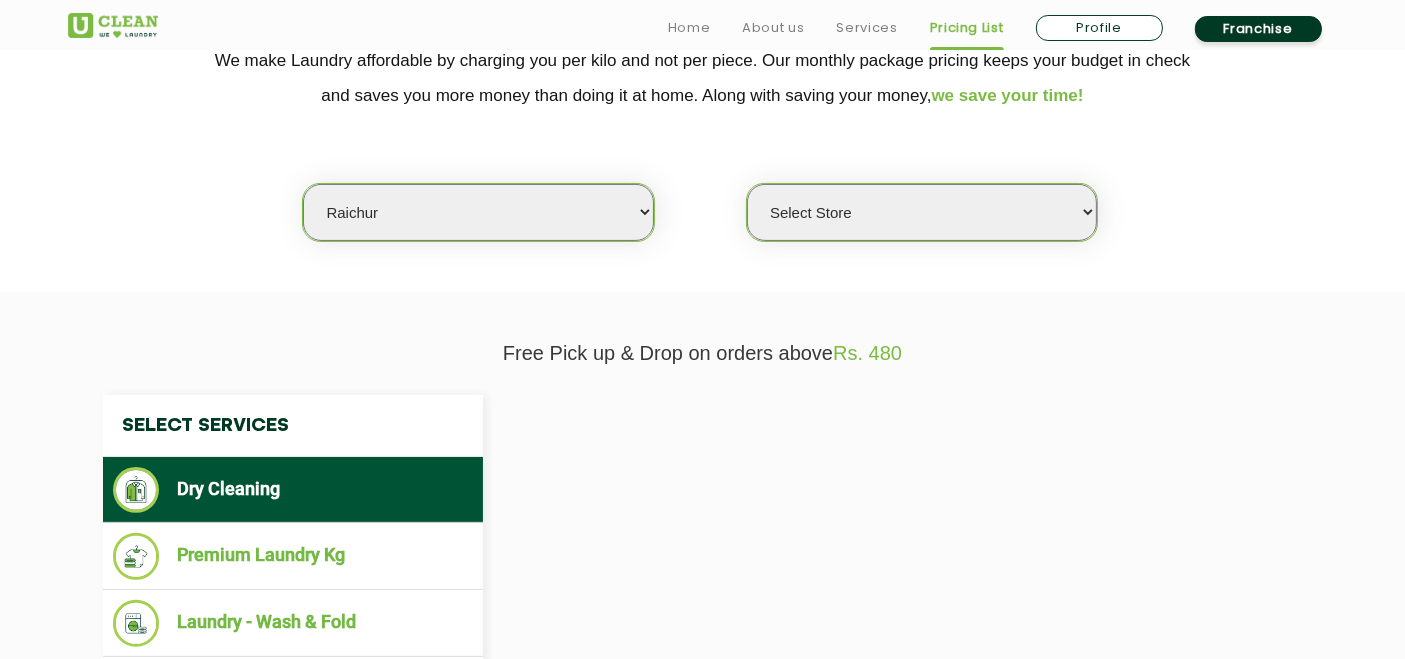 select on "0" 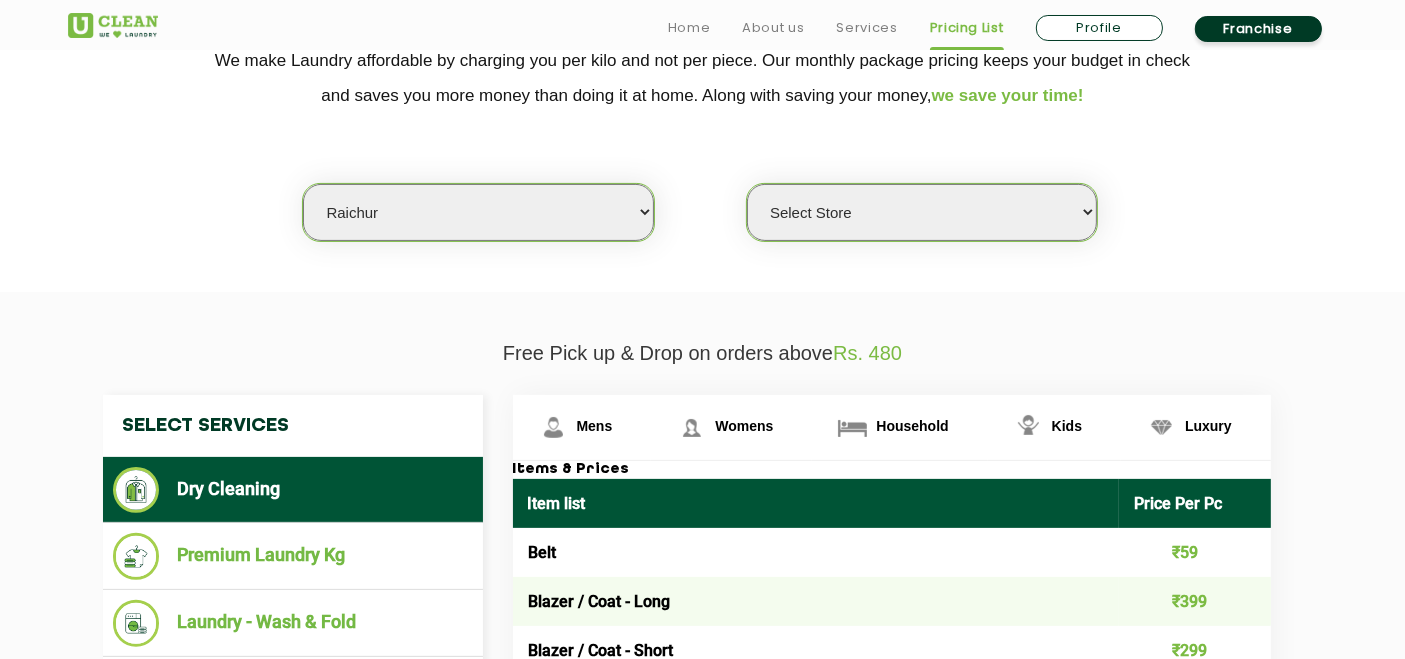 click on "Select city Aalo Agartala Agra Ahmedabad Akola Aligarh Alwar - UClean Select Amravati Aurangabad Ayodhya Bahadurgarh Bahraich Baleswar Baramulla Bareilly Barmer Barpeta Bathinda Belgaum Bengaluru Berhampur Bettiah Bhagalpur Bhilwara Bhiwadi Bhopal Bhubaneshwar Bidar Bikaner Bilaspur Bokaro Bongaigaon Chandigarh Chennai Chitrakoot Cochin Coimbatore Cooch Behar Coonoor Daman Danapur Darrang Daudnagar Dehradun Delhi Deoghar Dhanbad Dharwad Dhule Dibrugarh Digboi Dimapur Dindigul Duliajan Ellenabad Erode Faridabad Gandhidham Gandhinagar Garia Ghaziabad Goa Gohana Golaghat Gonda Gorakhpur Gurugram Guwahati Gwalior Haldwani Hamirpur Hanumangarh Haridwar Hingoli Hojai Howrah Hubli Hyderabad Imphal Indore Itanagar Jagdalpur Jagraon Jaipur Jaipur - Select Jammu Jamshedpur Jehanabad Jhansi Jodhpur Jorhat Kaithal Kakinada Kanpur Kargil Karimganj Kathmandu Kharupetia Khopoli Kochi Kohima Kokapet Kokrajhar Kolhapur Kolkata Kota - Select Kotdwar Krishnanagar Kundli Kurnool Latur Leh Longding Lower Subansiri Lucknow Madurai" at bounding box center [478, 212] 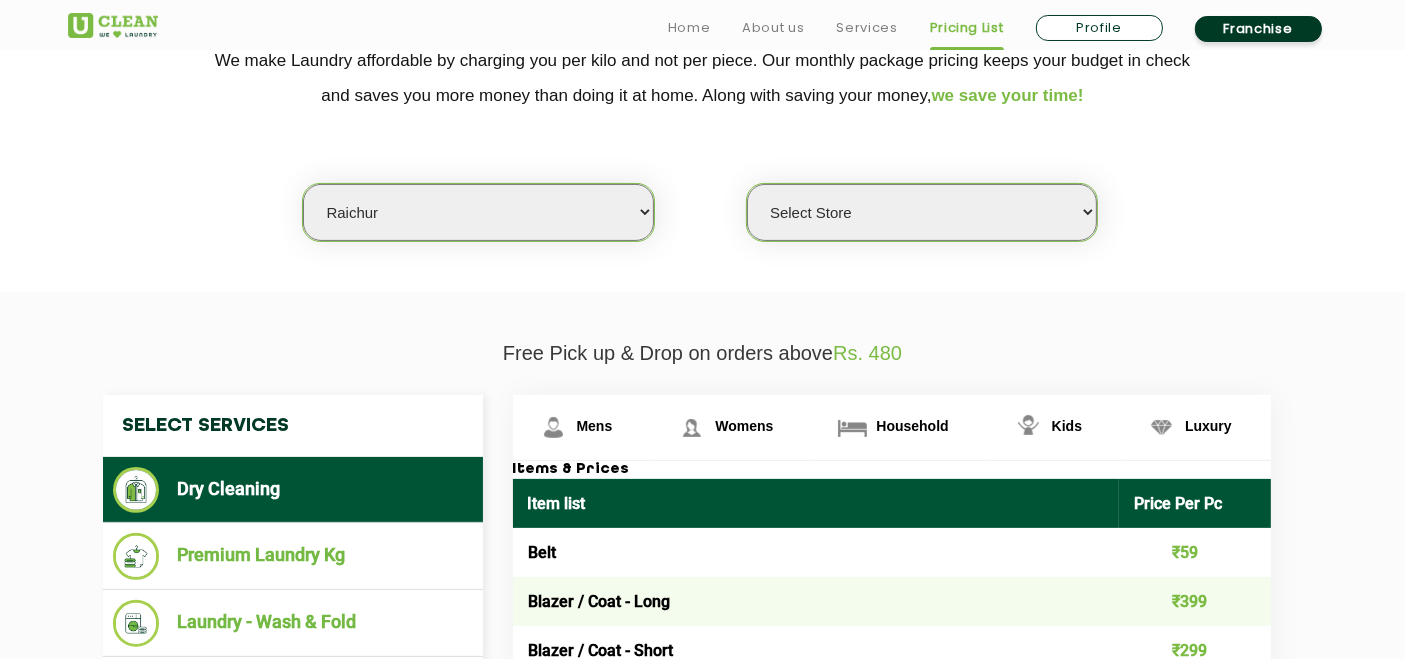 select on "[NUMBER]" 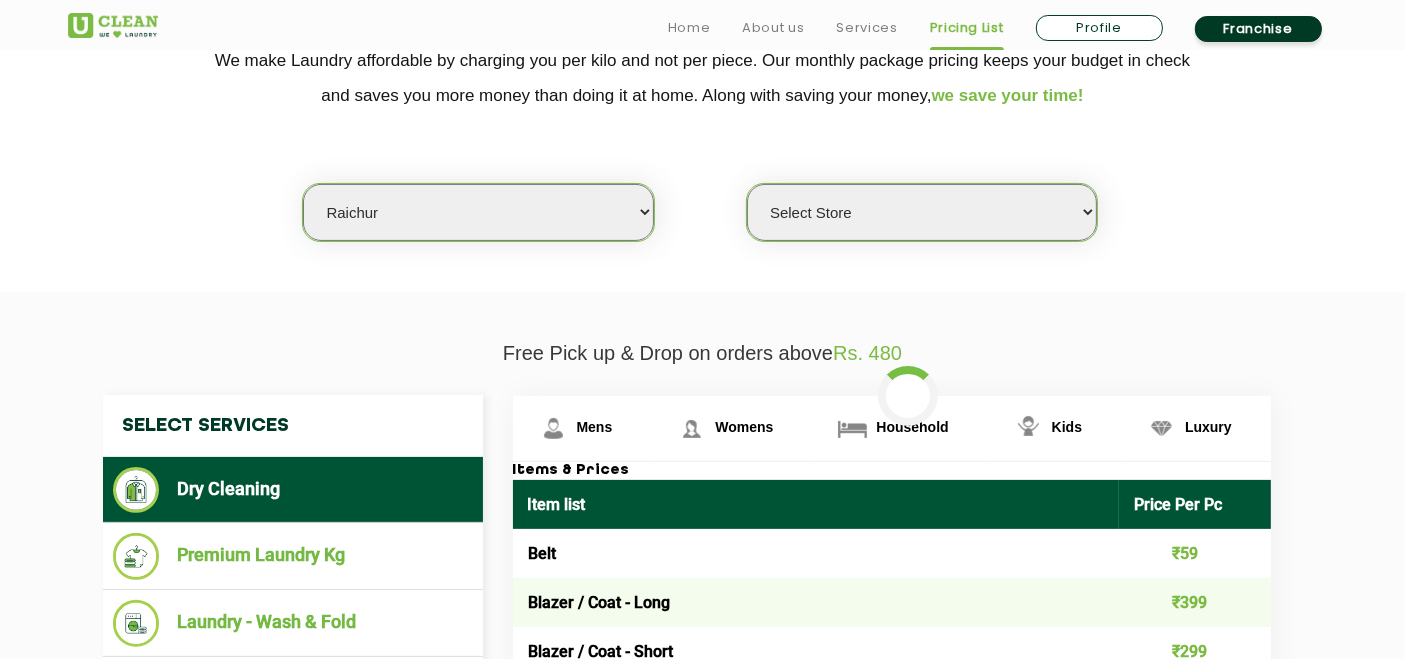 click on "Select Store UClean [CITY]" at bounding box center [922, 212] 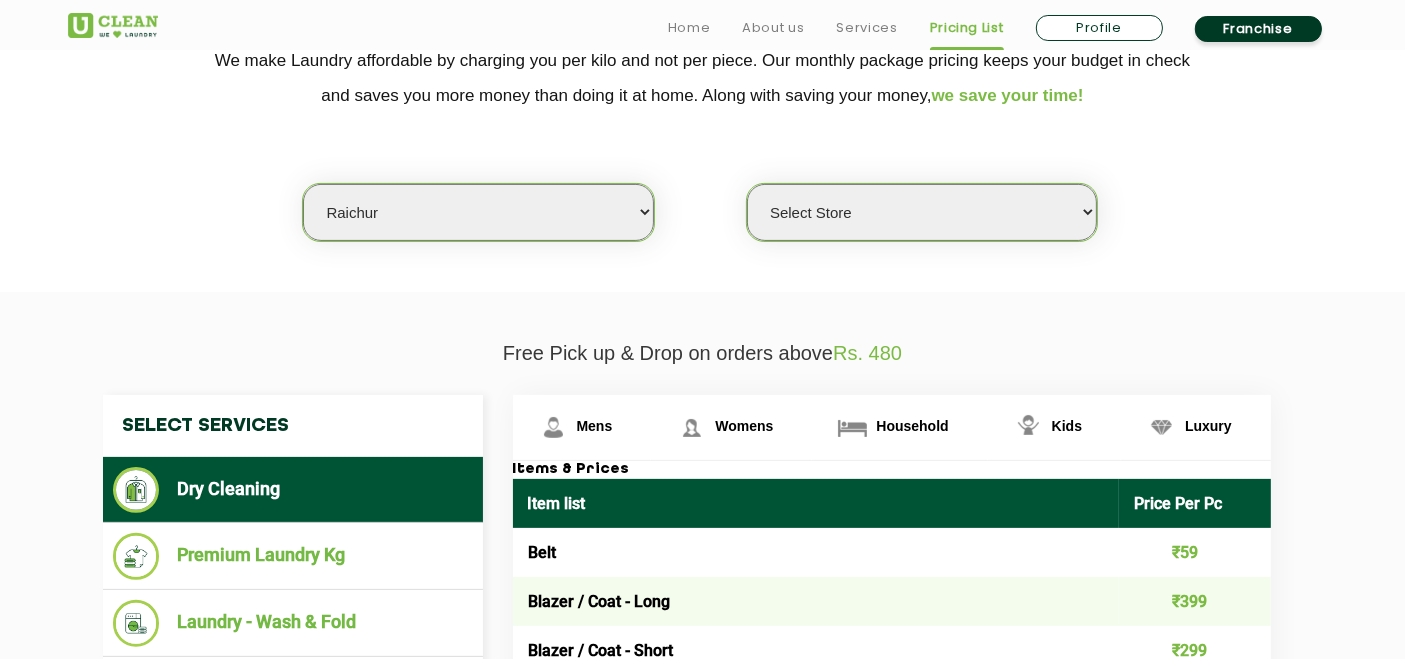 select on "472" 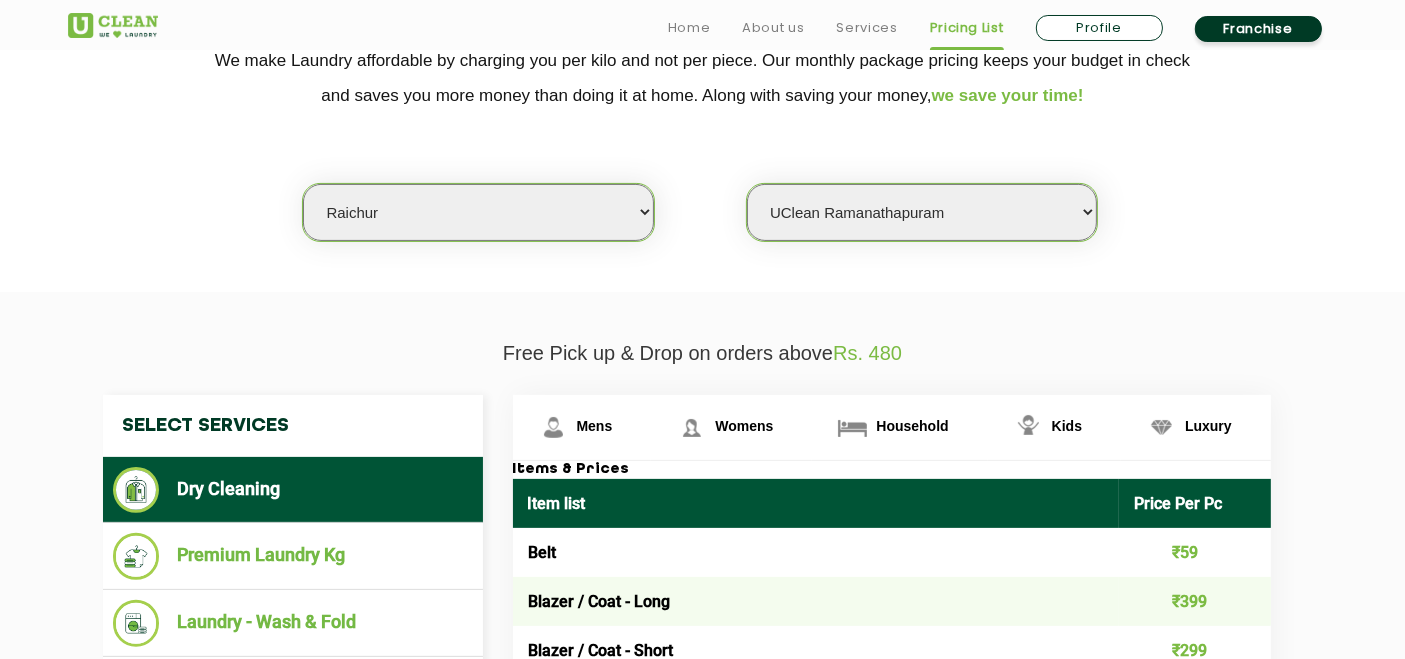 click on "Select Store UClean [CITY]" at bounding box center (922, 212) 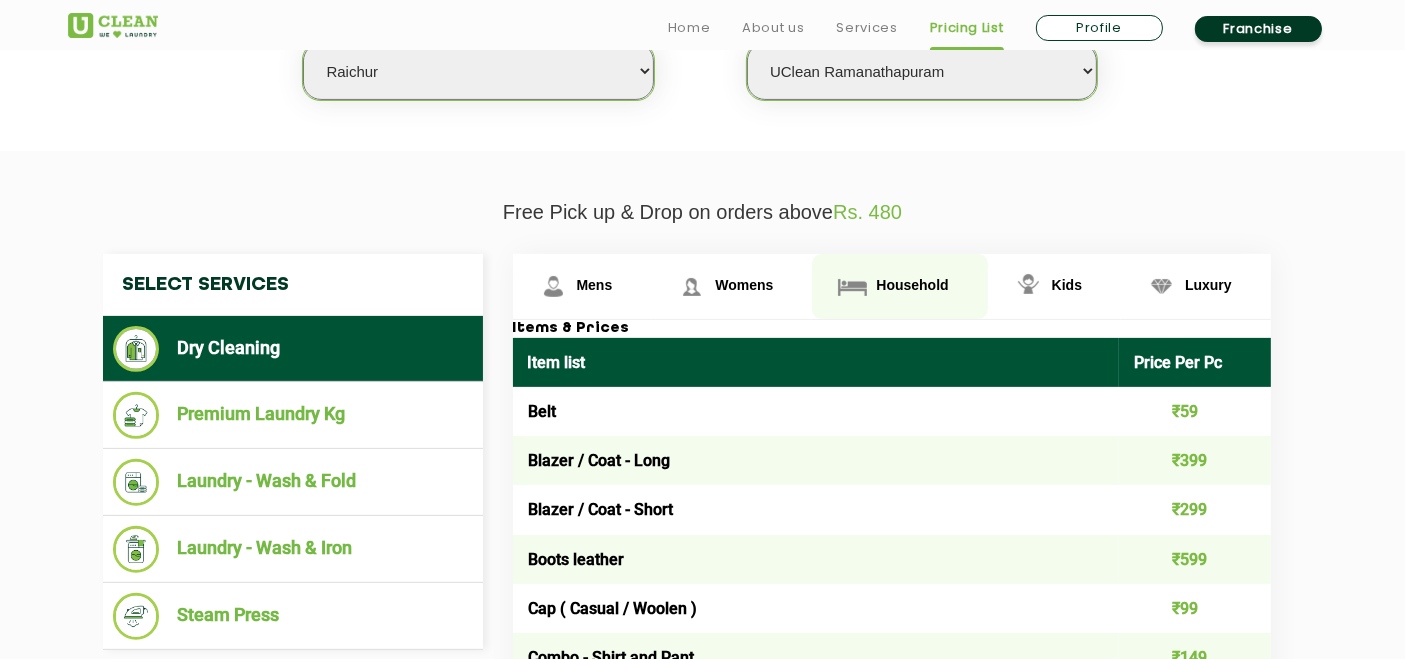 scroll, scrollTop: 666, scrollLeft: 0, axis: vertical 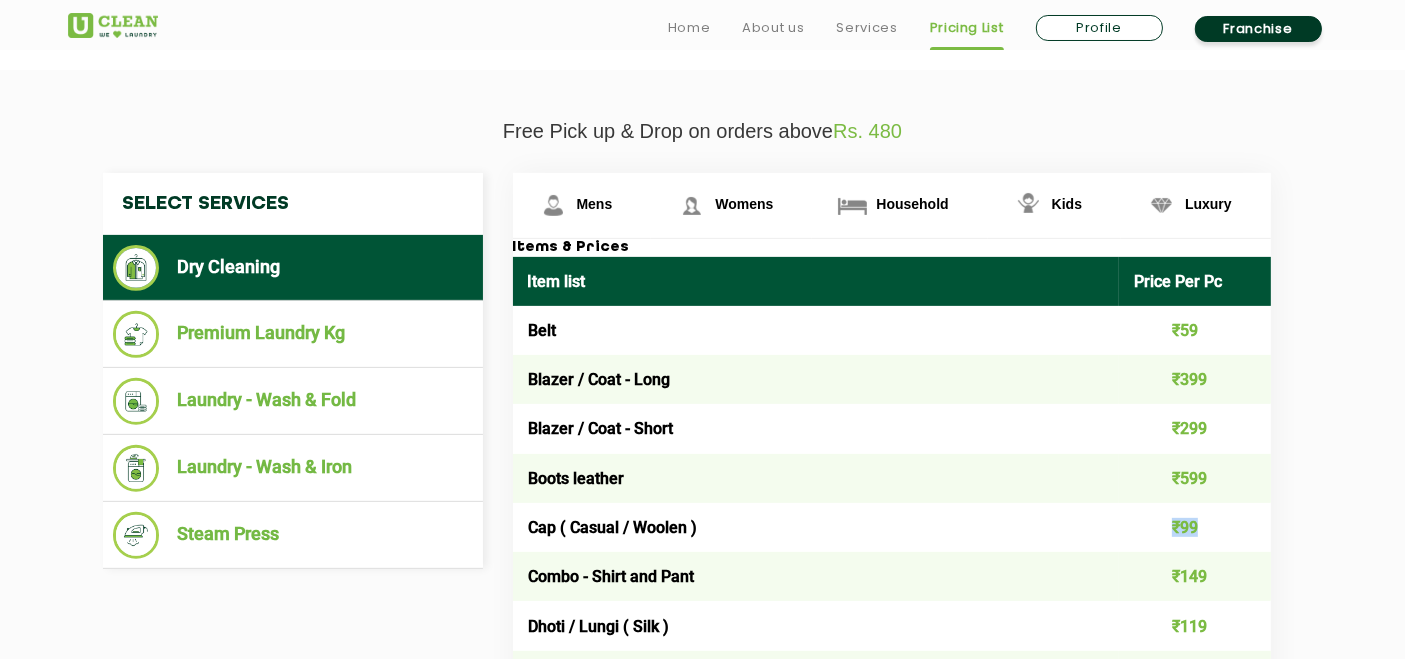 drag, startPoint x: 1240, startPoint y: 530, endPoint x: 1254, endPoint y: 524, distance: 15.231546 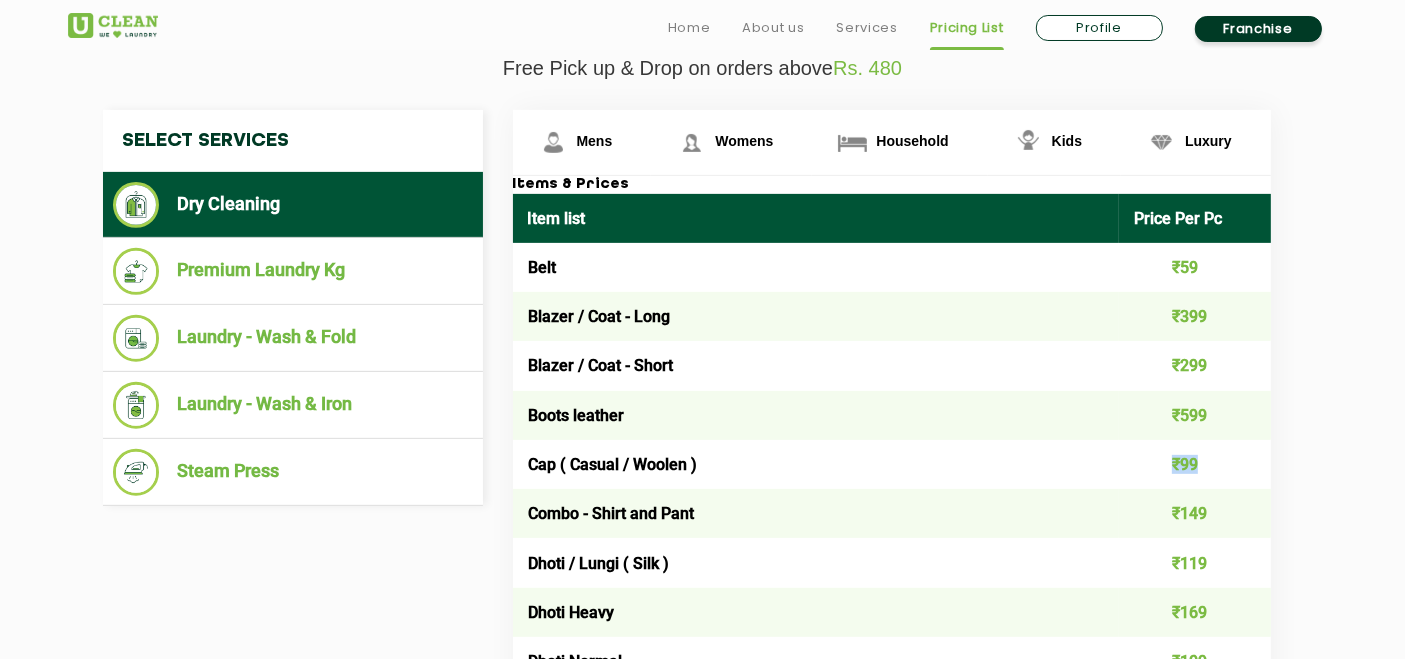 scroll, scrollTop: 777, scrollLeft: 0, axis: vertical 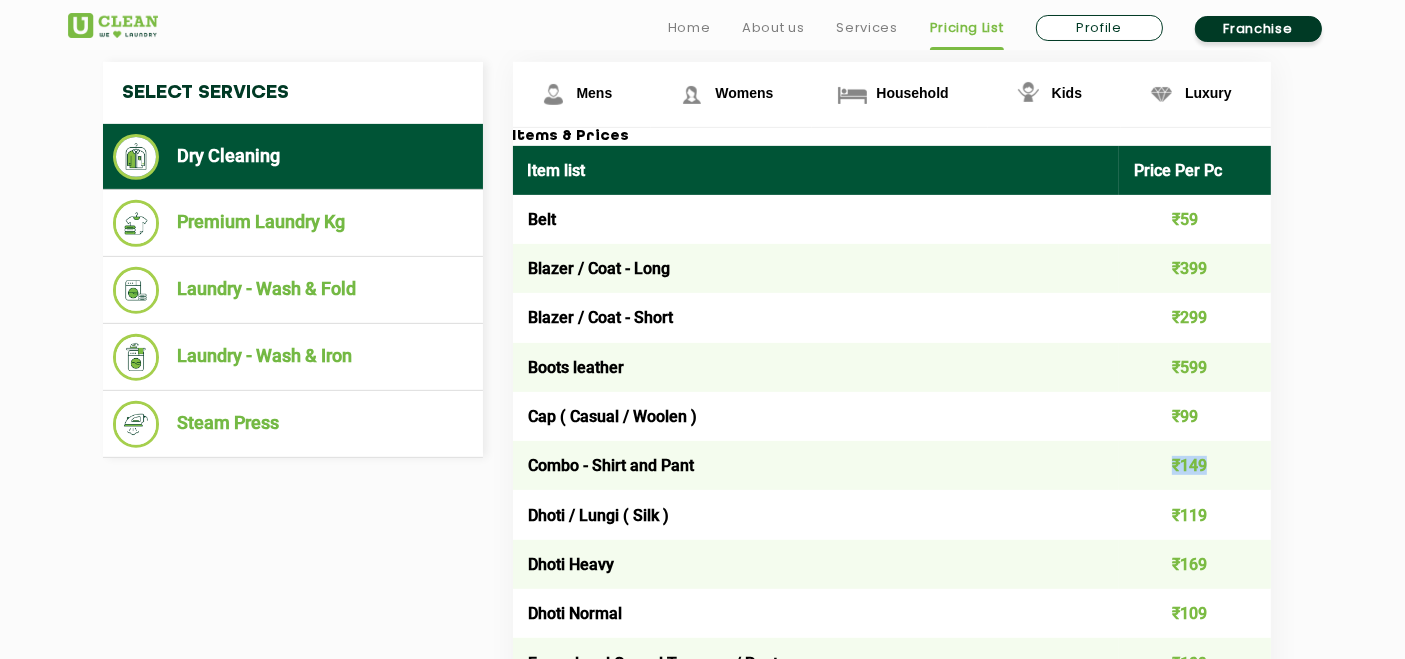 drag, startPoint x: 1154, startPoint y: 456, endPoint x: 1211, endPoint y: 456, distance: 57 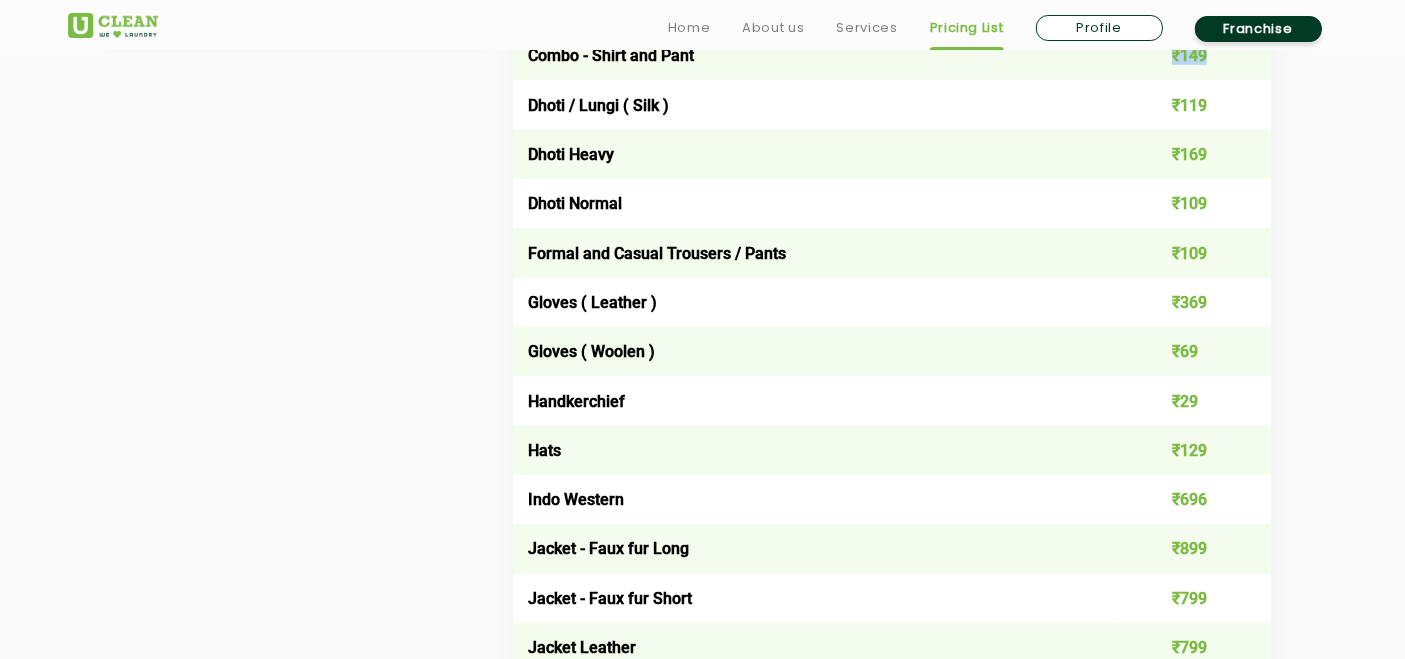 scroll, scrollTop: 1222, scrollLeft: 0, axis: vertical 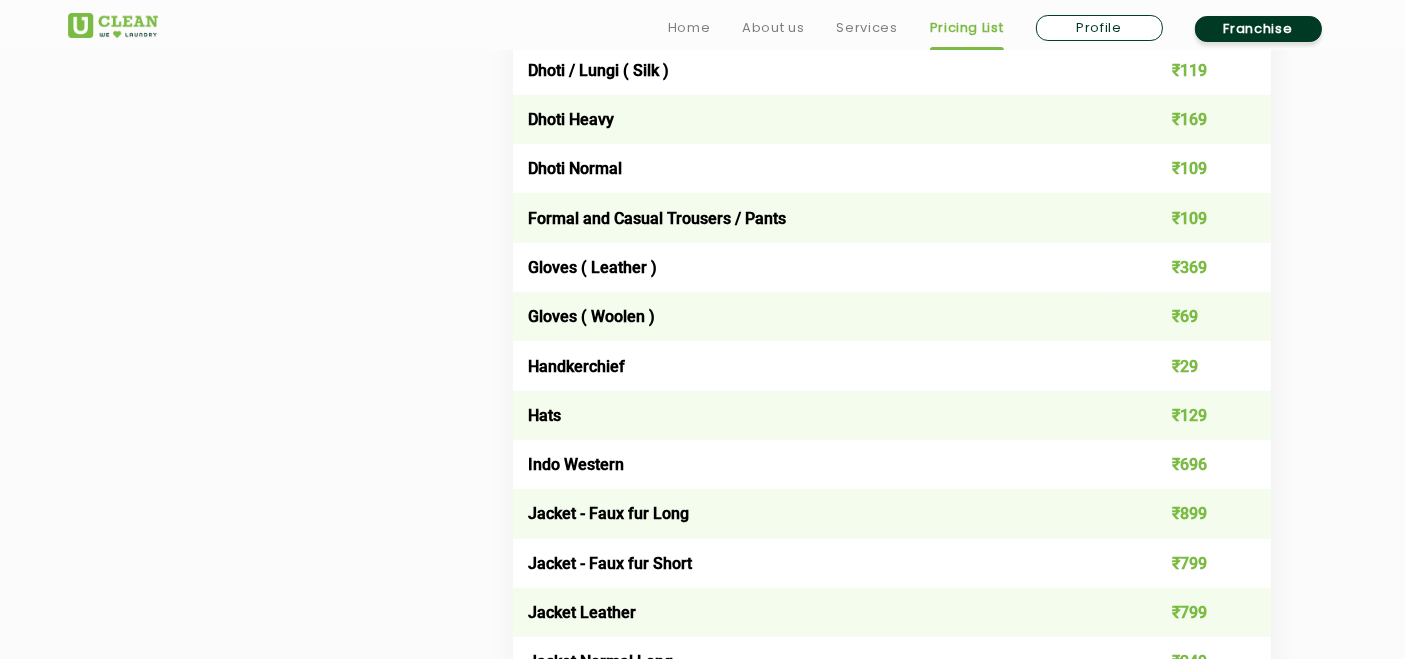 click on "Hats" at bounding box center [816, 415] 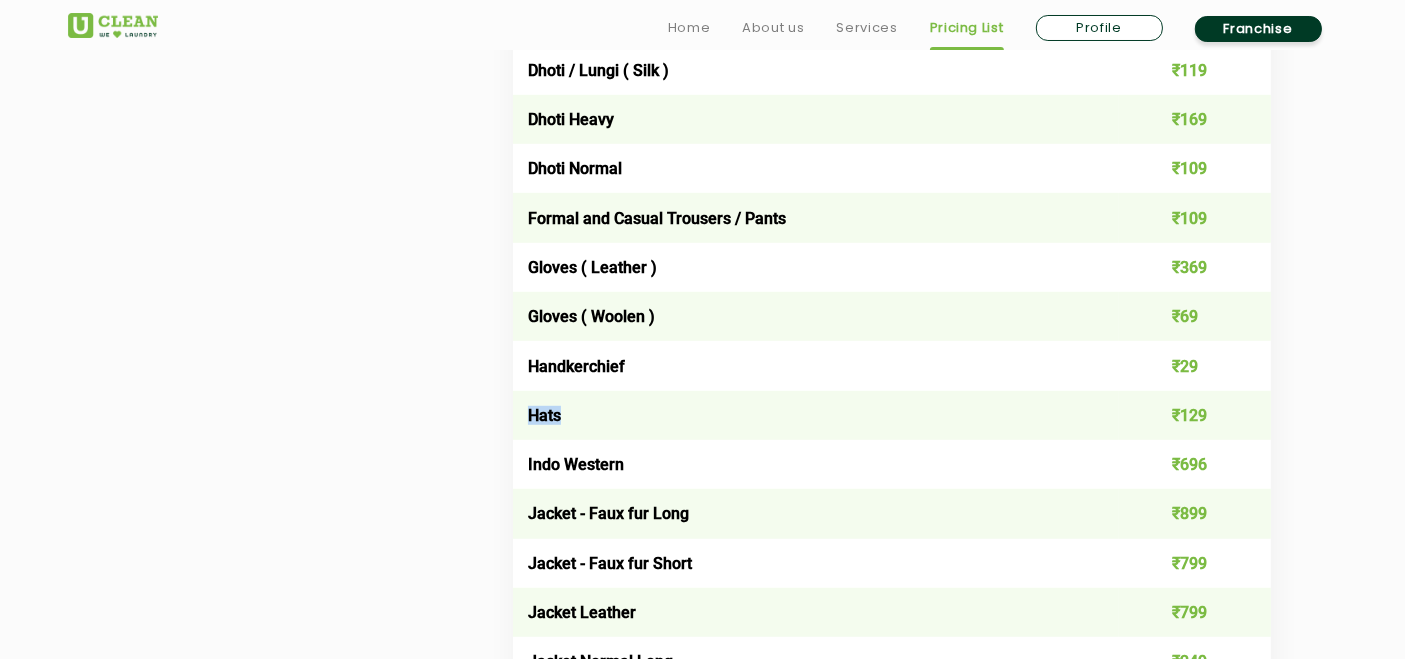 click on "Hats" at bounding box center (816, 415) 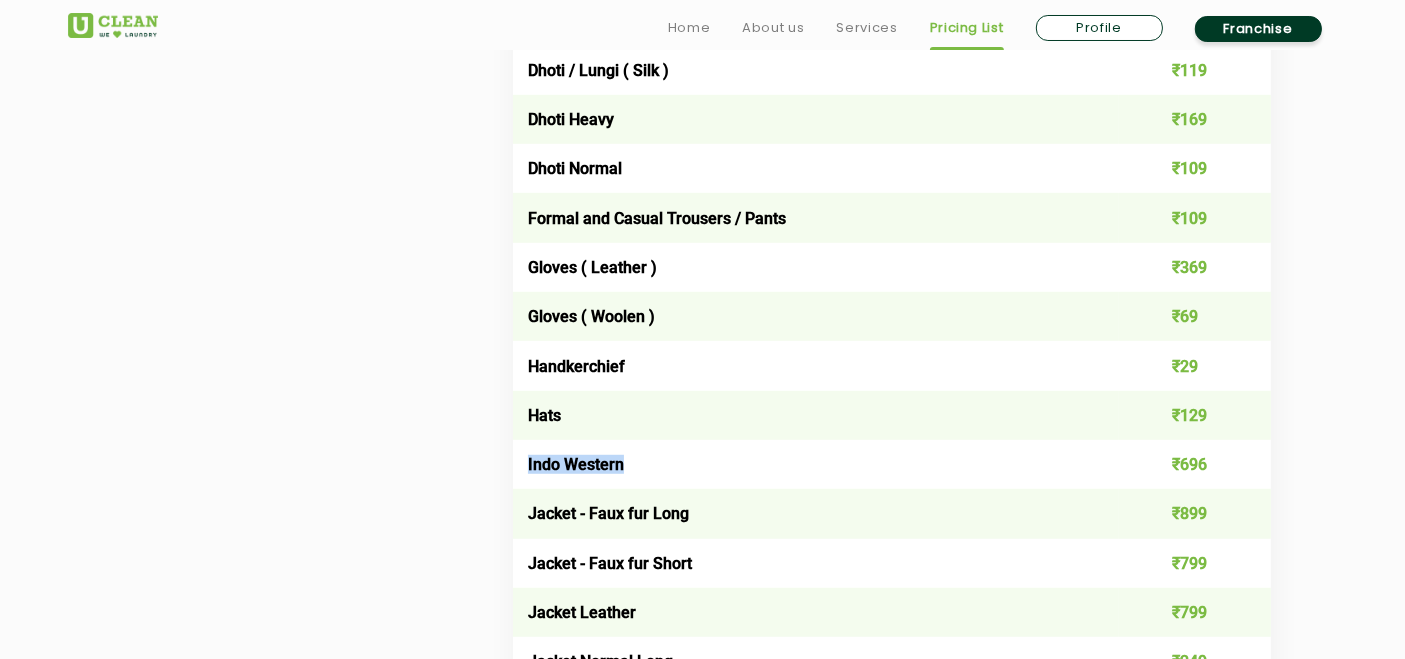 drag, startPoint x: 626, startPoint y: 466, endPoint x: 525, endPoint y: 461, distance: 101.12369 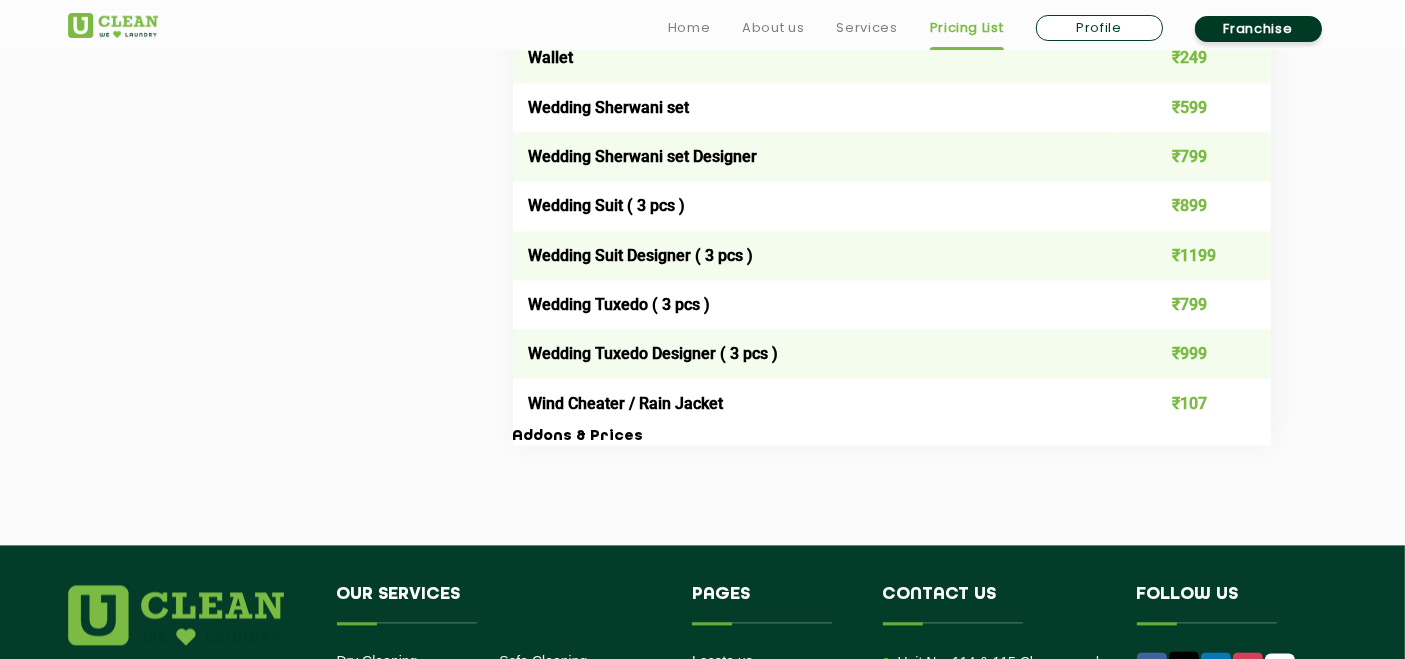 scroll, scrollTop: 4111, scrollLeft: 0, axis: vertical 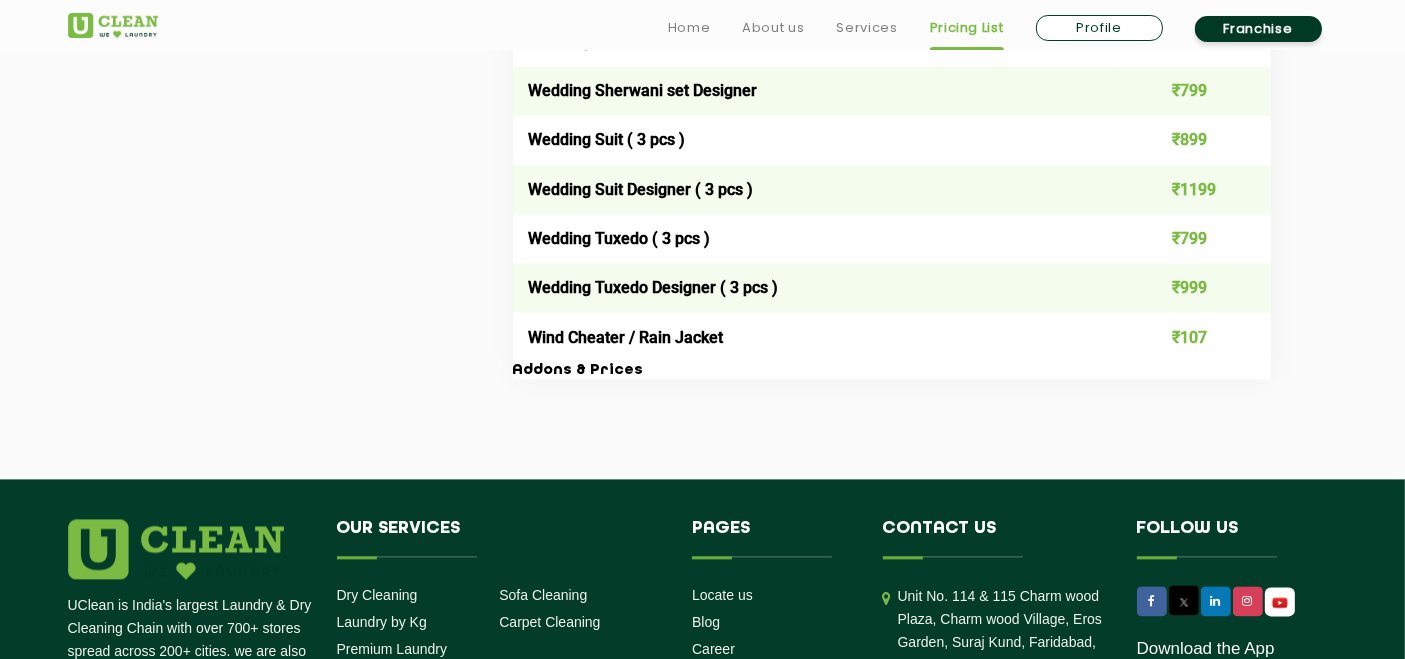 click on "Wind Cheater / Rain Jacket" at bounding box center (816, 336) 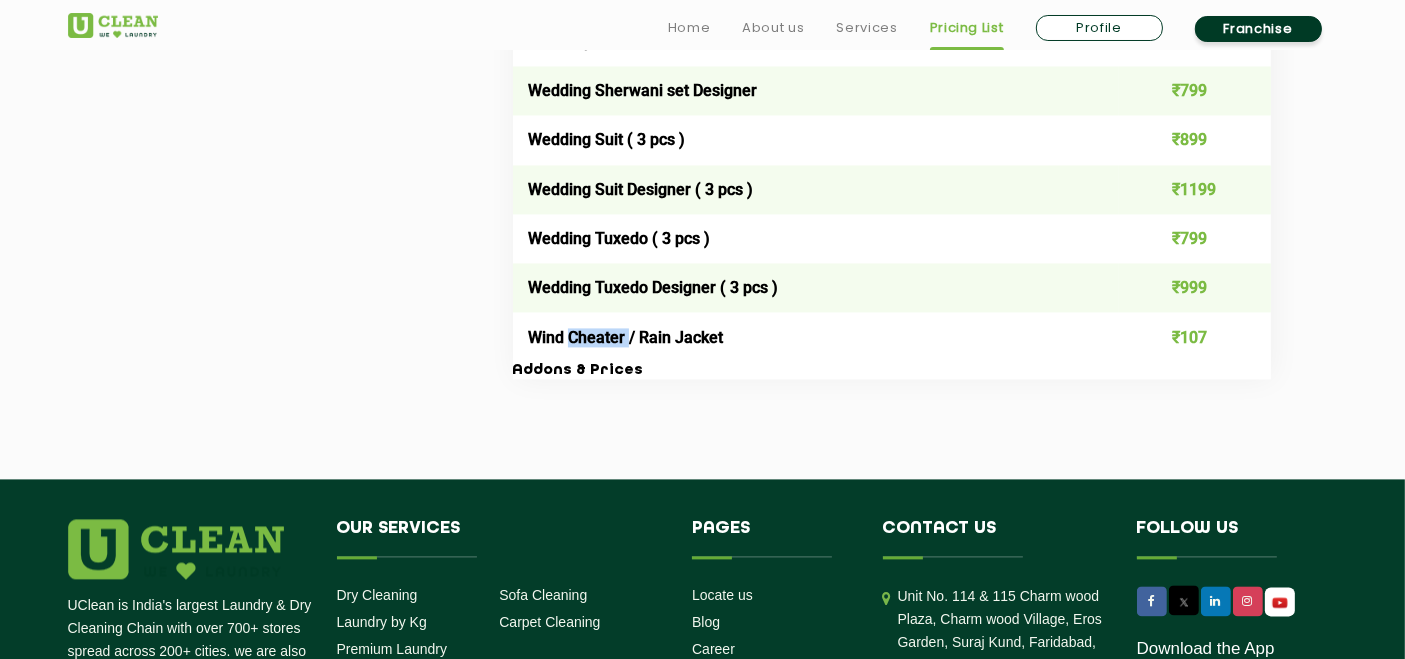 click on "Wind Cheater / Rain Jacket" at bounding box center [816, 336] 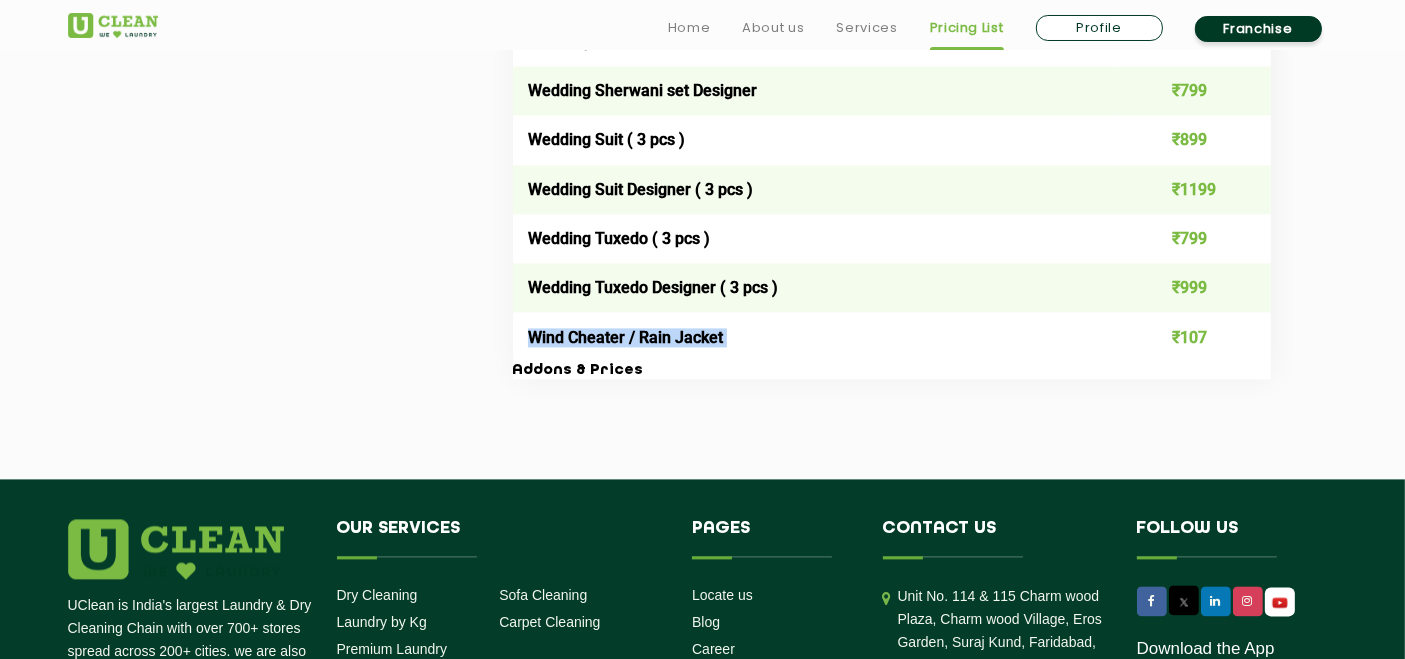 click on "Wind Cheater / Rain Jacket" at bounding box center (816, 336) 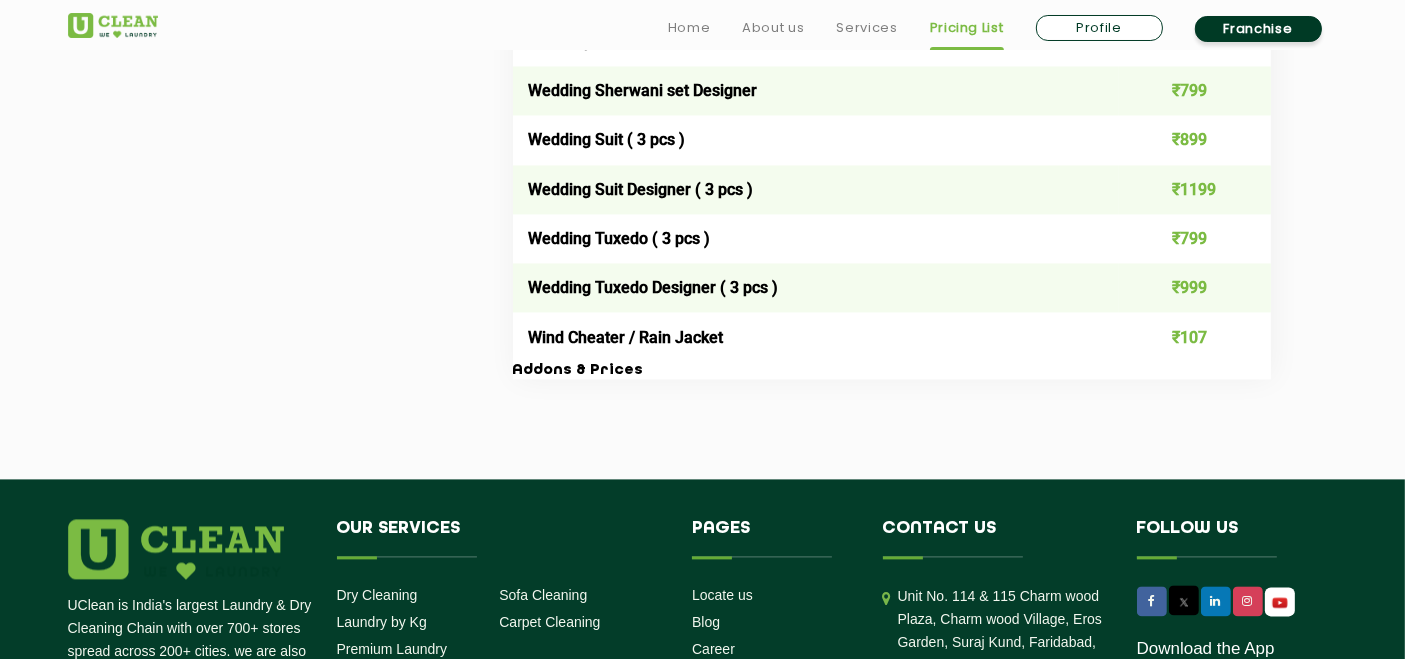 click on "Wedding Tuxedo Designer ( 3 pcs )" at bounding box center [816, 287] 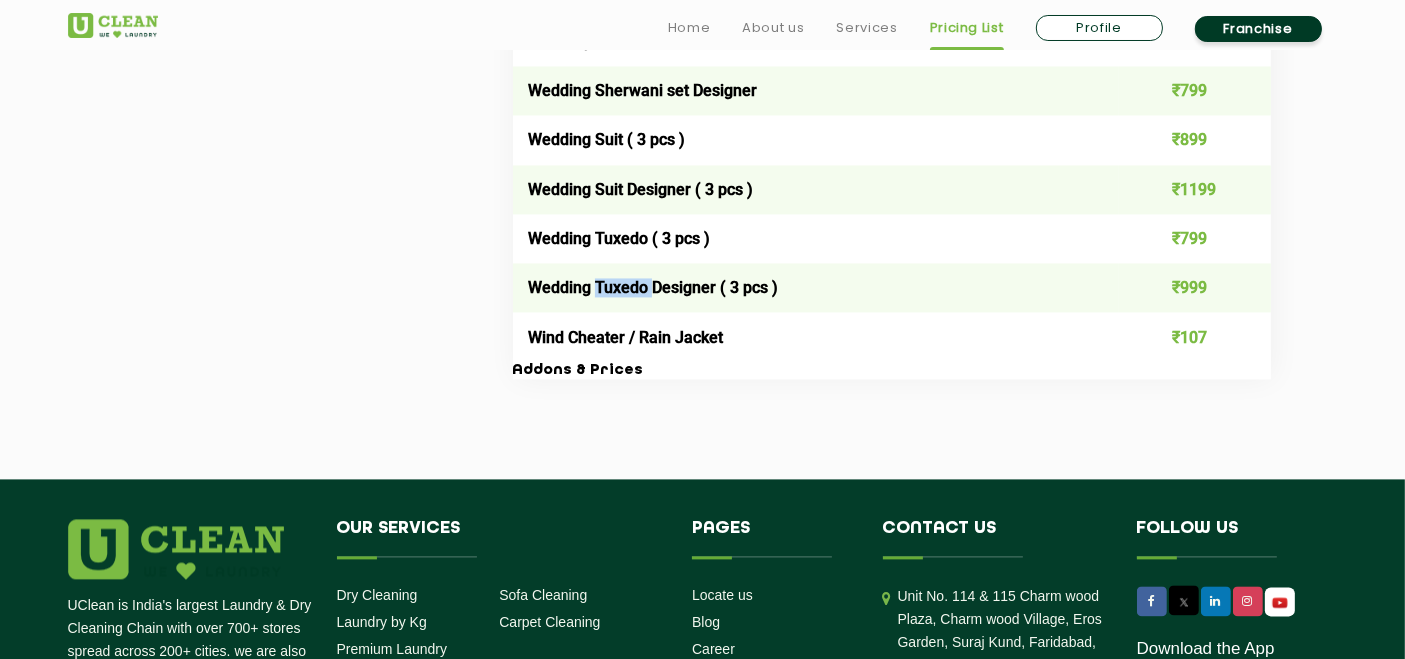 click on "Wedding Tuxedo Designer ( 3 pcs )" at bounding box center [816, 287] 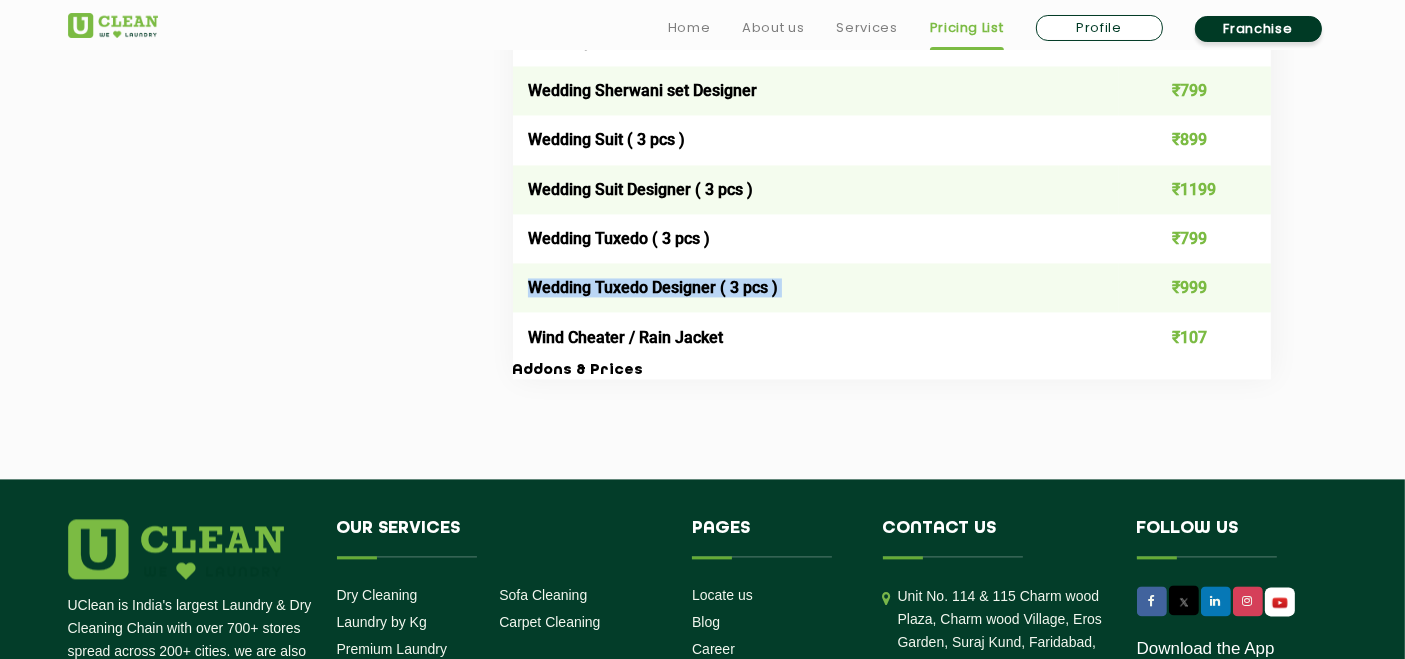 click on "Wedding Tuxedo Designer ( 3 pcs )" at bounding box center (816, 287) 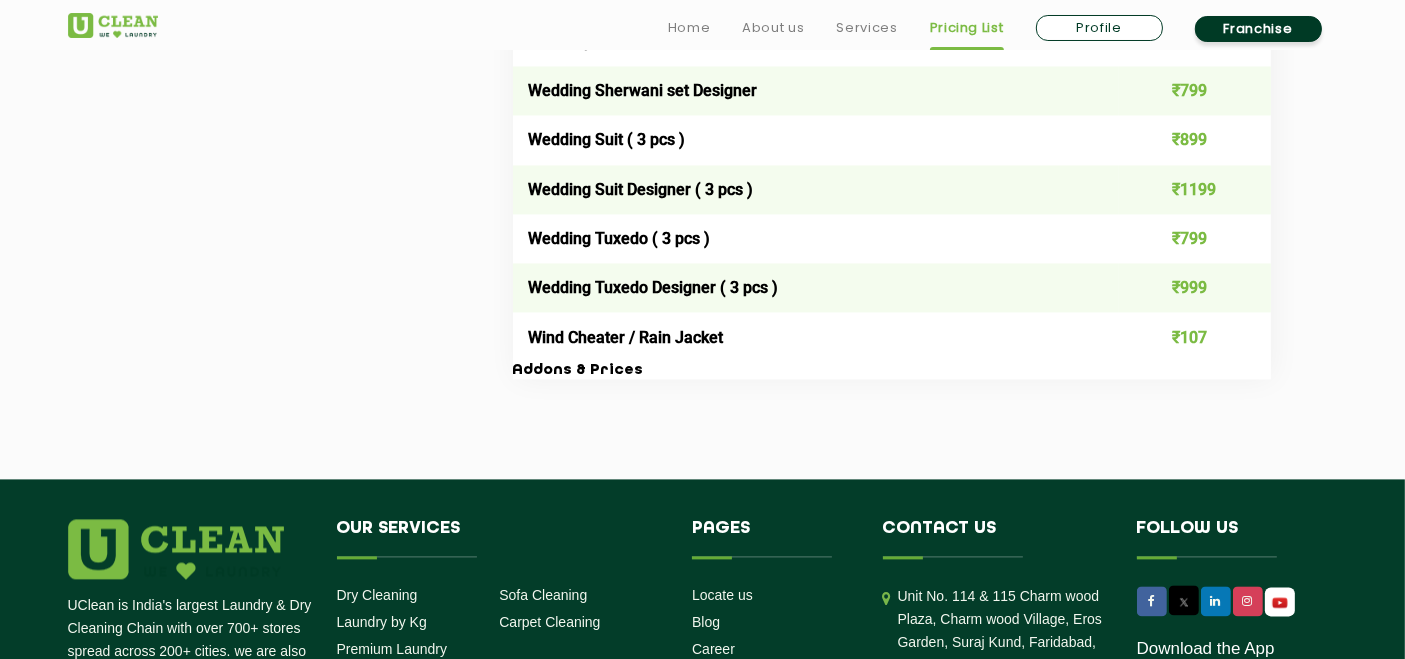click on "Wedding Tuxedo ( 3 pcs )" at bounding box center (816, 238) 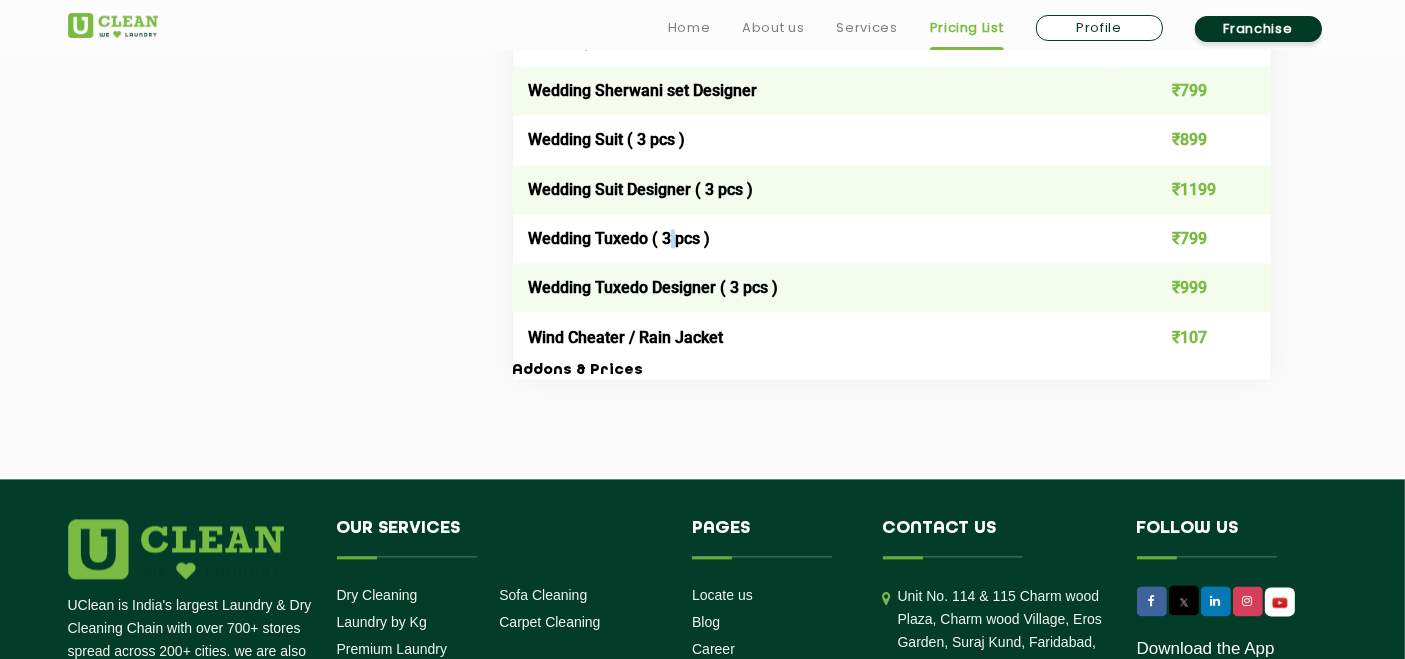 click on "Wedding Tuxedo ( 3 pcs )" at bounding box center (816, 238) 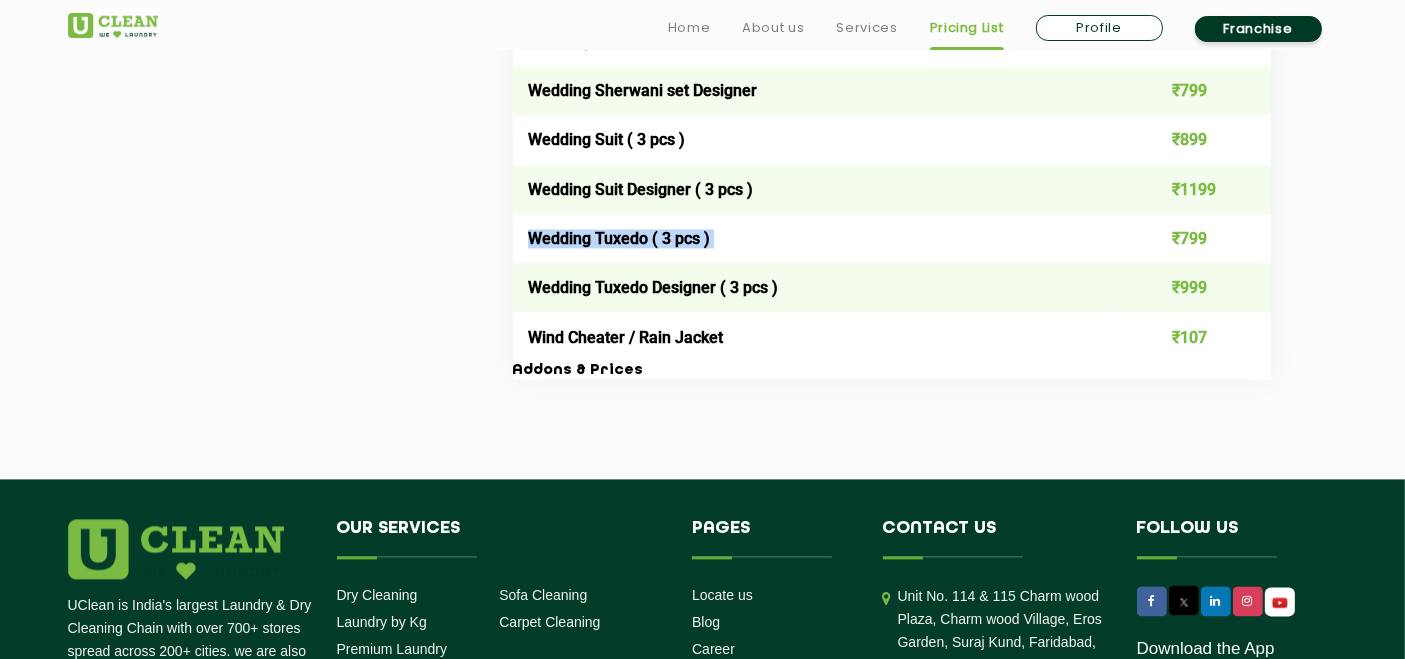 click on "Wedding Tuxedo ( 3 pcs )" at bounding box center [816, 238] 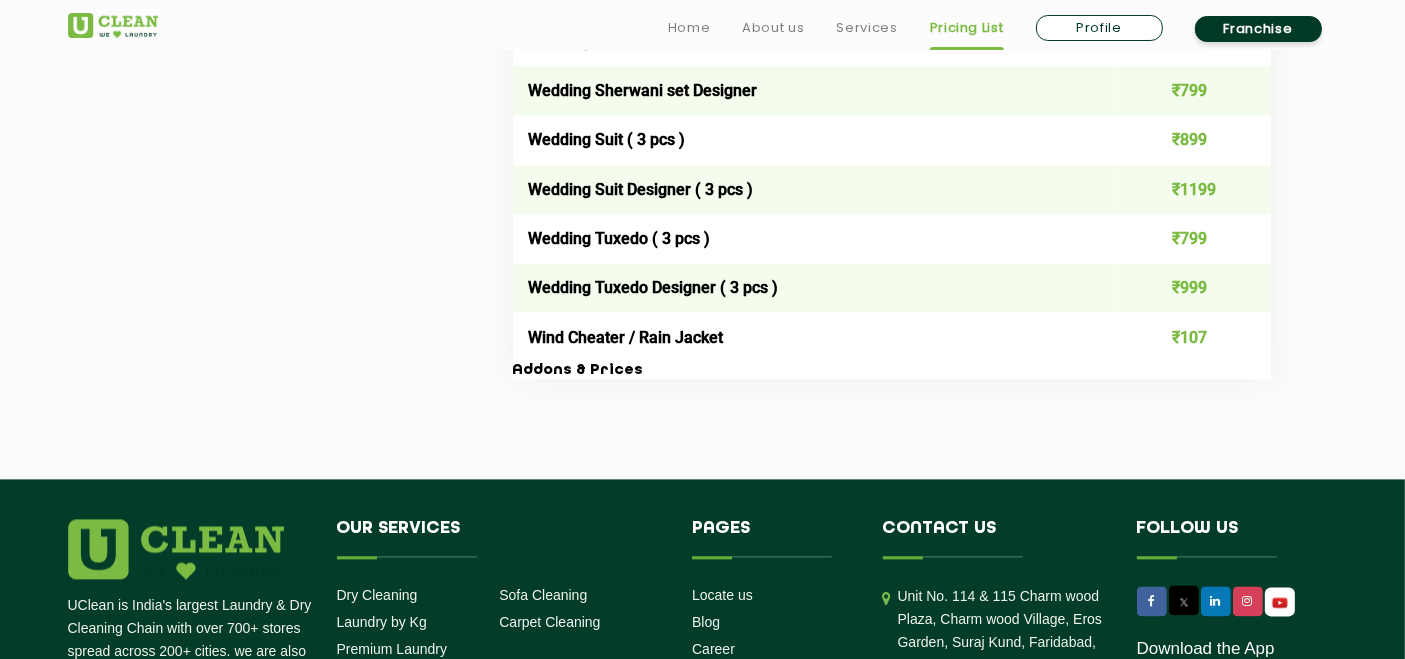 click on "Wedding Suit Designer ( 3 pcs )" at bounding box center [816, 189] 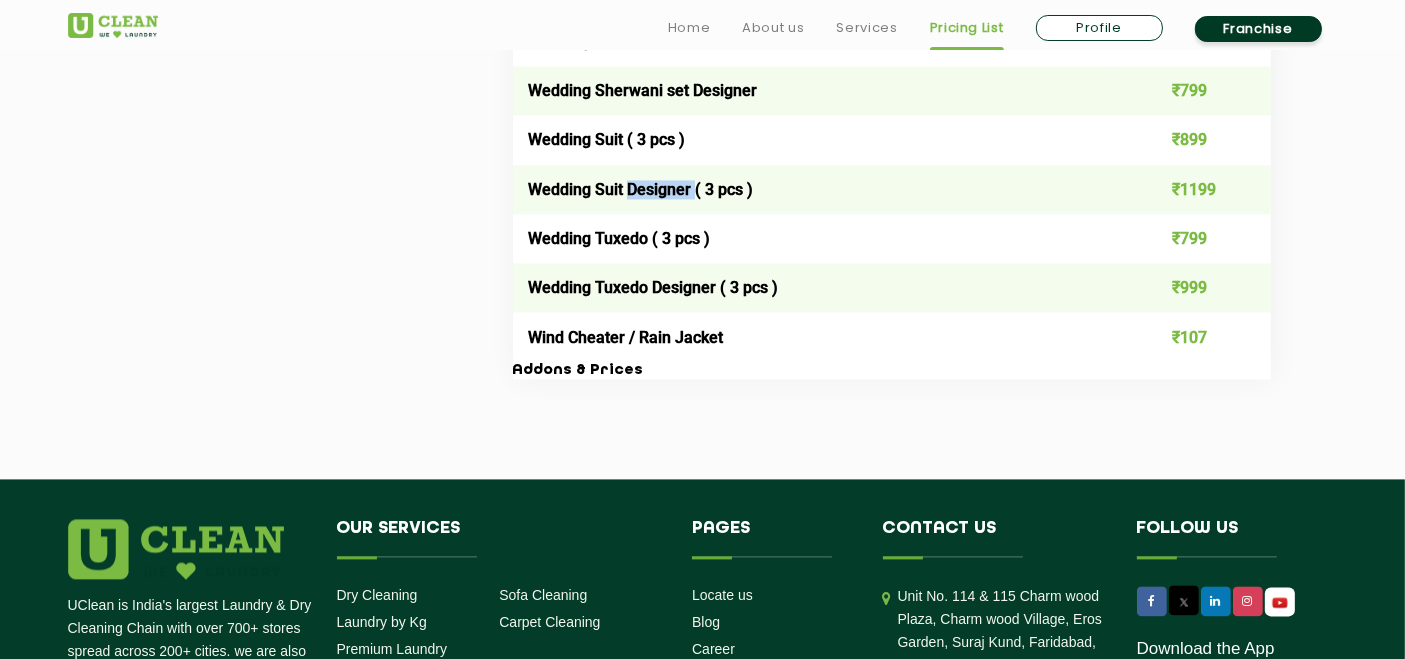 click on "Wedding Suit Designer ( 3 pcs )" at bounding box center (816, 189) 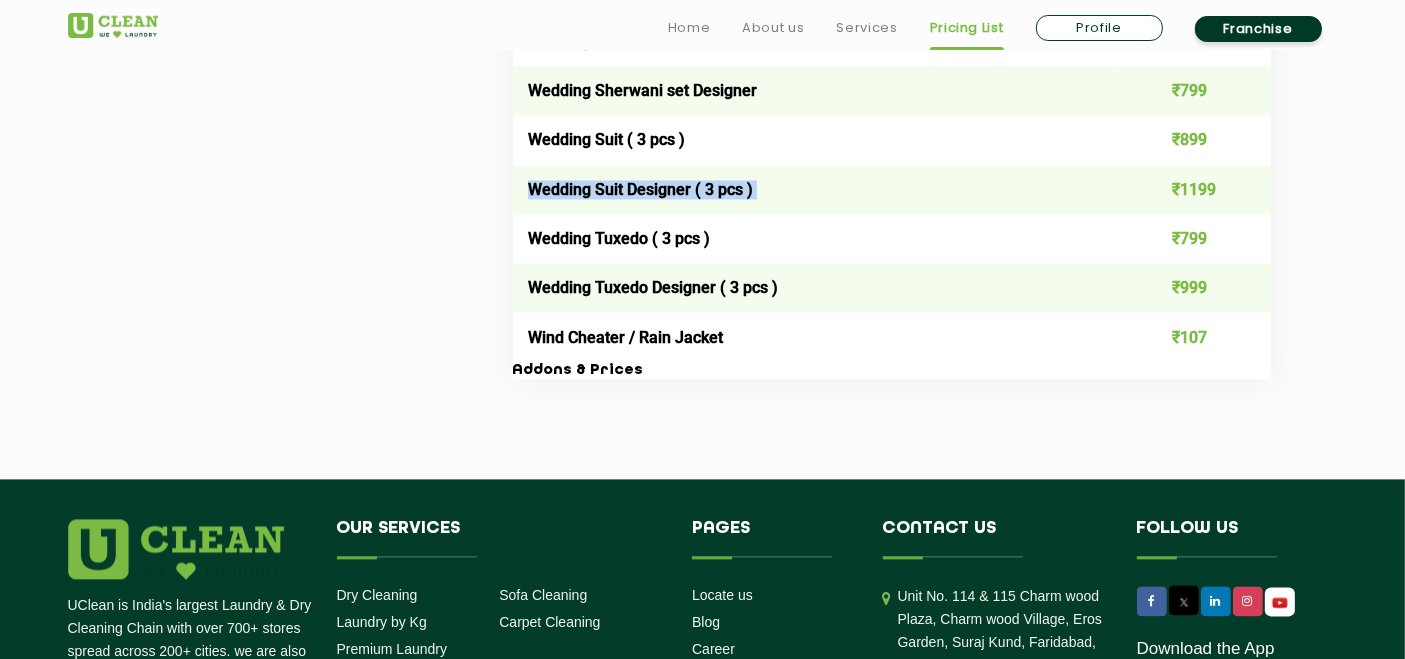 click on "Wedding Suit Designer ( 3 pcs )" at bounding box center [816, 189] 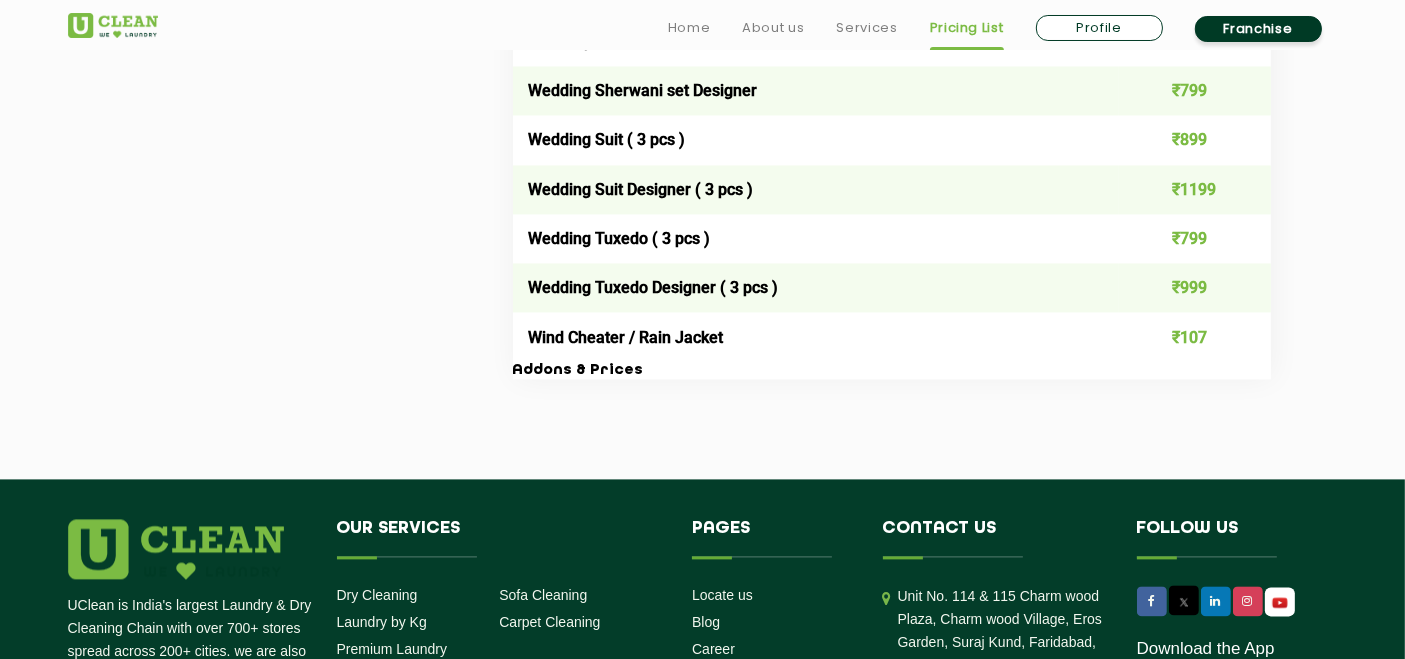 click on "Wedding Suit ( 3 pcs )" at bounding box center (816, 139) 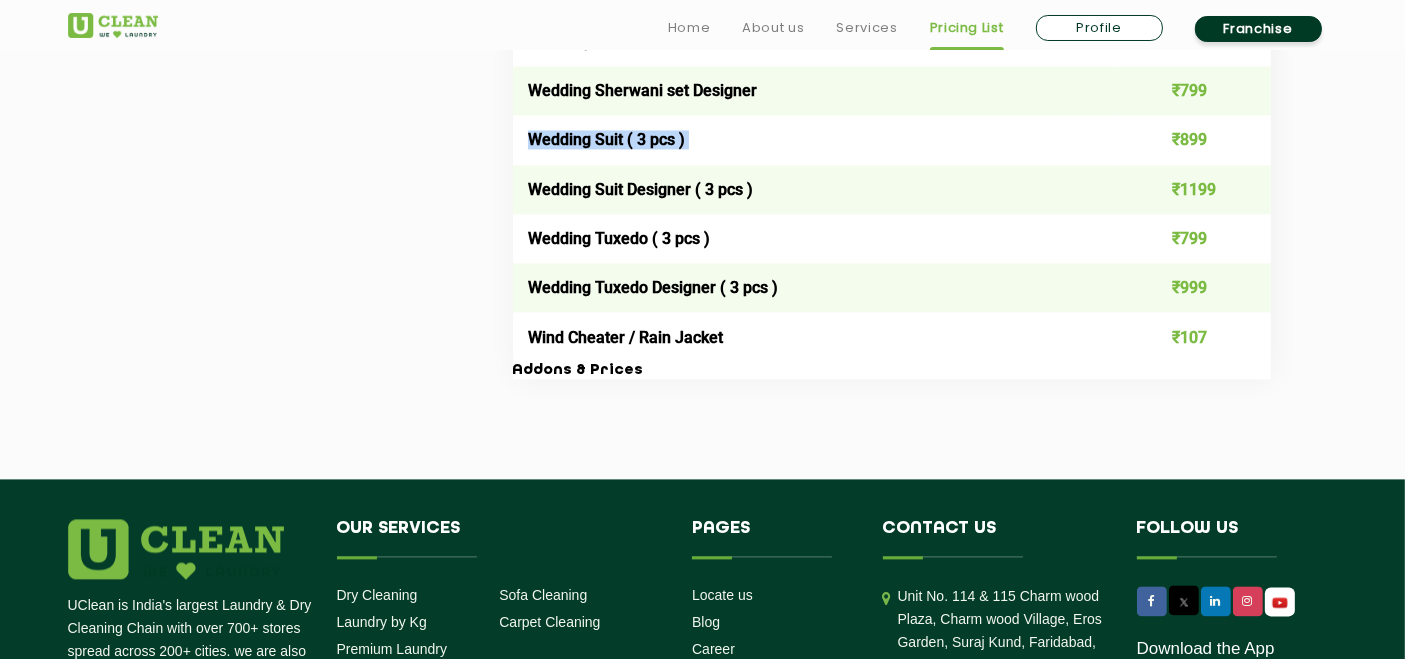 click on "Wedding Suit ( 3 pcs )" at bounding box center (816, 139) 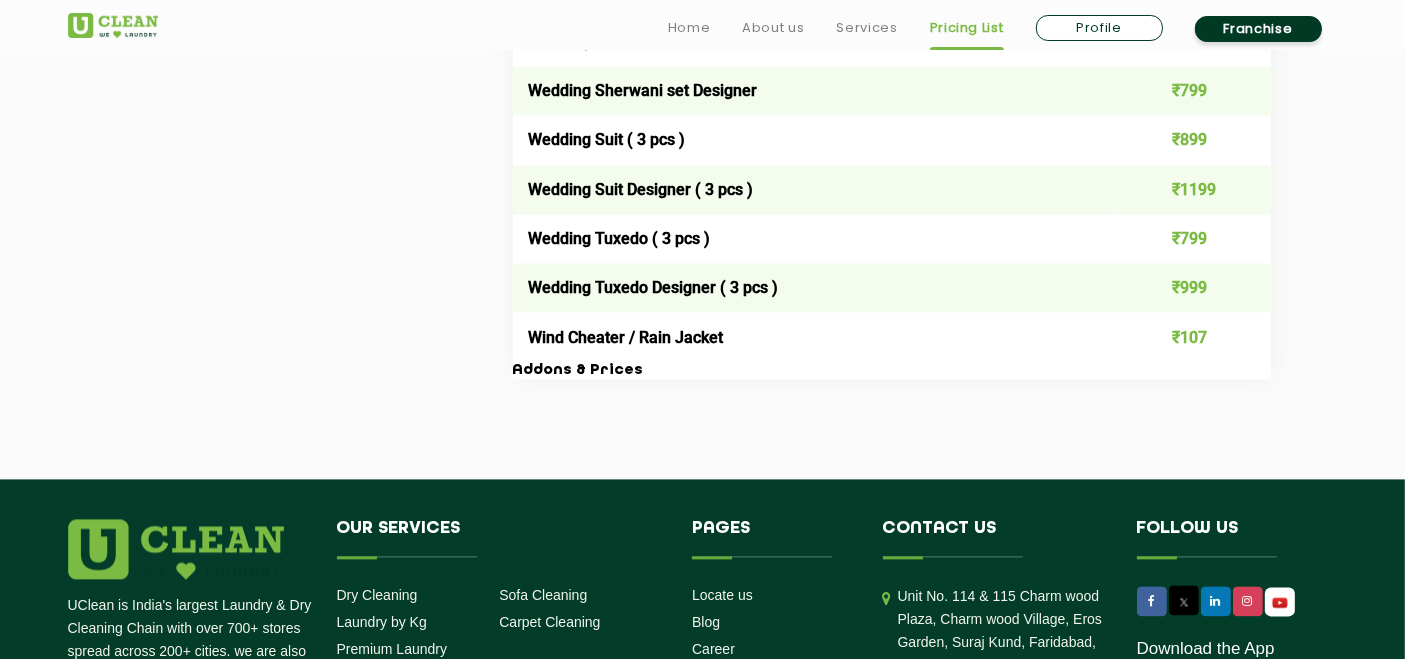 click on "Wedding Sherwani set Designer" at bounding box center [816, 90] 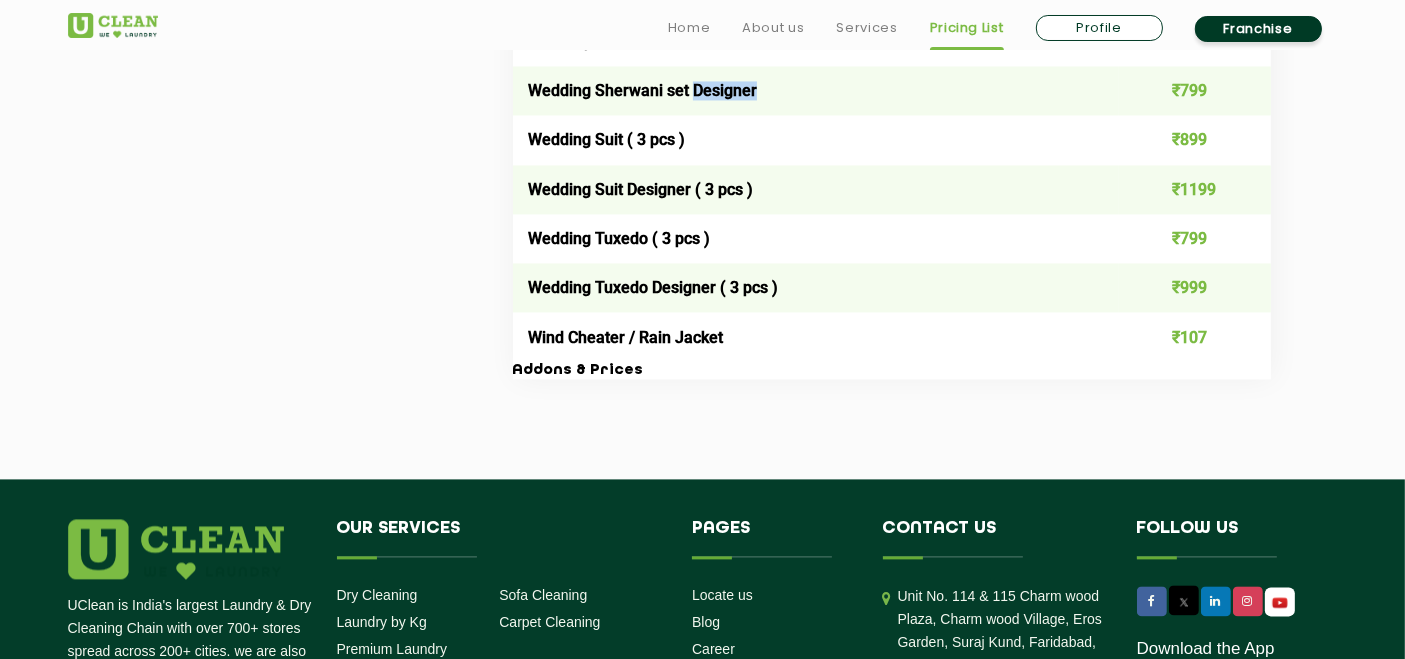 click on "Wedding Sherwani set Designer" at bounding box center (816, 90) 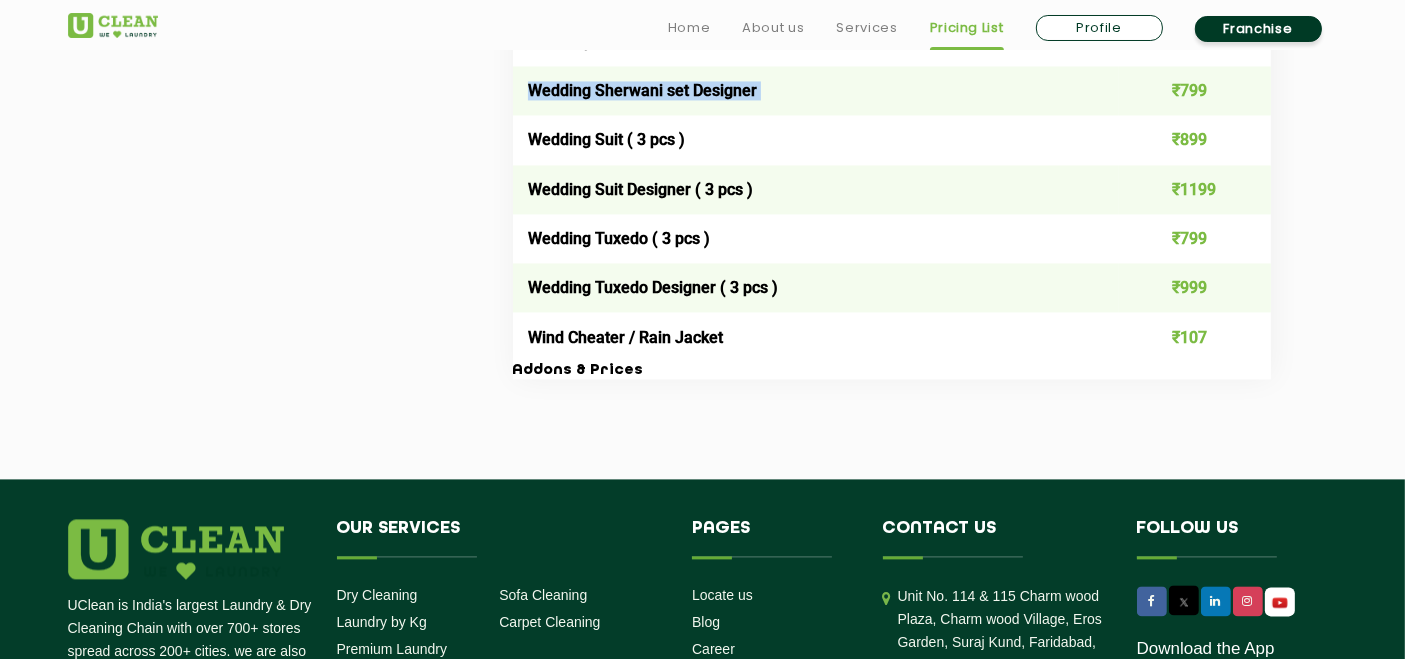 click on "Wedding Sherwani set Designer" at bounding box center [816, 90] 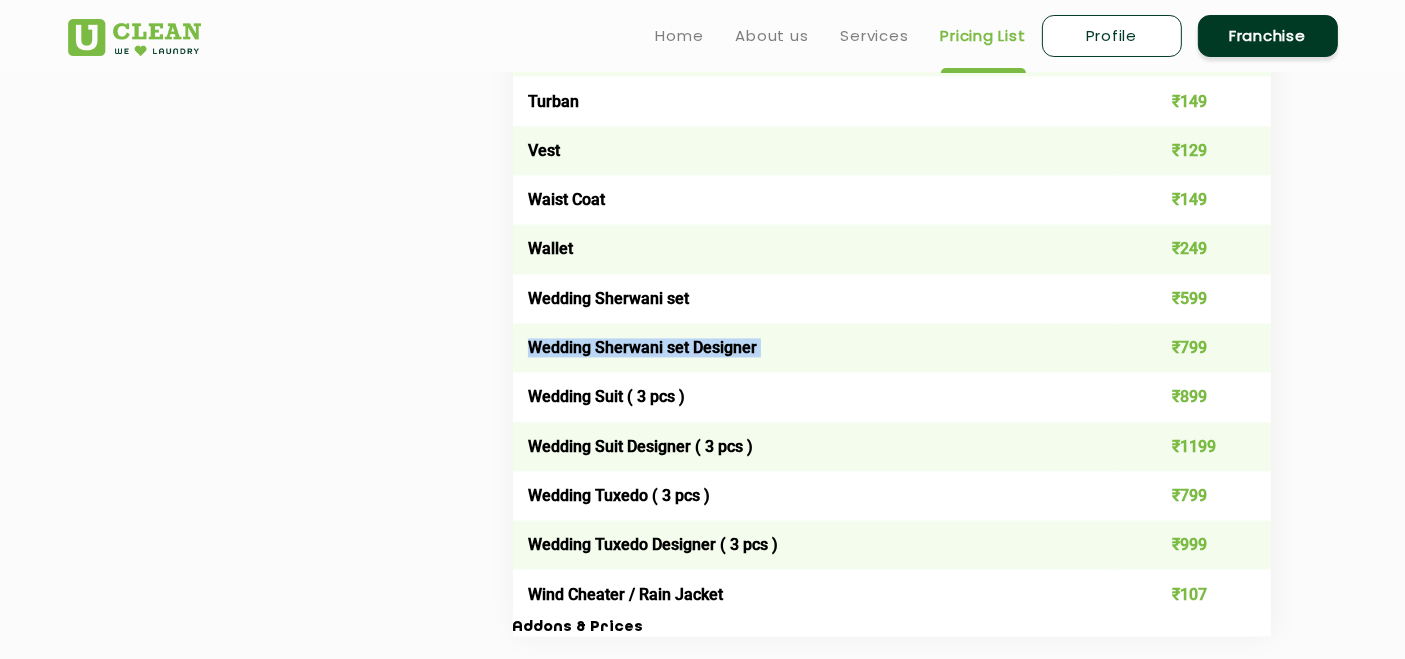 scroll, scrollTop: 3666, scrollLeft: 0, axis: vertical 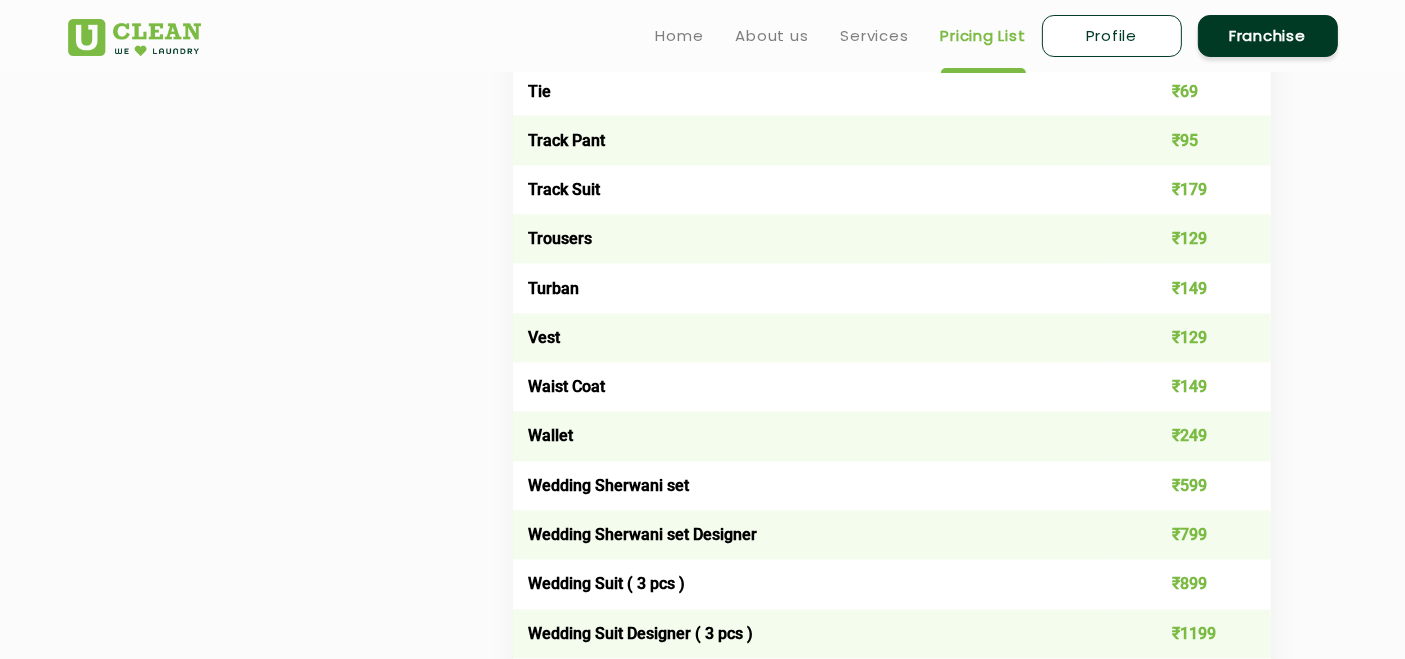 click on "Wallet" at bounding box center (816, 436) 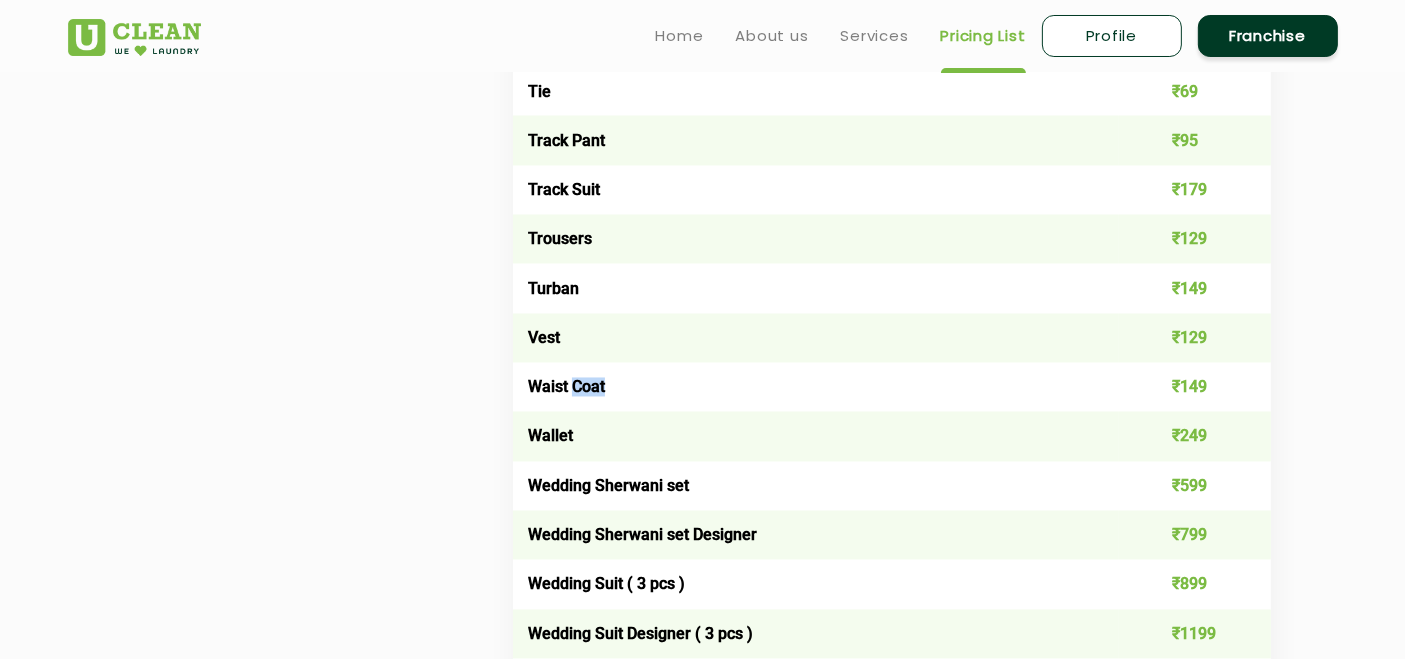 click on "Waist Coat" at bounding box center (816, 387) 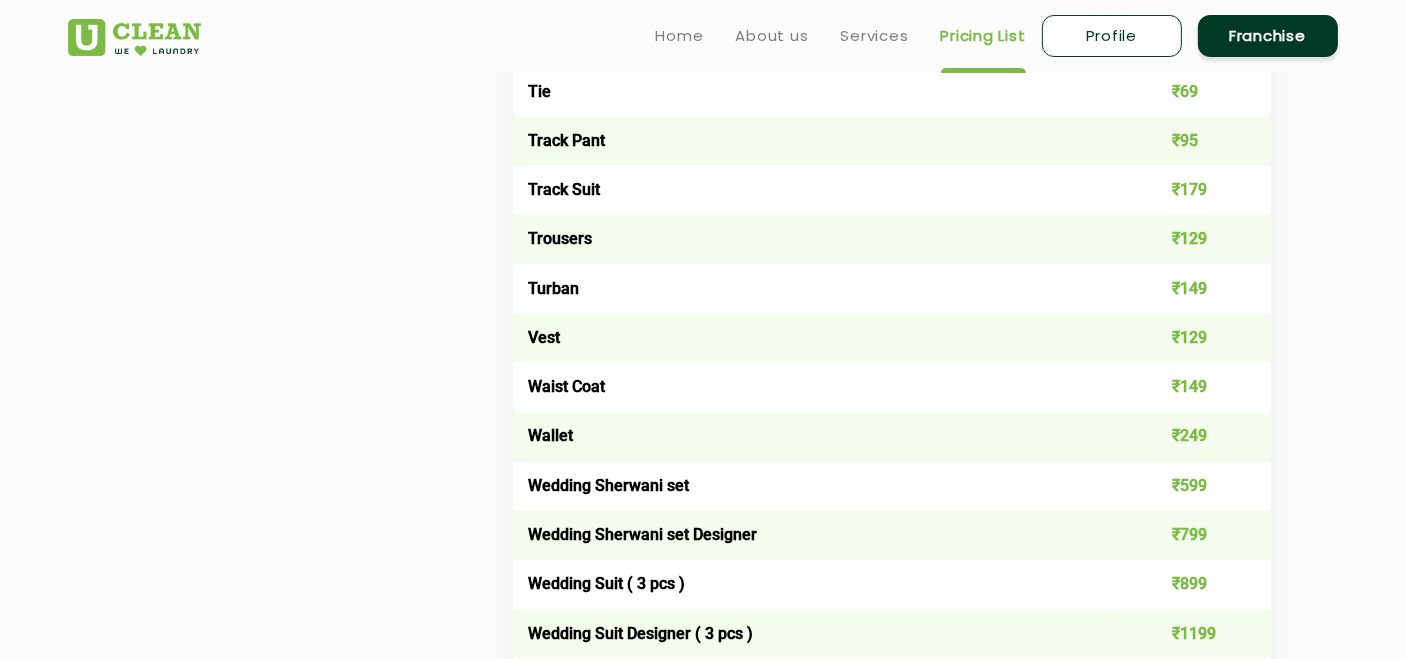 click on "Waist Coat" at bounding box center (816, 387) 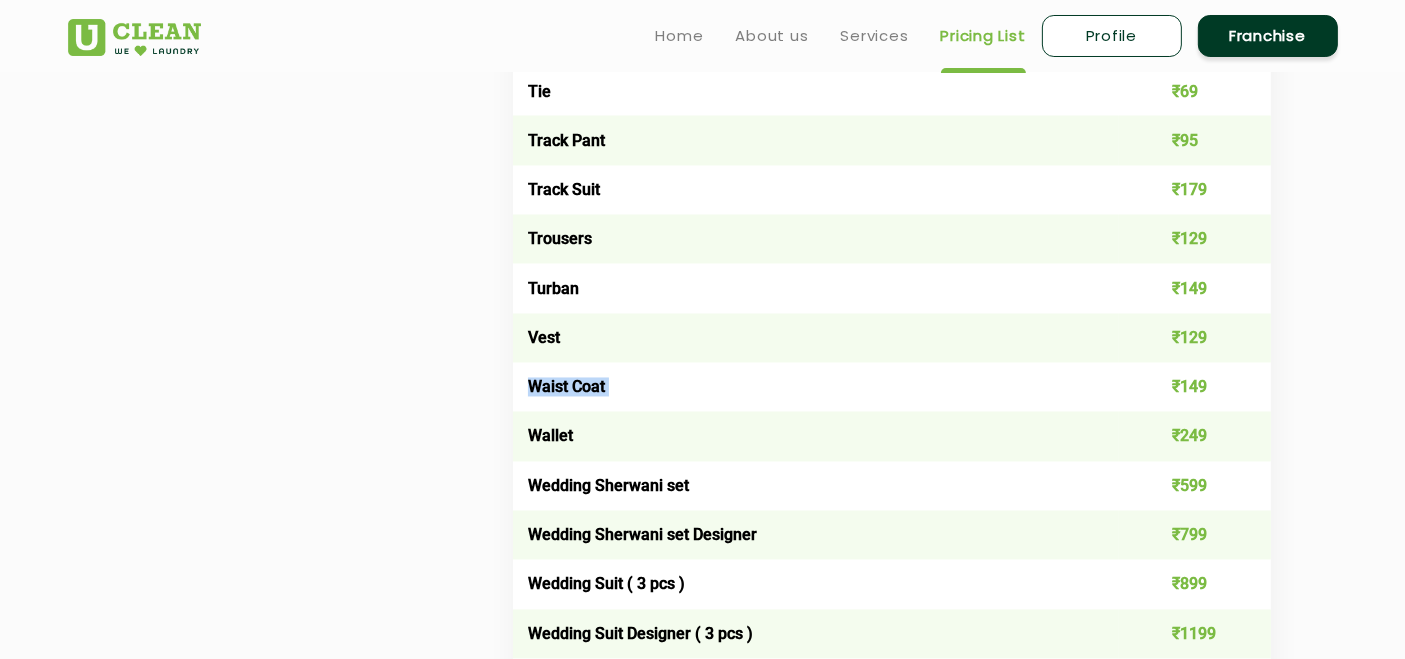 click on "Waist Coat" at bounding box center (816, 387) 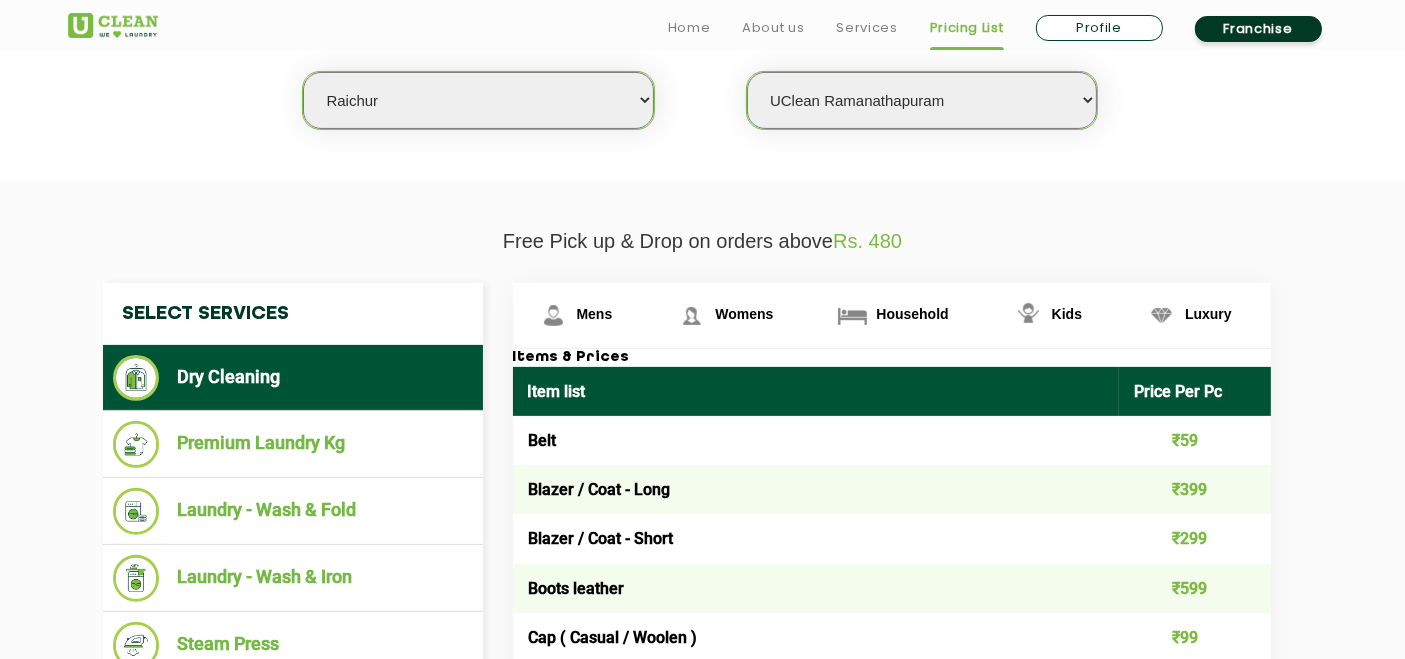 scroll, scrollTop: 666, scrollLeft: 0, axis: vertical 